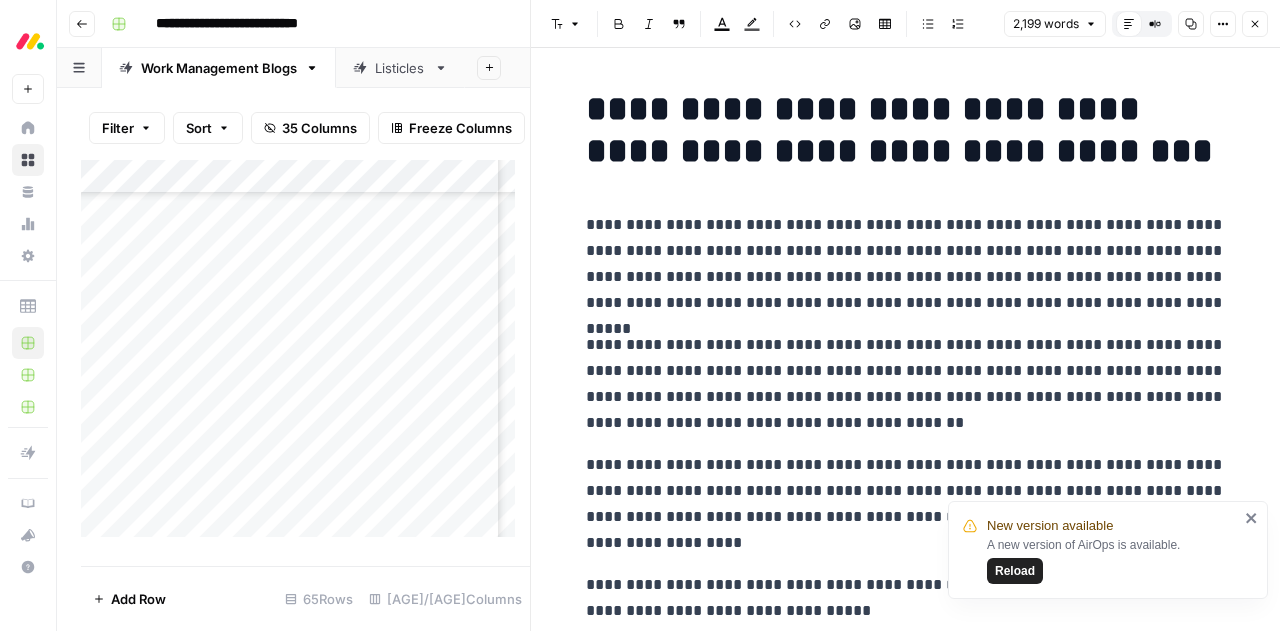 scroll, scrollTop: 0, scrollLeft: 0, axis: both 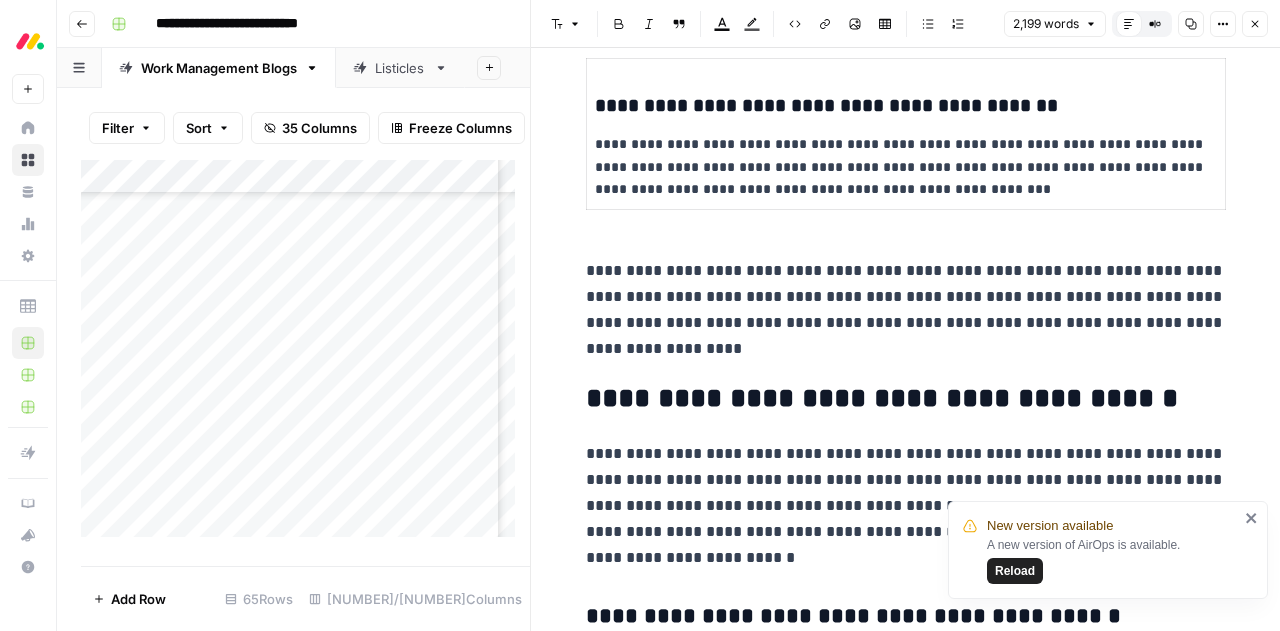 click on "**********" at bounding box center (906, -633) 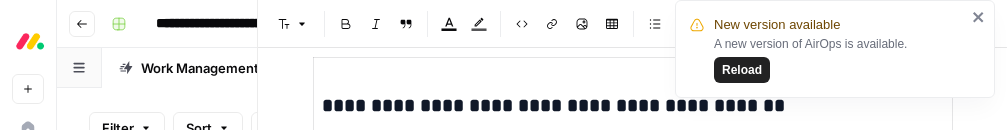 scroll, scrollTop: 1104, scrollLeft: 901, axis: both 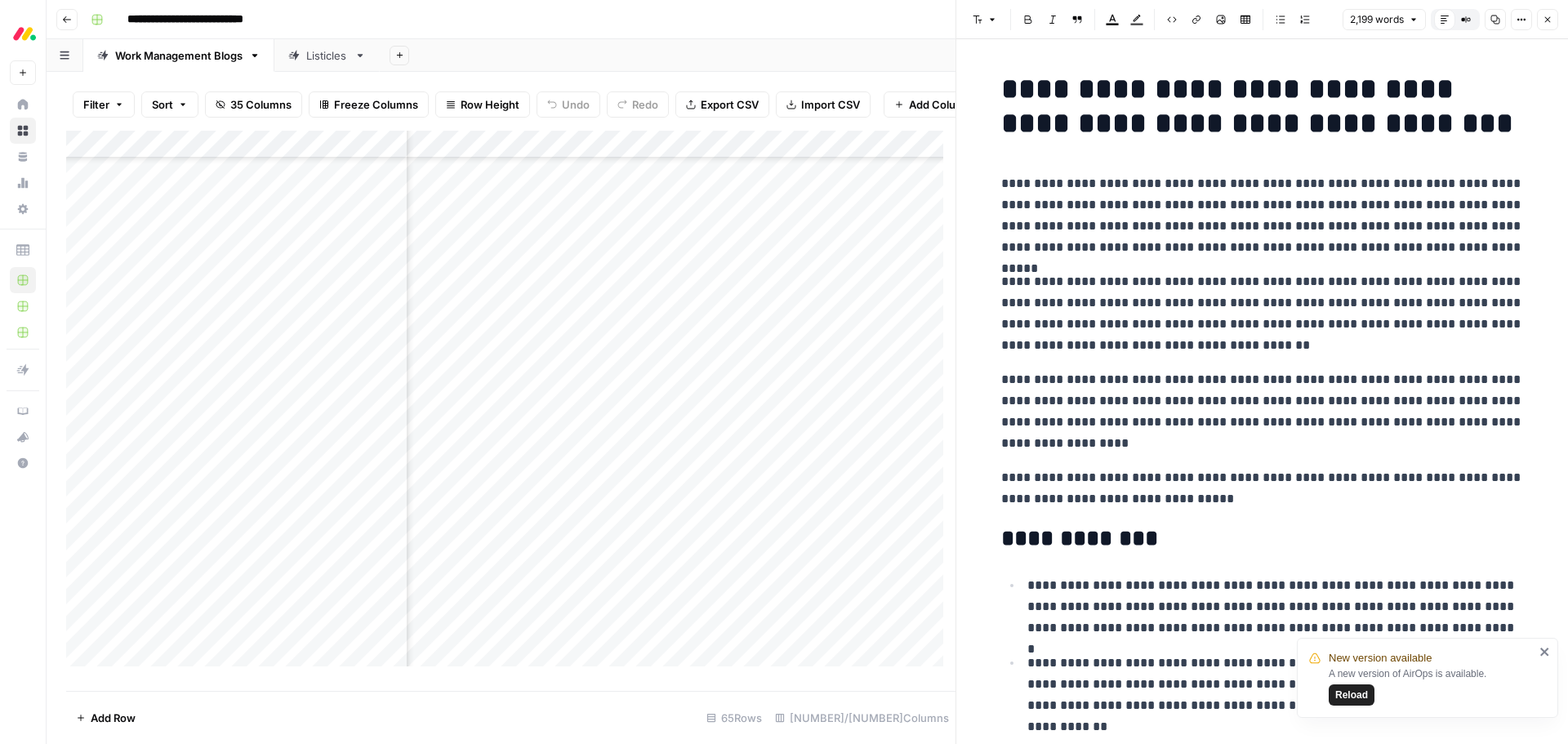 click on "Close" at bounding box center (1548, 20) 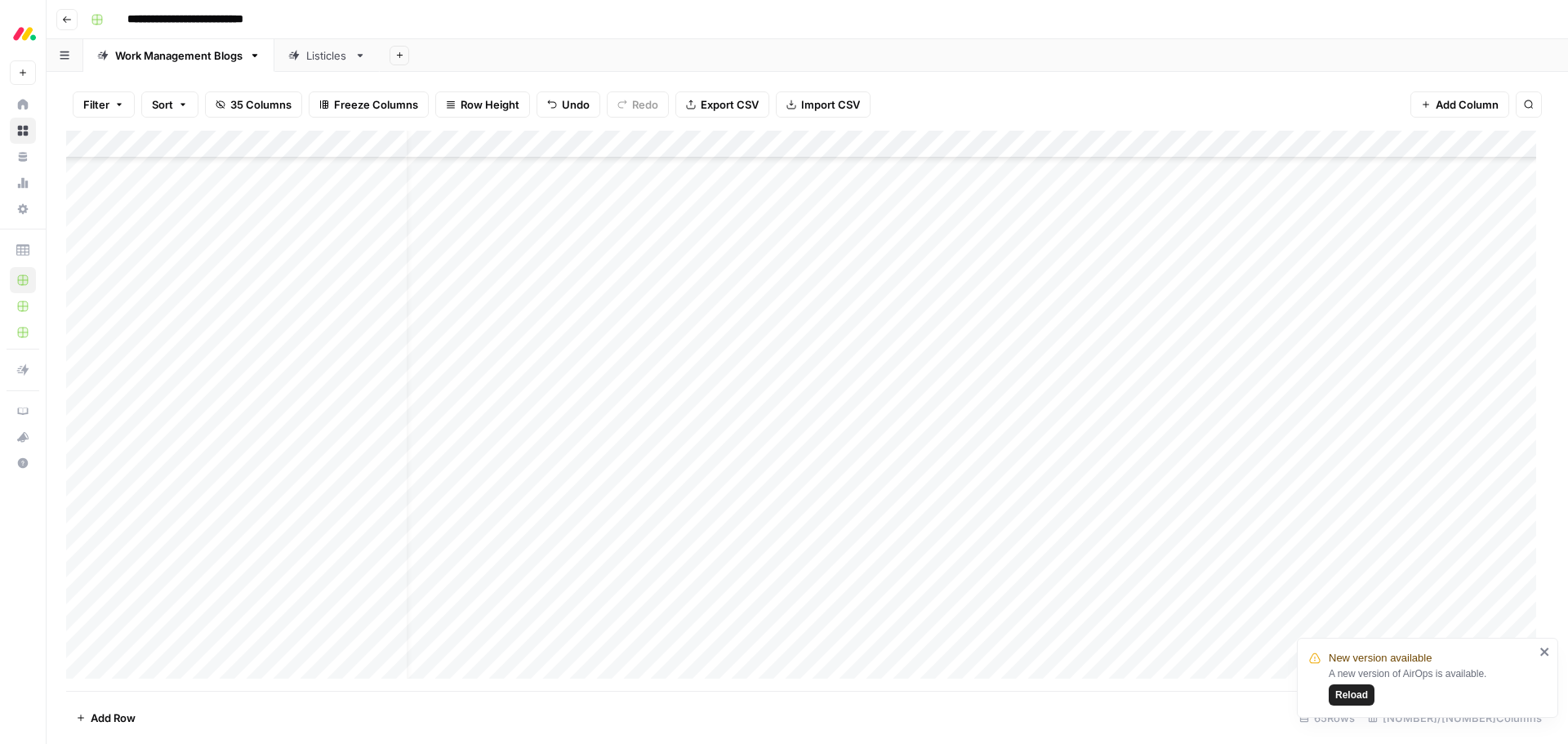 scroll, scrollTop: 969, scrollLeft: 17, axis: both 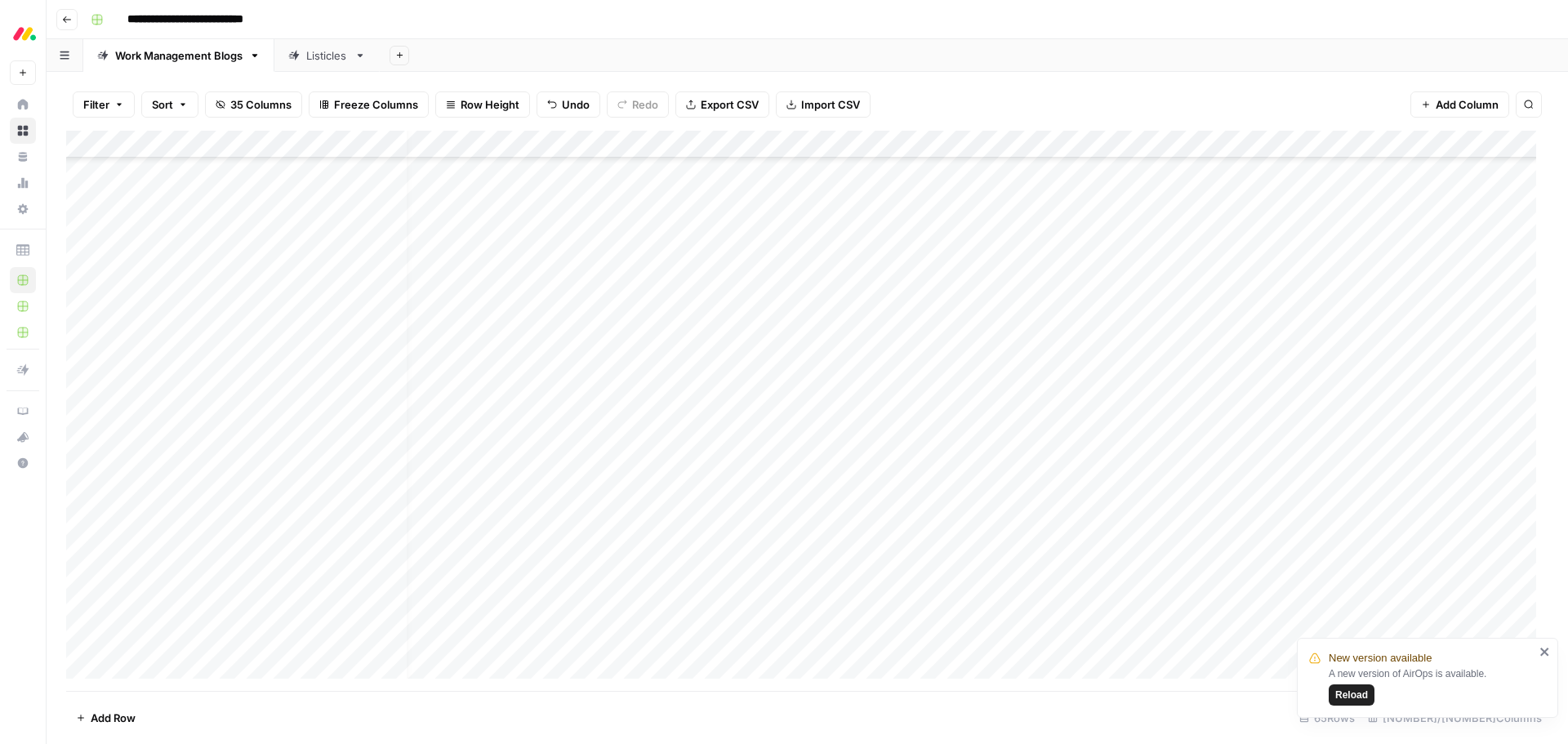 click on "Listicles" at bounding box center (327, 56) 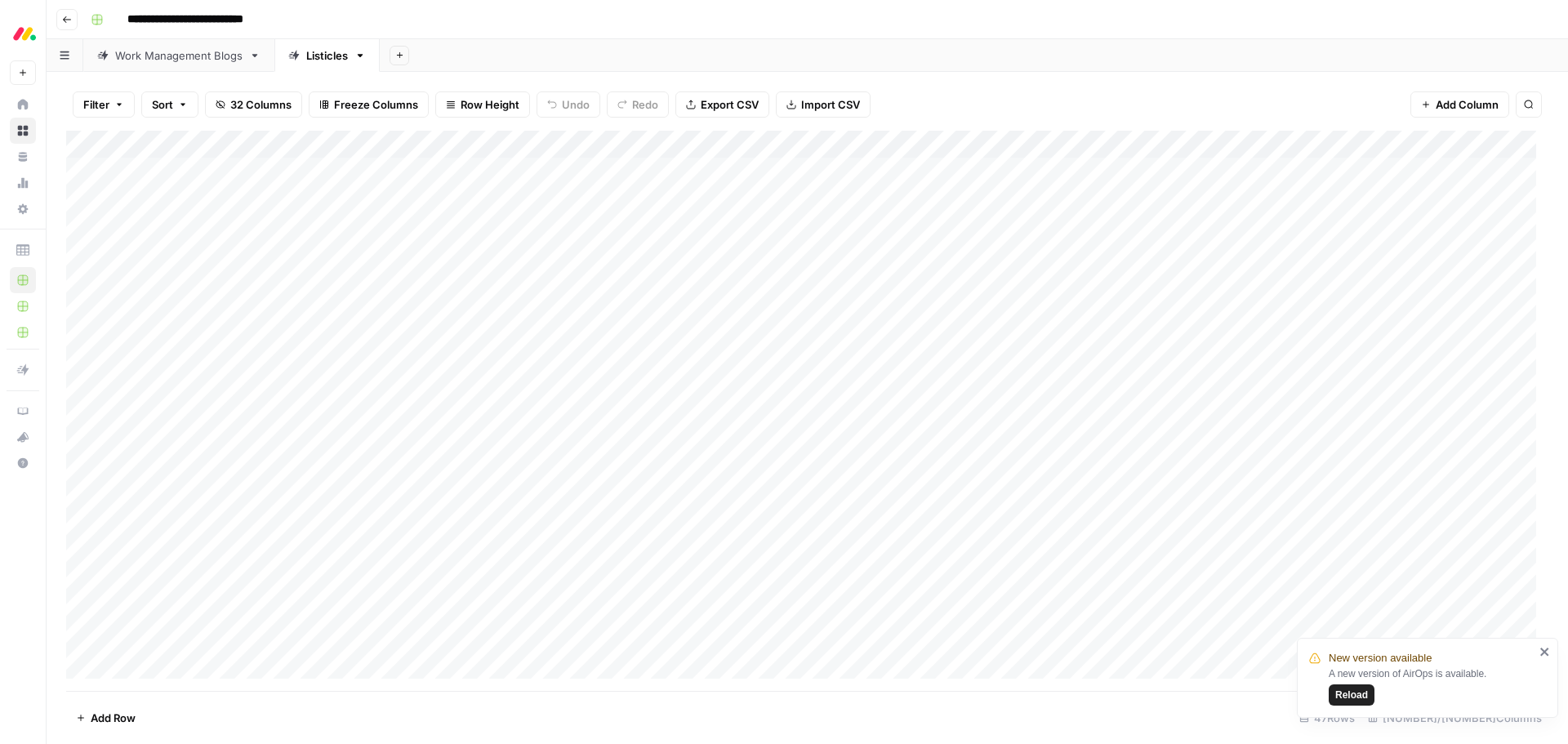 click on "Add Column" at bounding box center [807, 411] 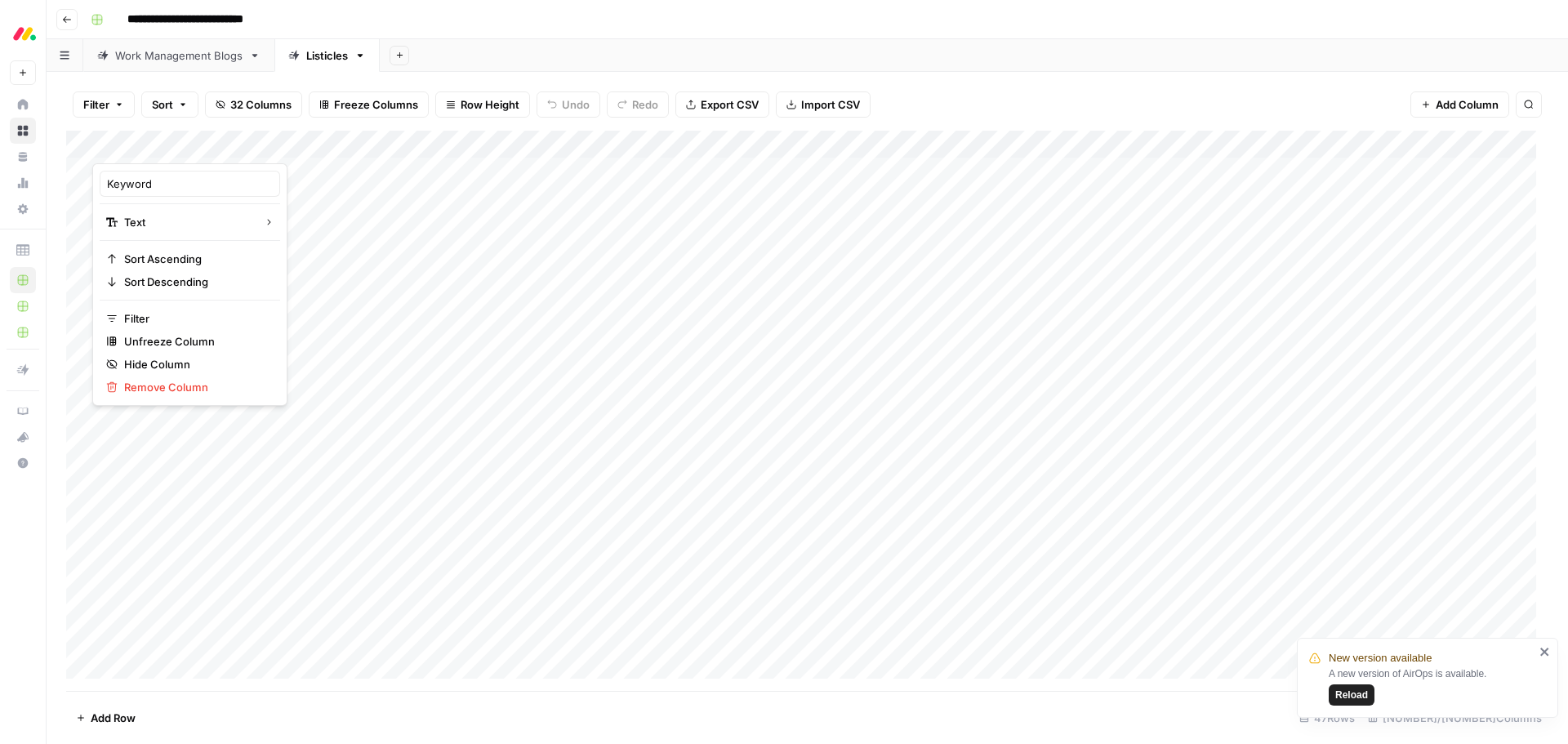 click on "Add Sheet" at bounding box center [973, 56] 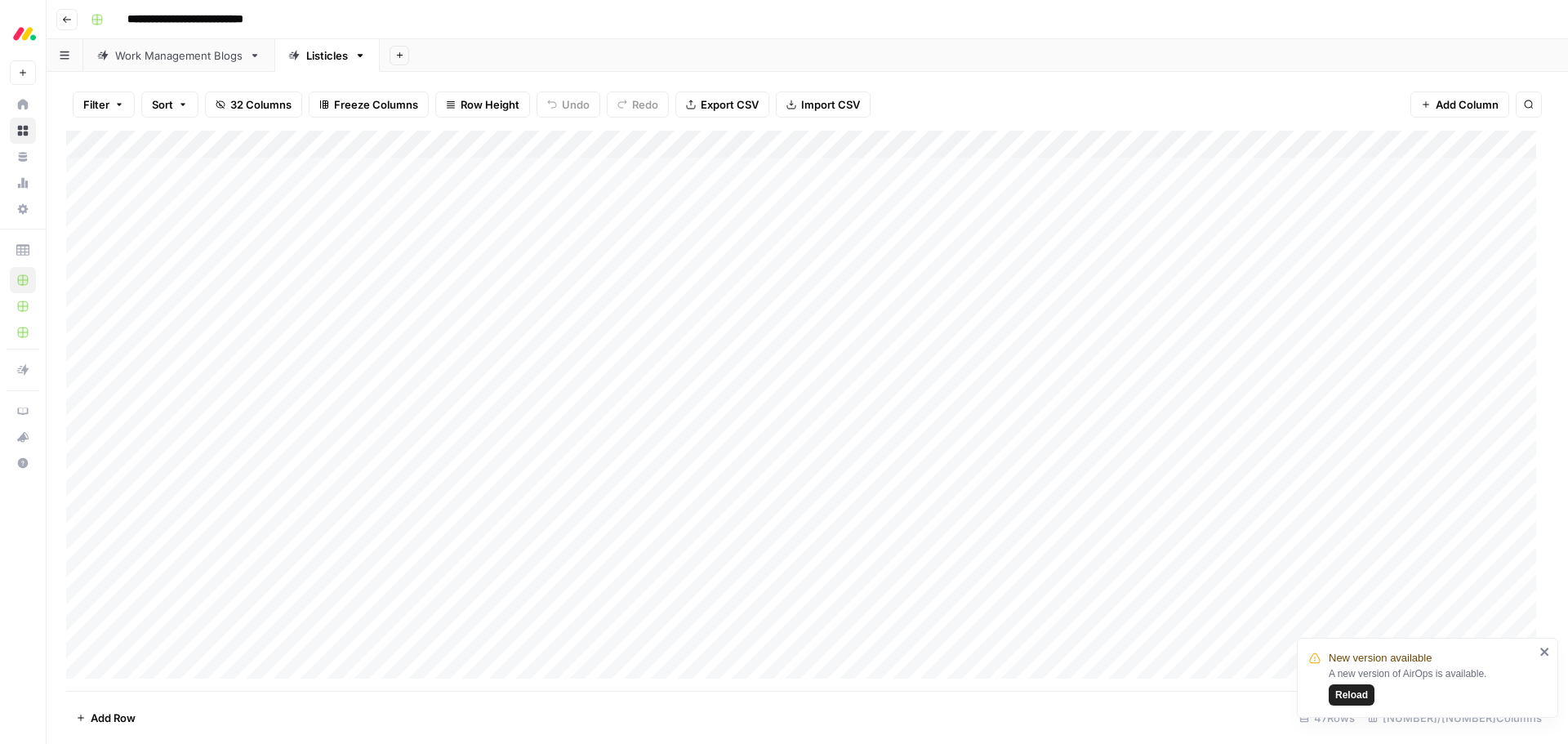 click on "Add Column" at bounding box center (807, 411) 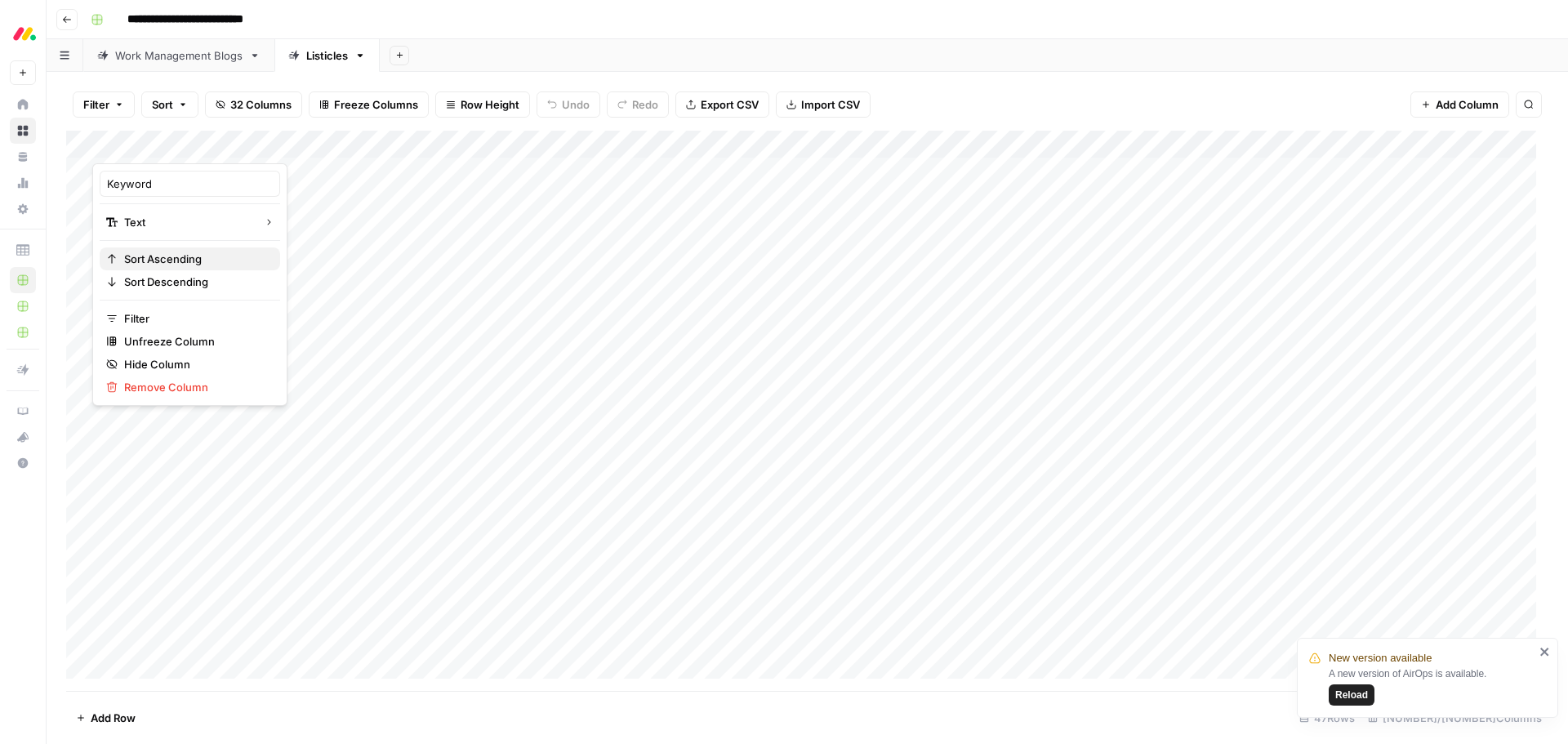 click on "Sort Ascending" at bounding box center (195, 259) 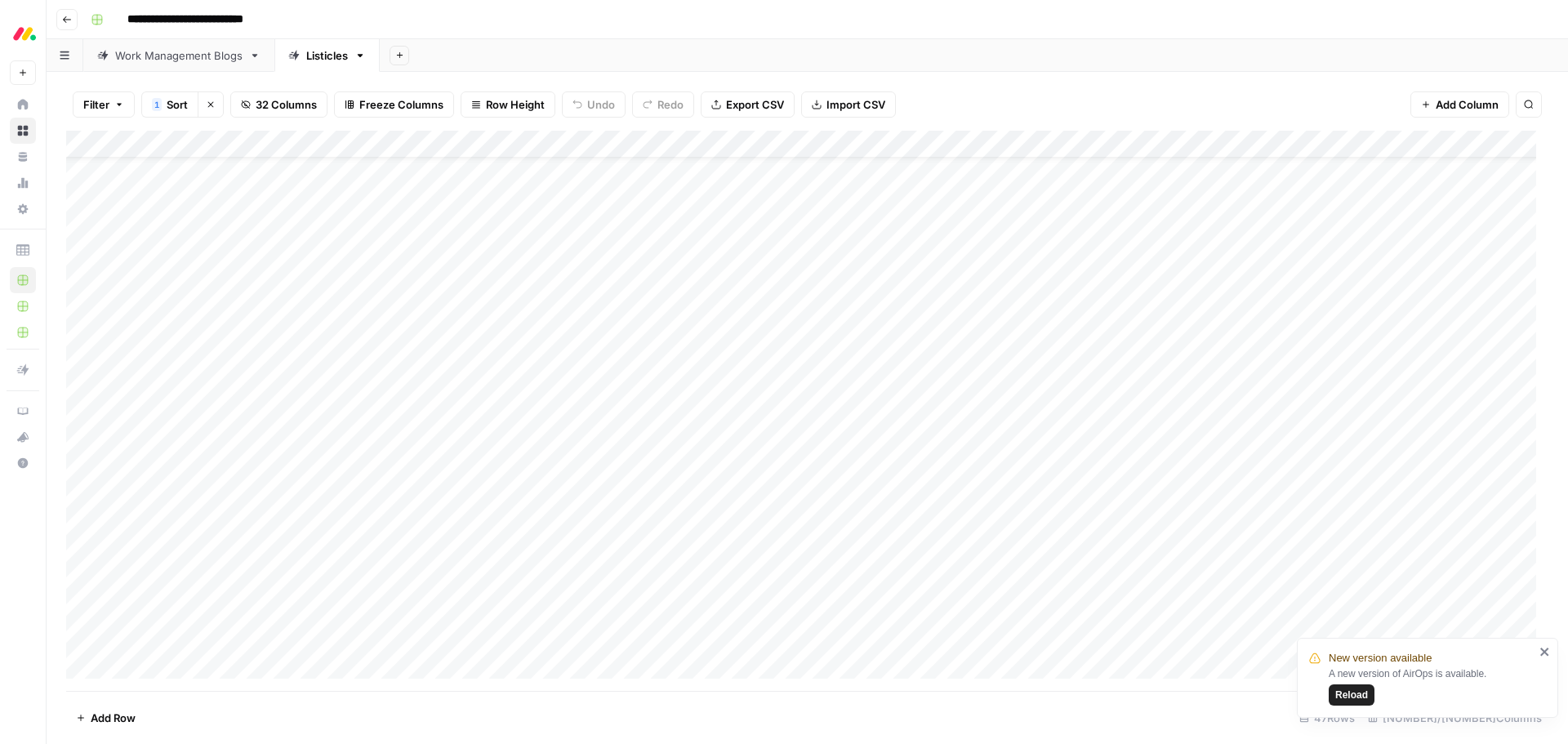 scroll, scrollTop: 0, scrollLeft: 0, axis: both 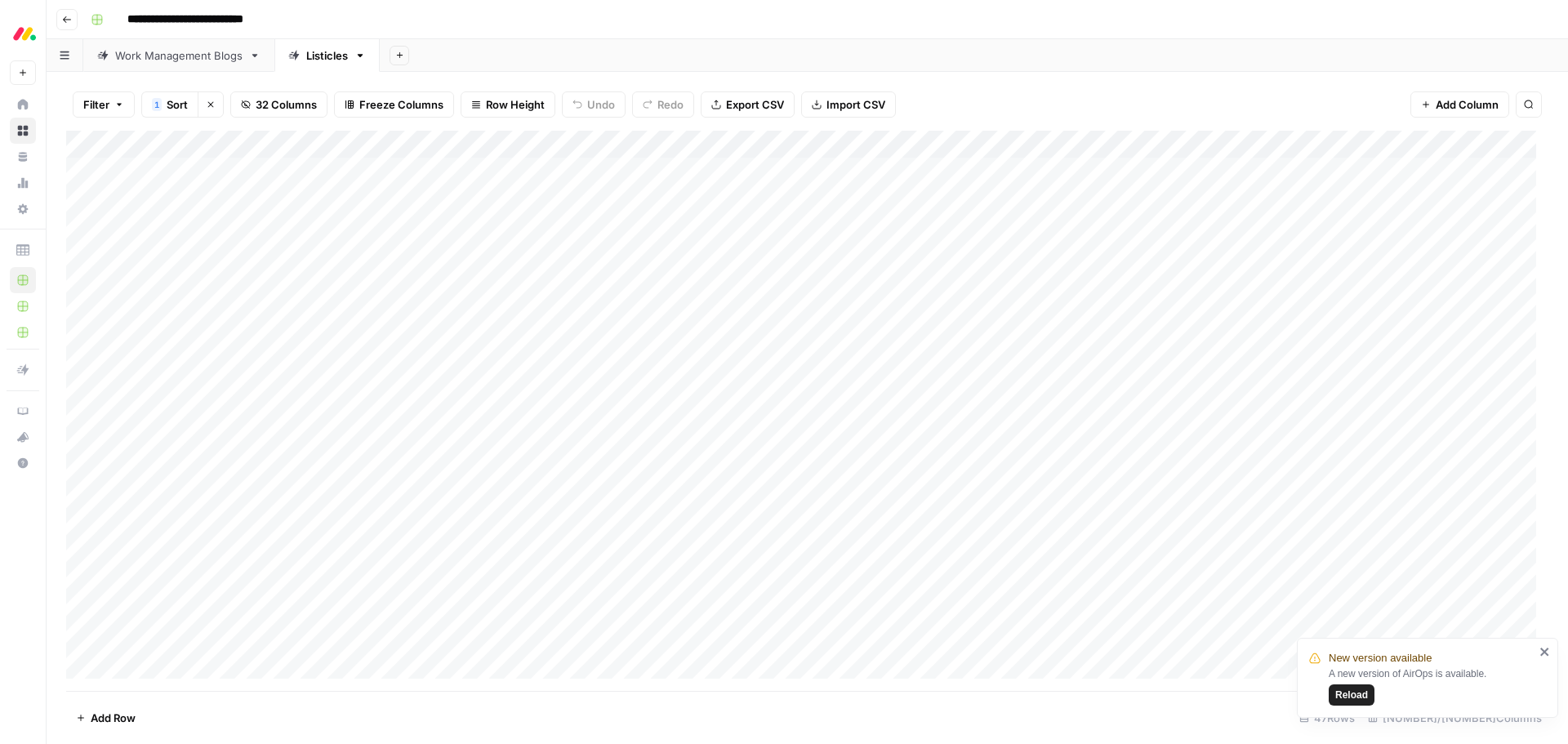 click on "Add Sheet" at bounding box center [973, 56] 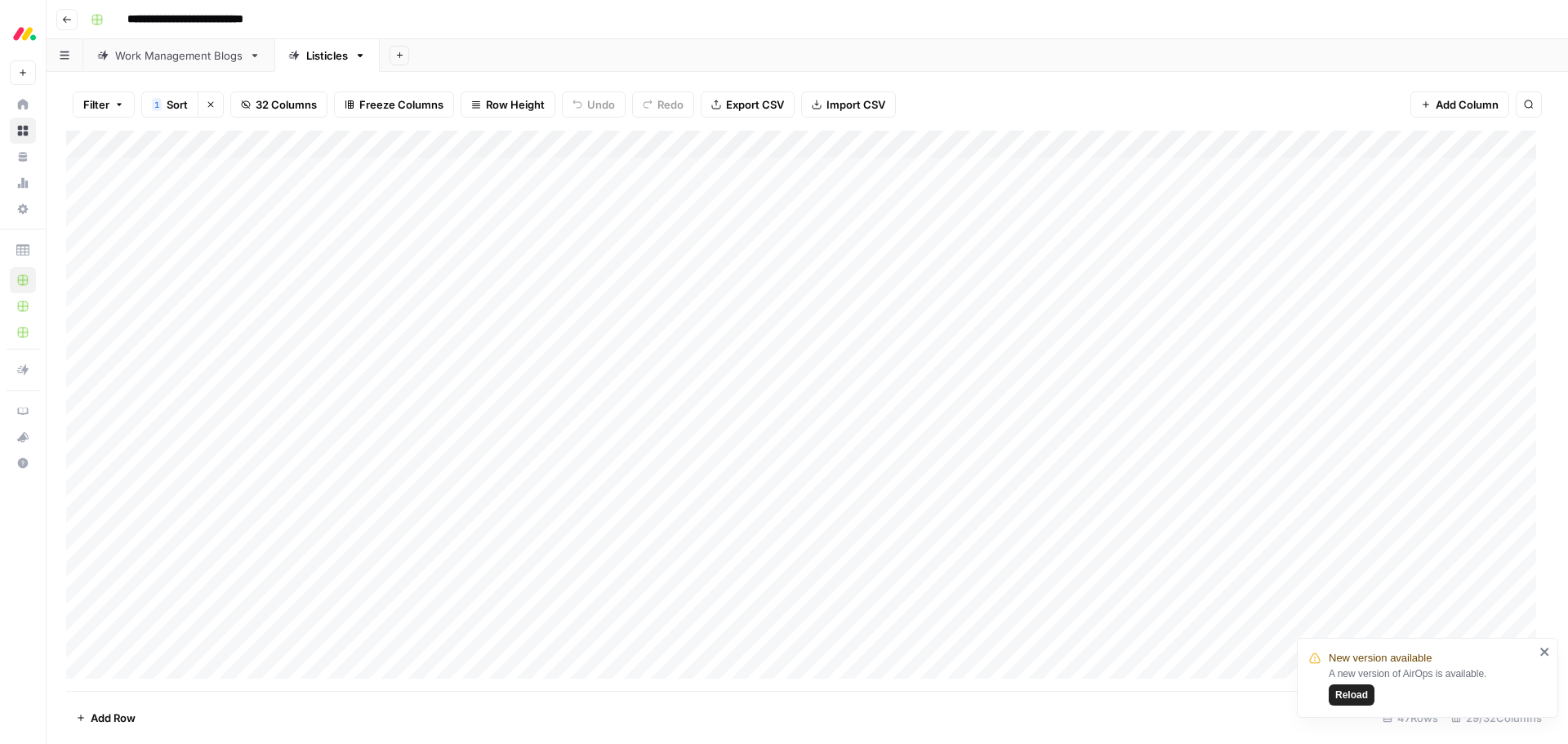 scroll, scrollTop: 0, scrollLeft: 0, axis: both 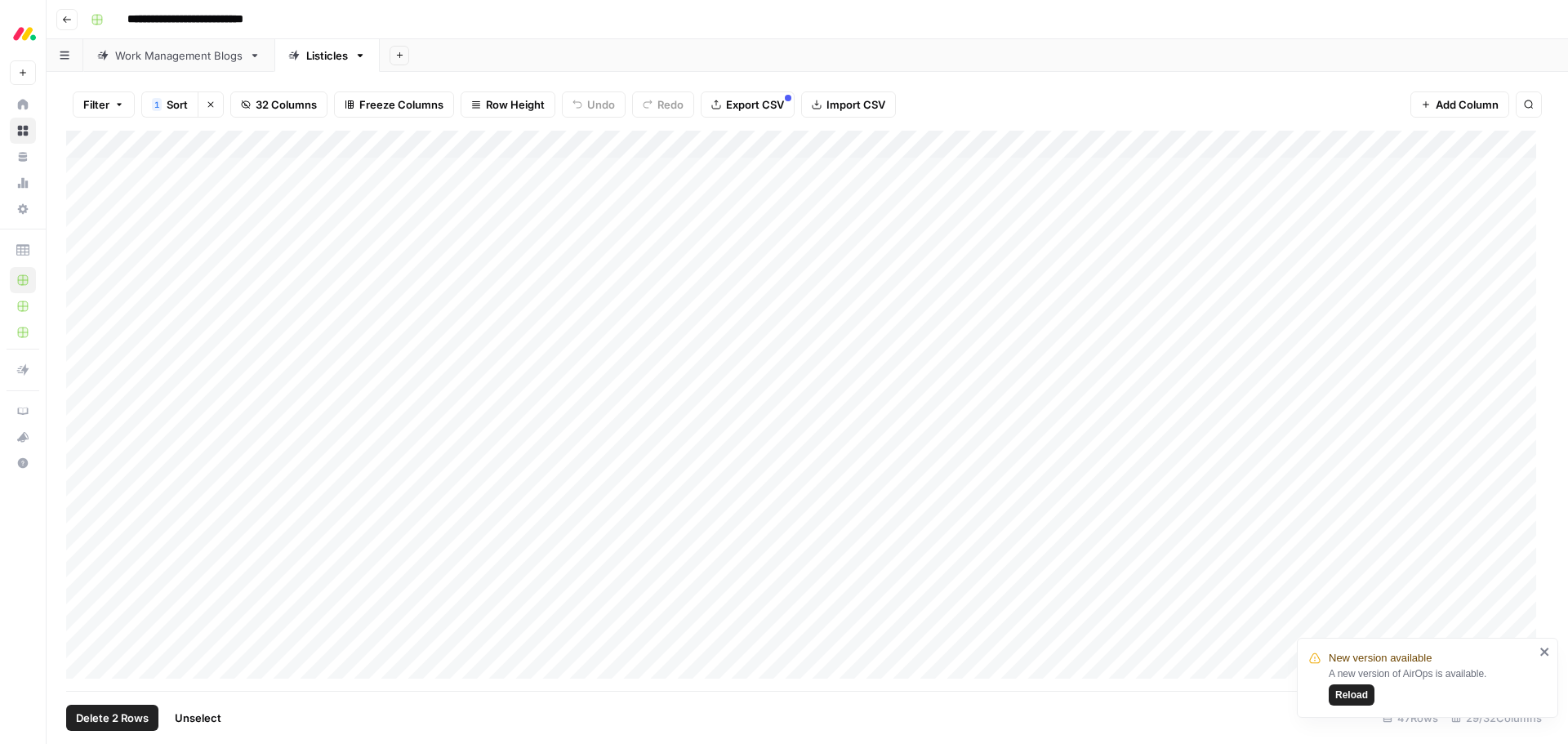 click on "Add Column" at bounding box center (807, 411) 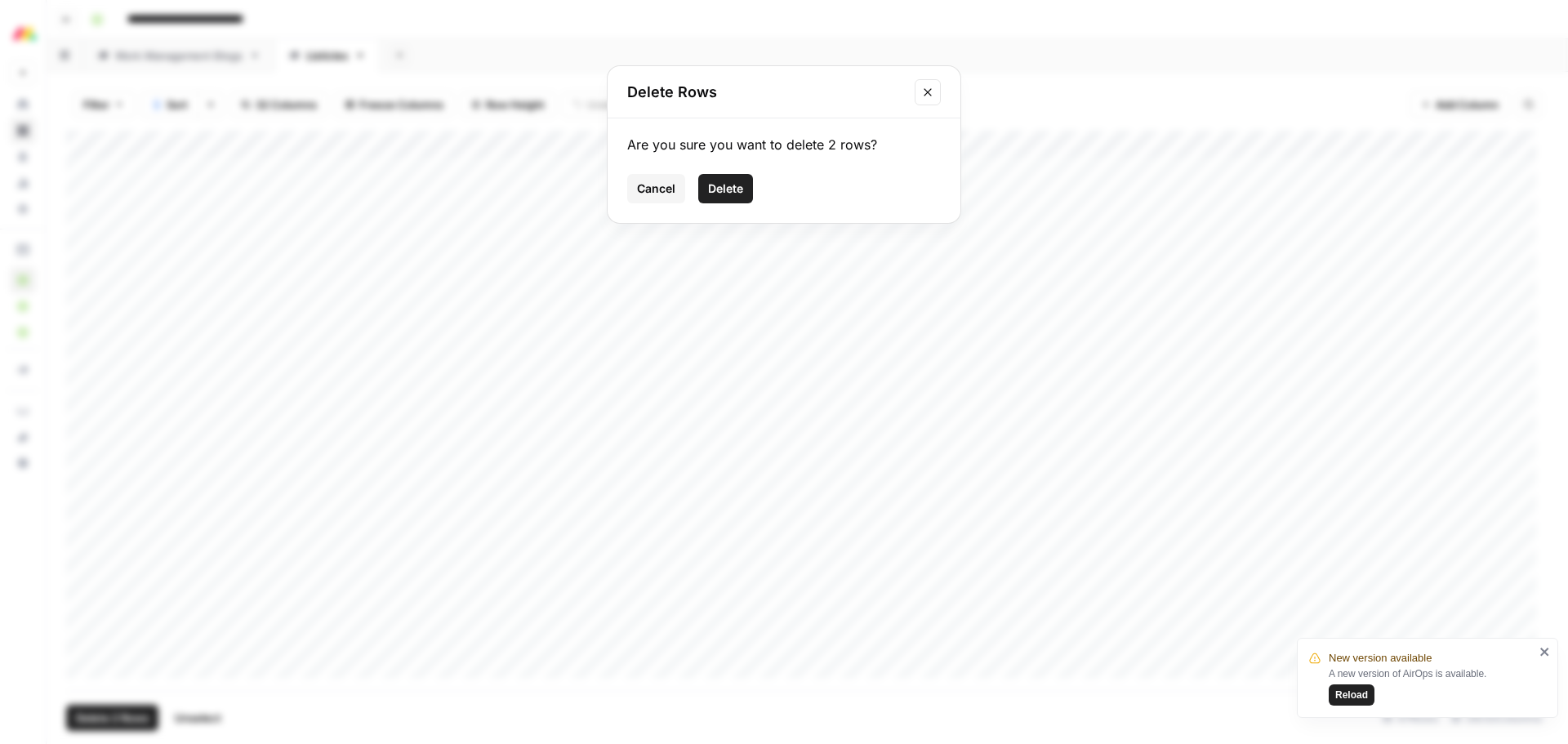 click on "Delete" at bounding box center (725, 189) 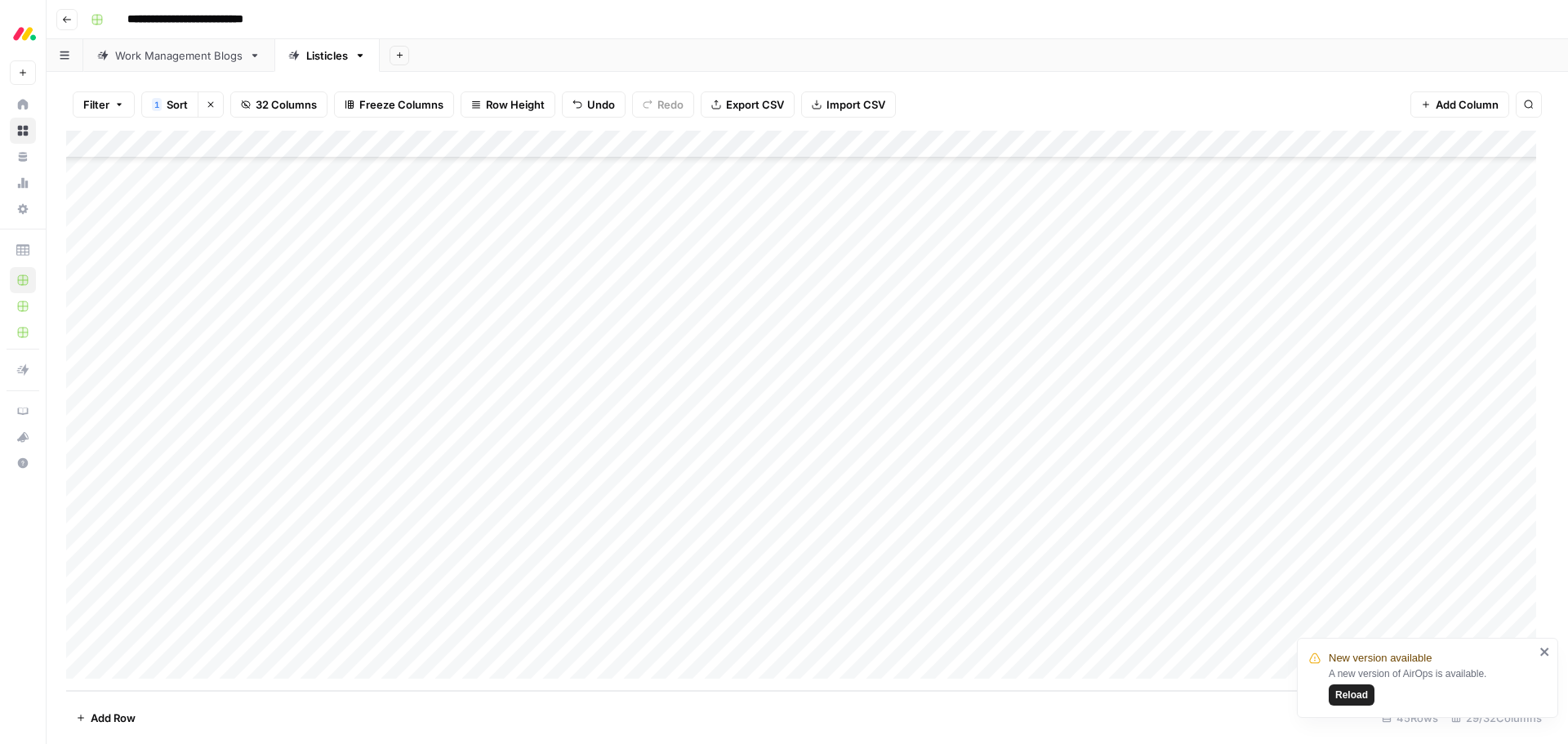 scroll, scrollTop: 755, scrollLeft: 0, axis: vertical 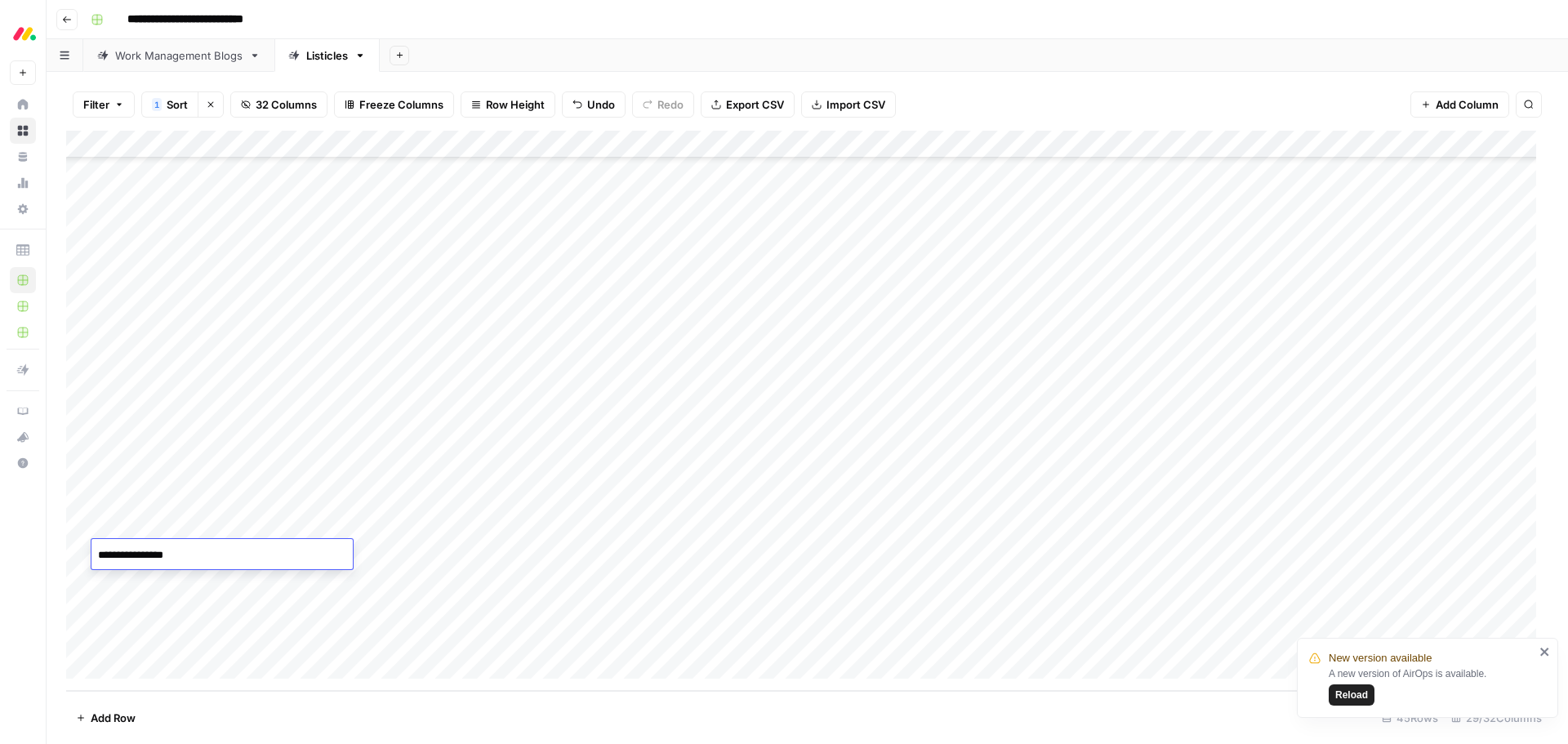 type on "**********" 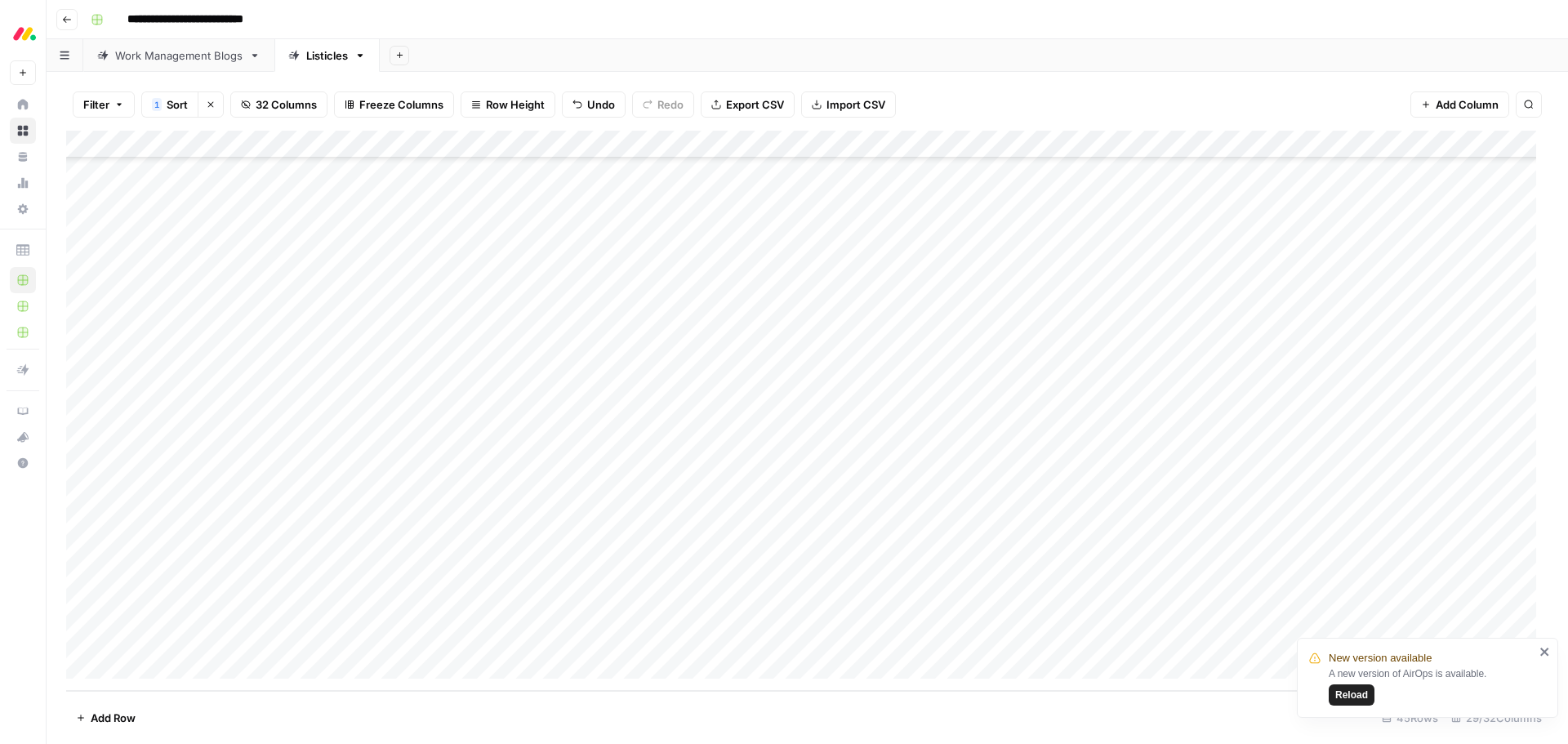 click on "Add Column" at bounding box center (807, 411) 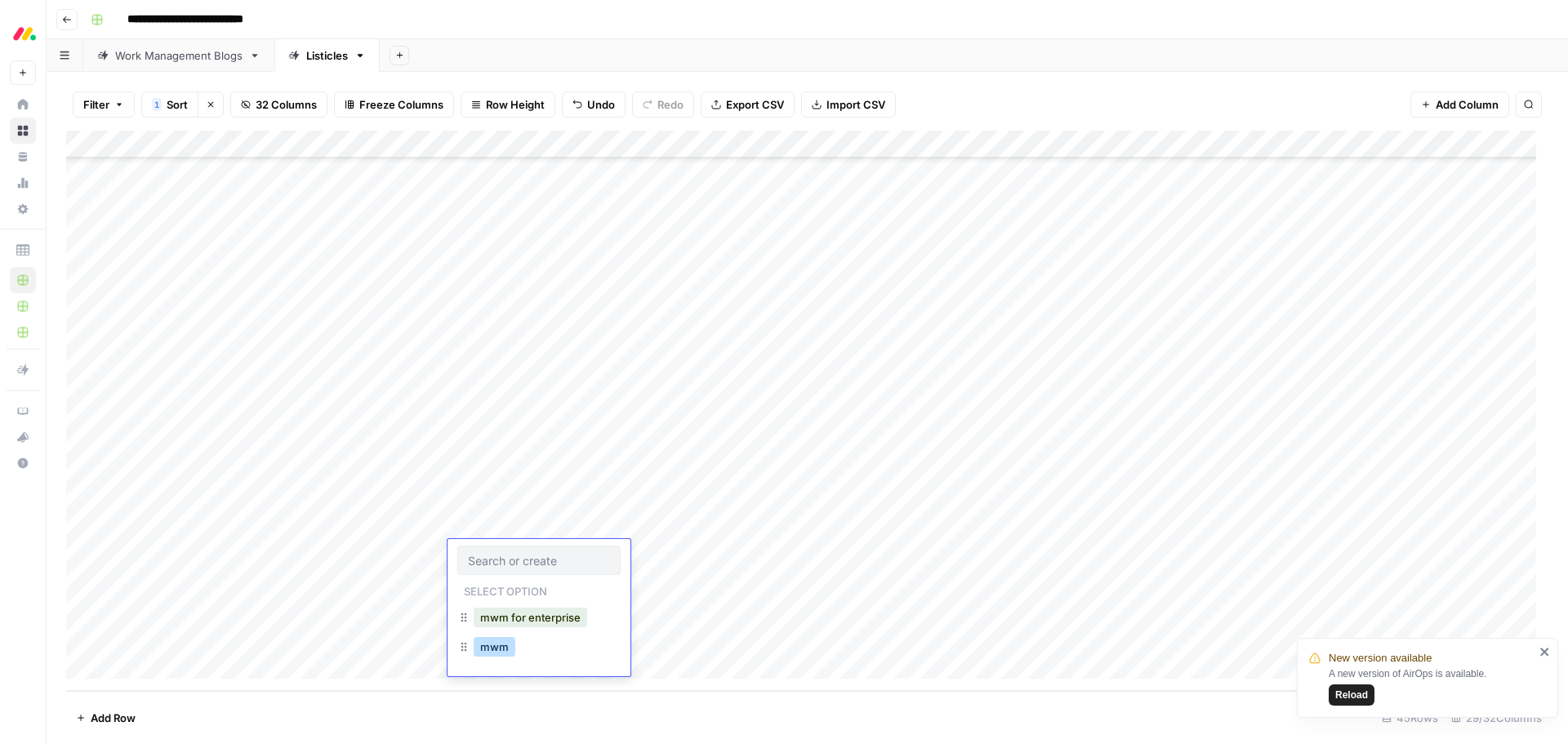 click on "mwm" at bounding box center [494, 647] 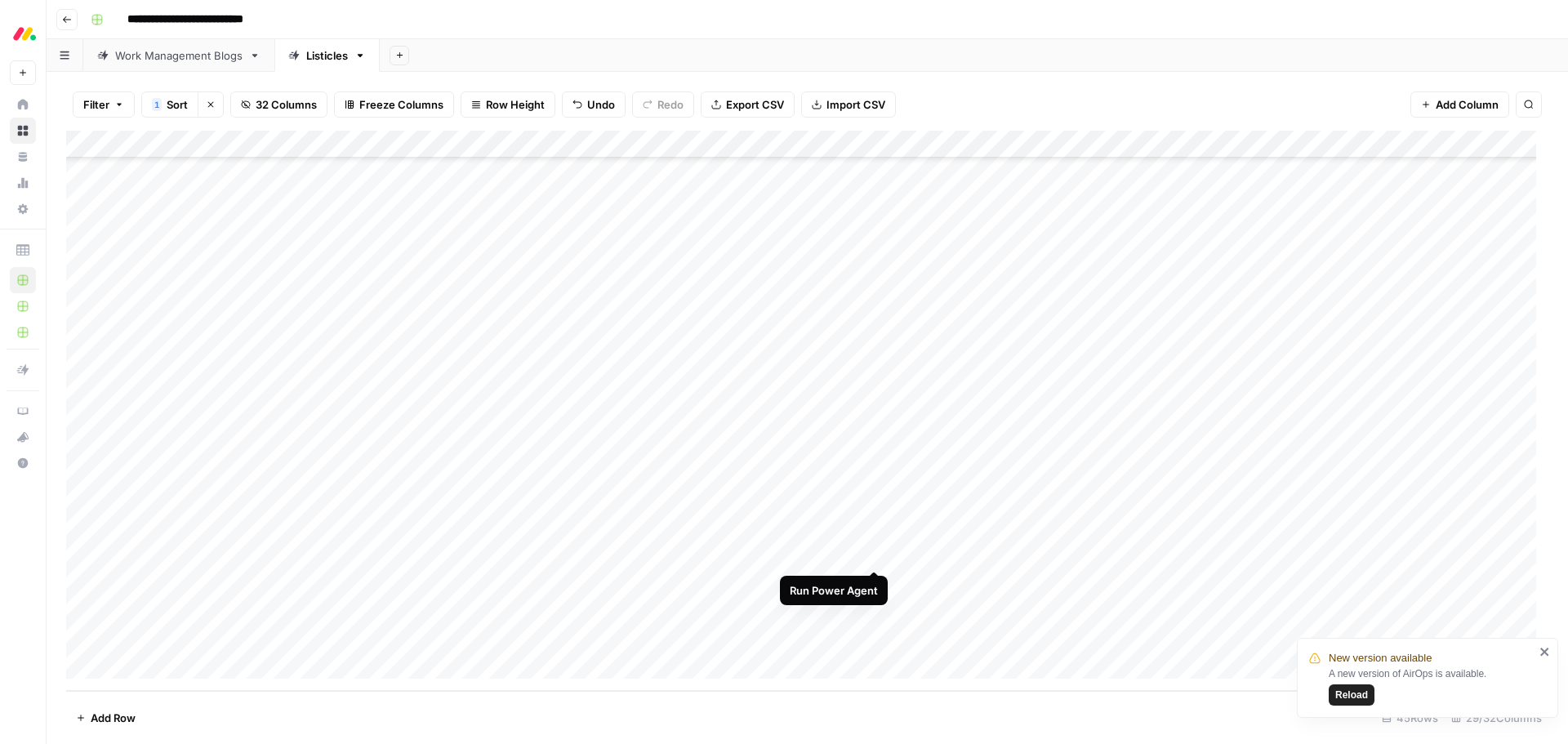 click on "Add Column" at bounding box center [807, 411] 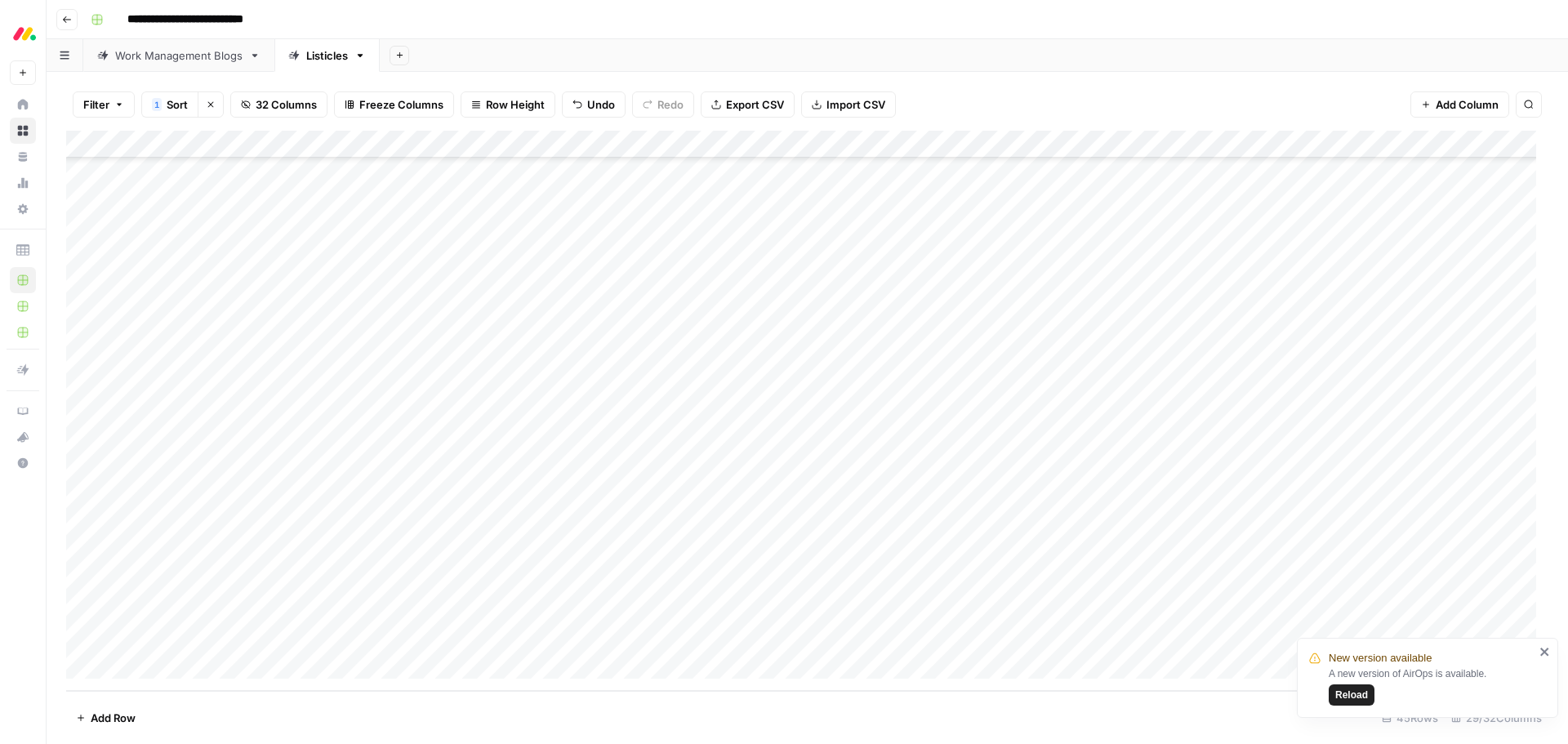 click on "Add Column" at bounding box center [807, 411] 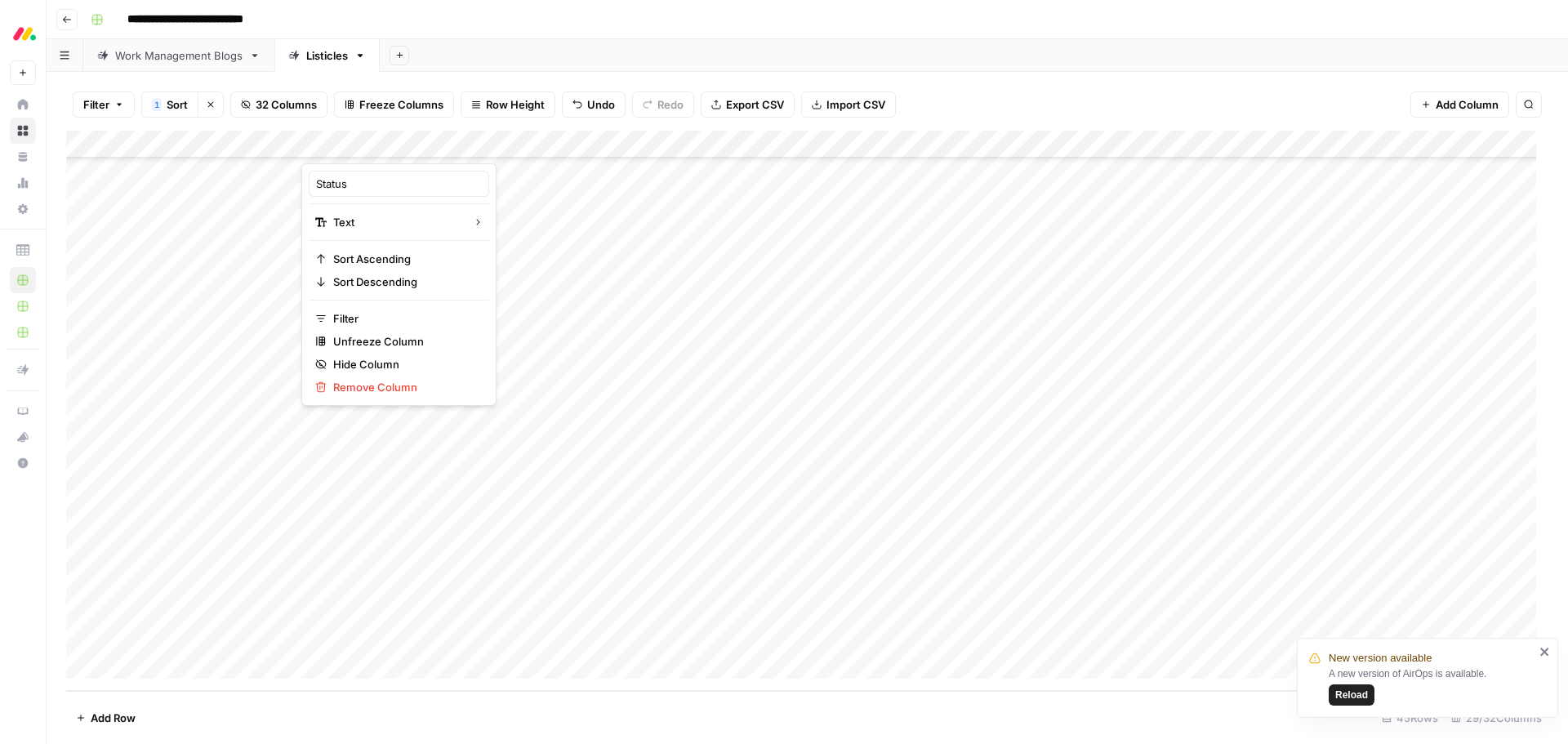 click on "Add Column" at bounding box center (1459, 105) 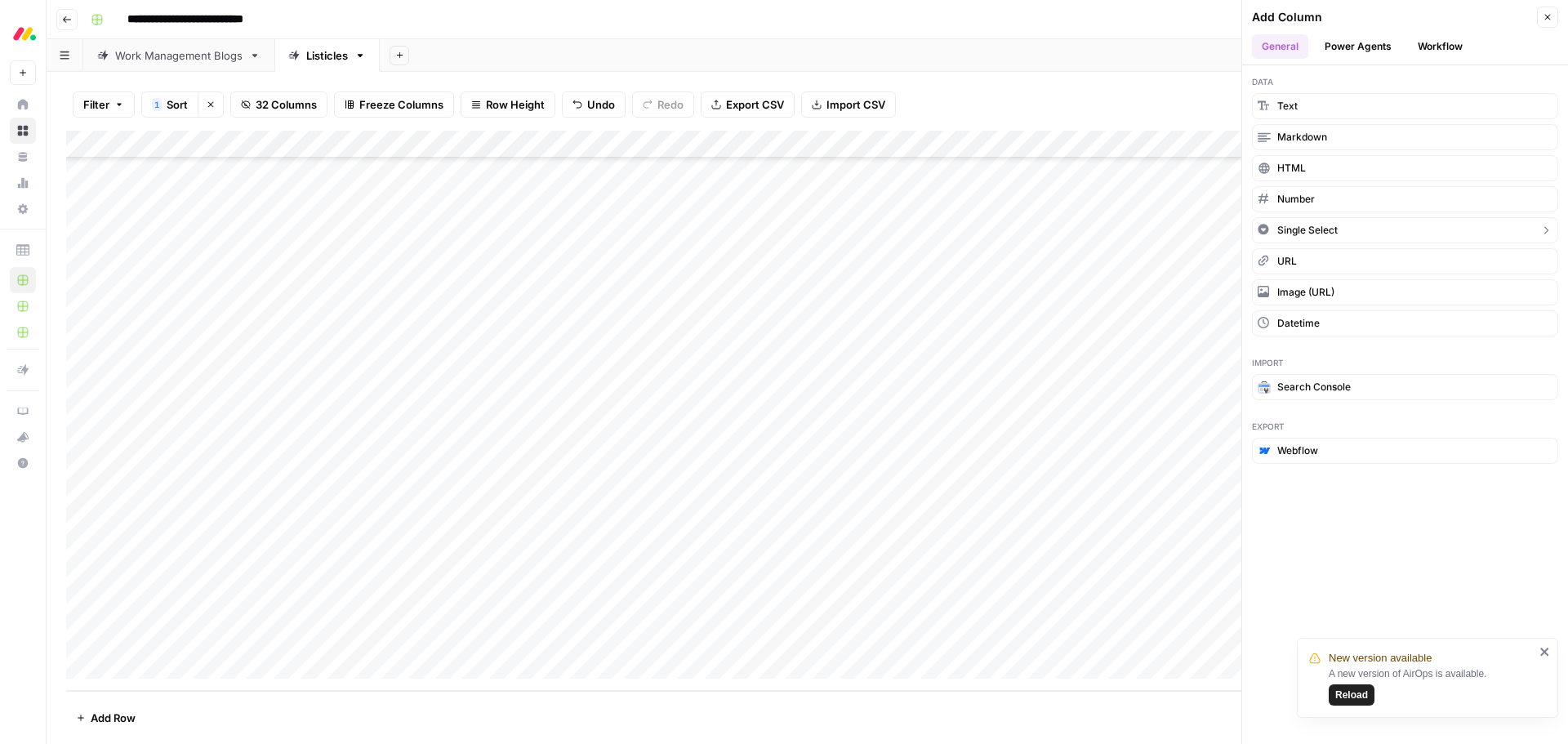click on "Single Select" at bounding box center (1405, 230) 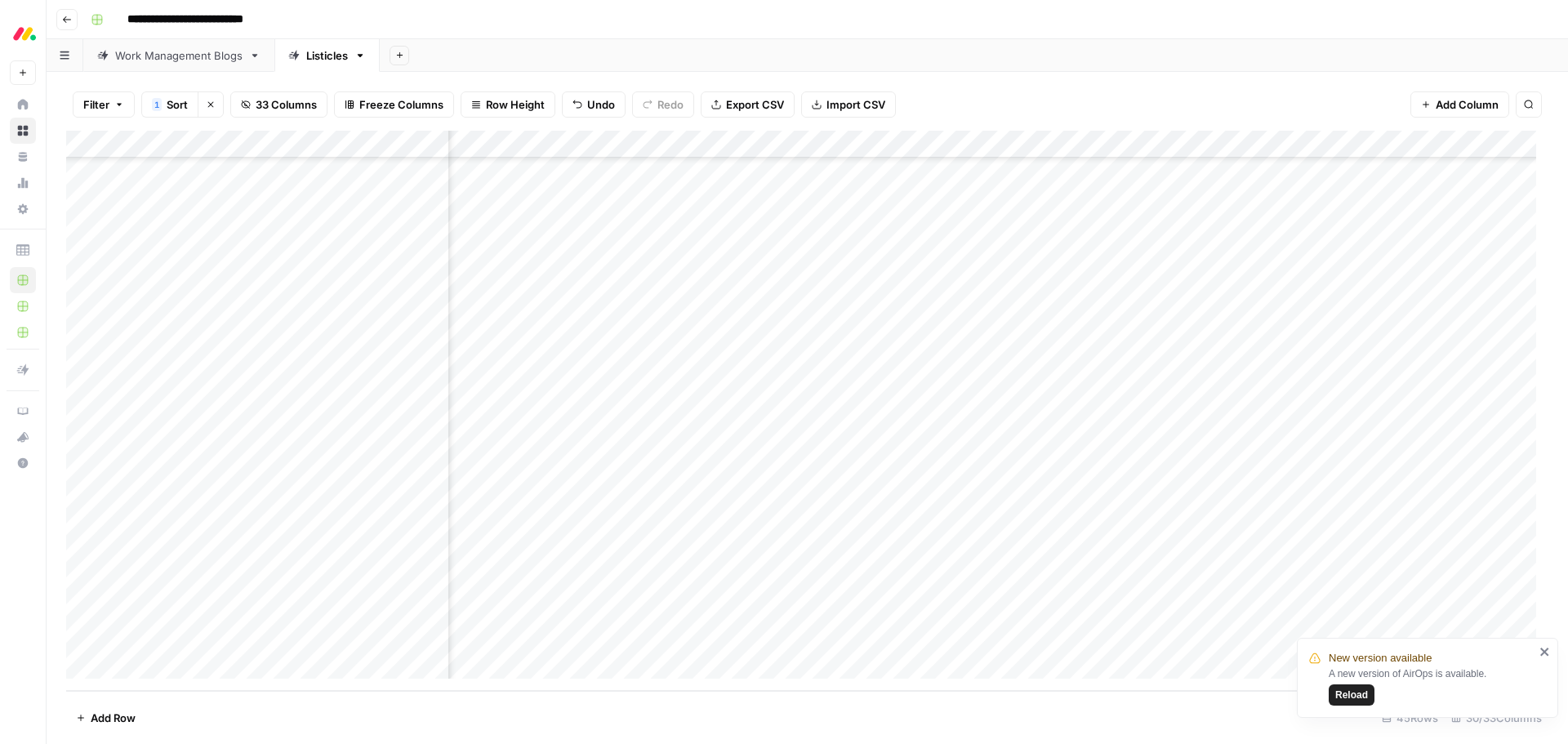 scroll, scrollTop: 755, scrollLeft: 3294, axis: both 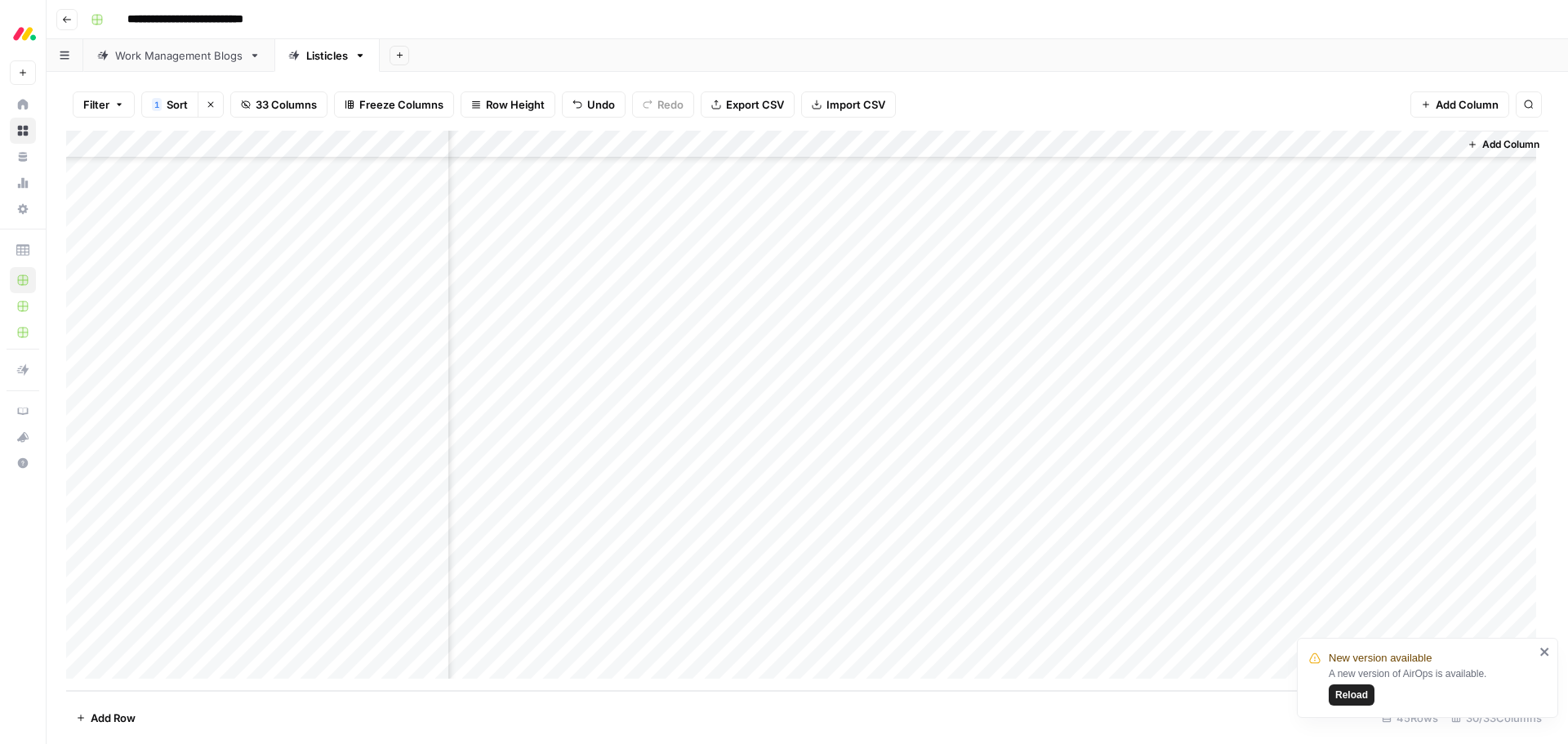 drag, startPoint x: 1388, startPoint y: 144, endPoint x: 498, endPoint y: 154, distance: 890.056 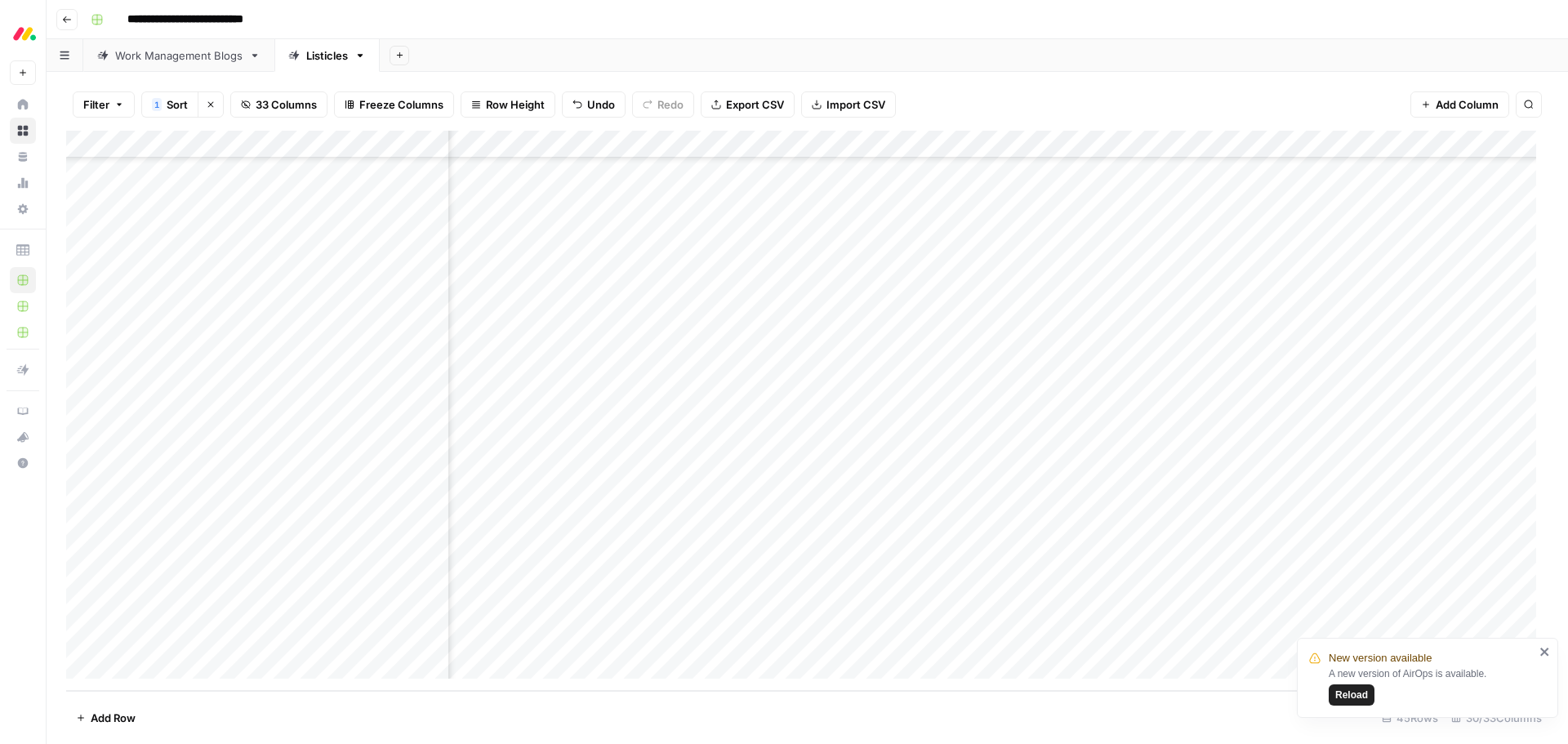 scroll, scrollTop: 755, scrollLeft: 2610, axis: both 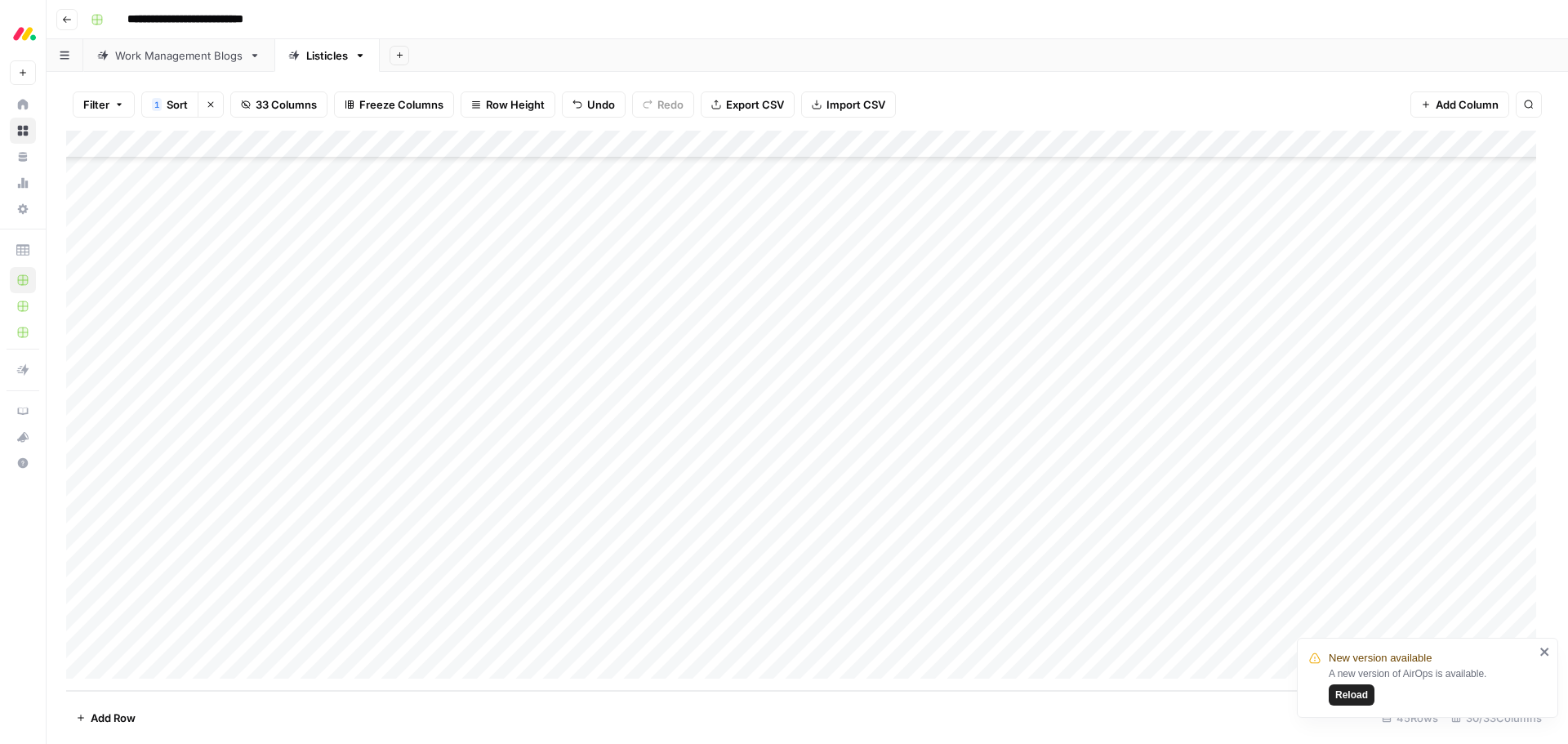 drag, startPoint x: 996, startPoint y: 146, endPoint x: 510, endPoint y: 143, distance: 486.0093 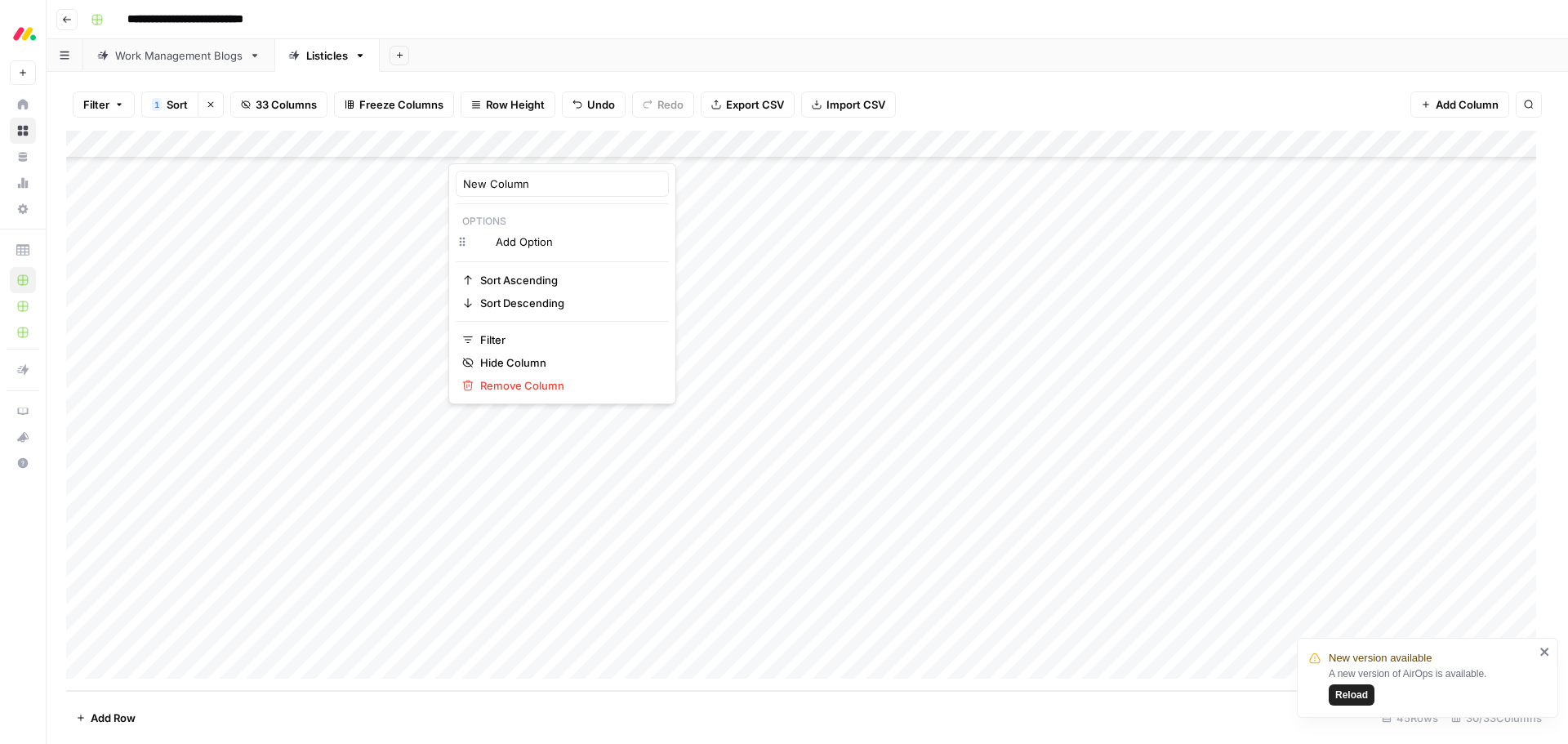 click at bounding box center (522, 147) 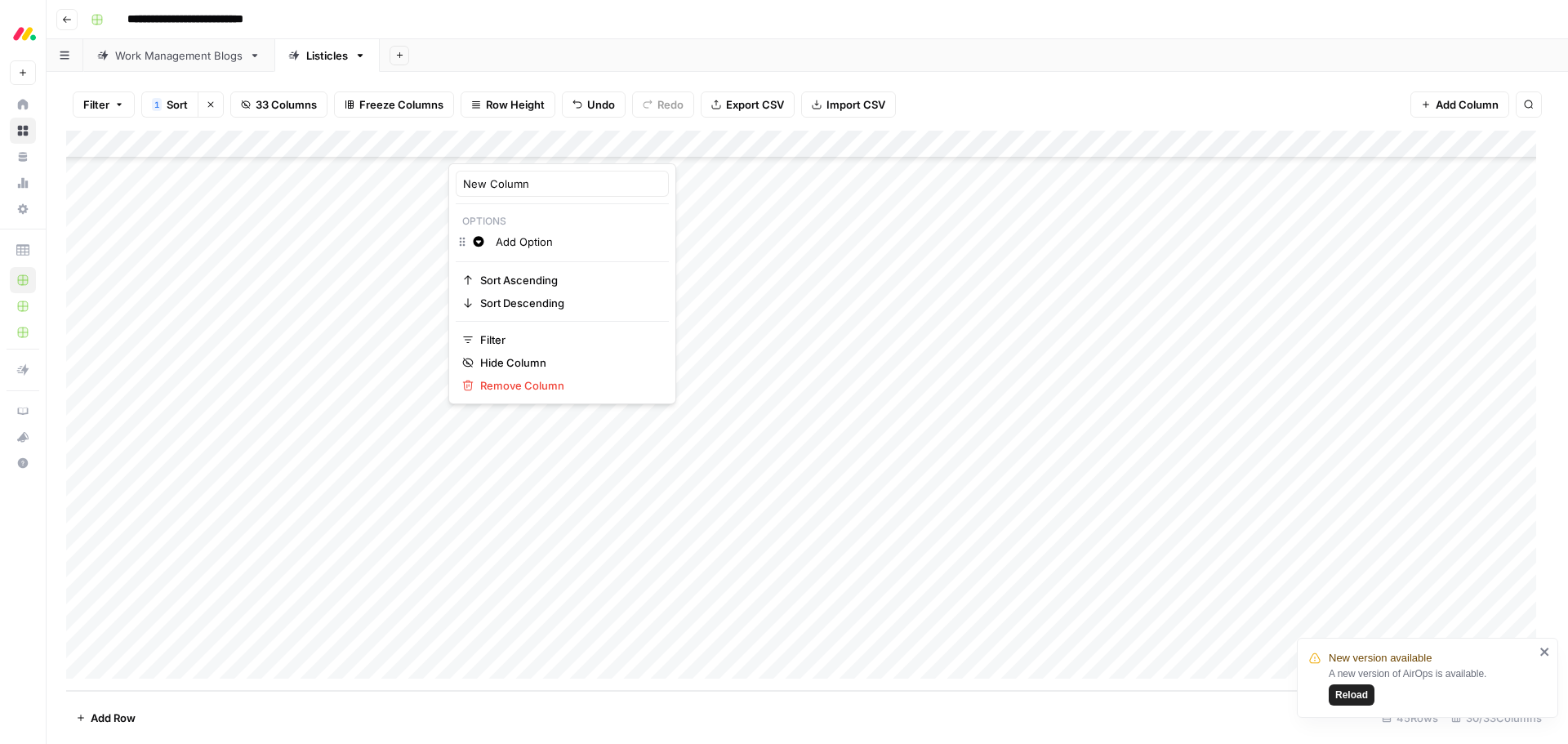 click on "New Column Options Change color Add Option Sort Ascending Sort Descending Filter Hide Column Remove Column" at bounding box center (562, 283) 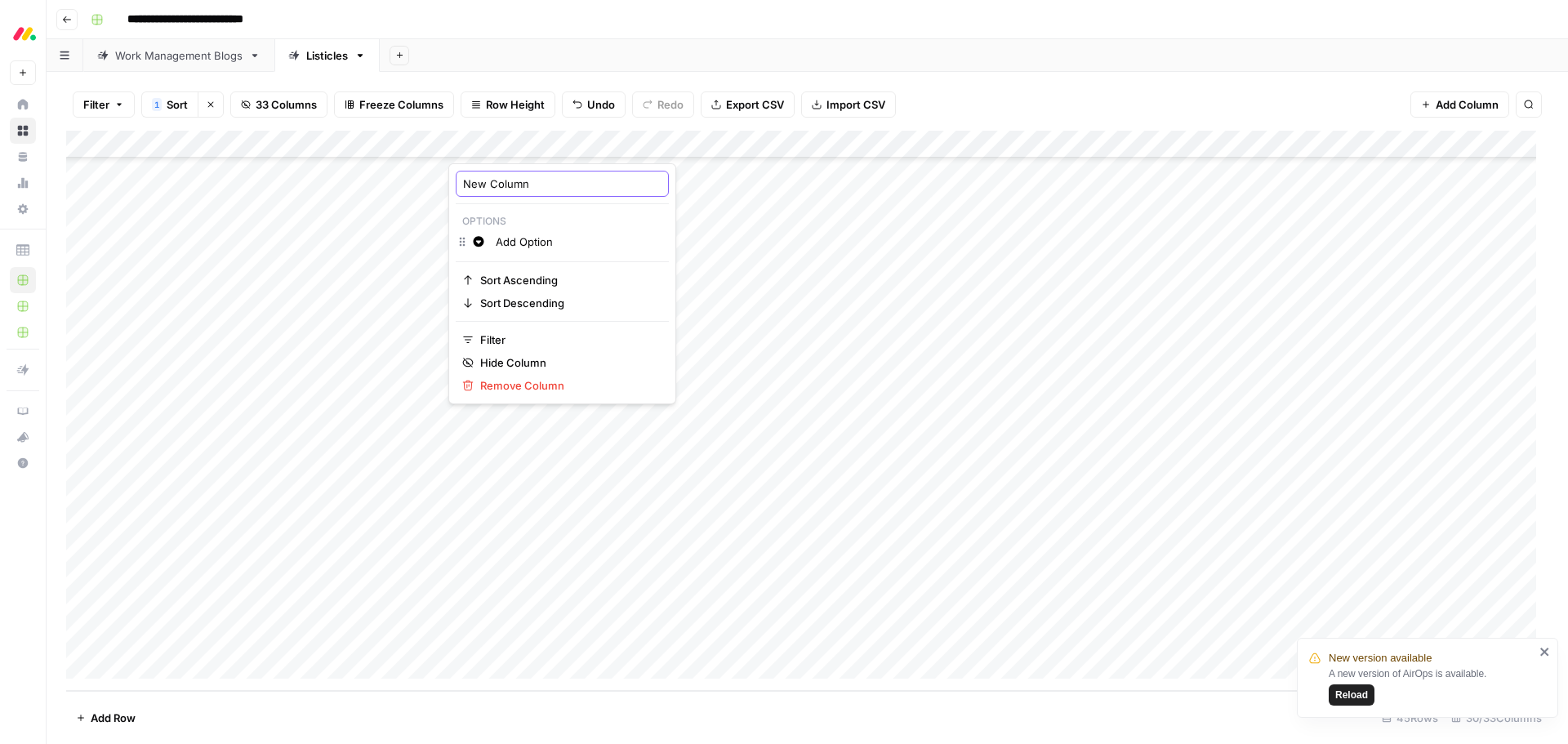 click on "New Column" at bounding box center [562, 184] 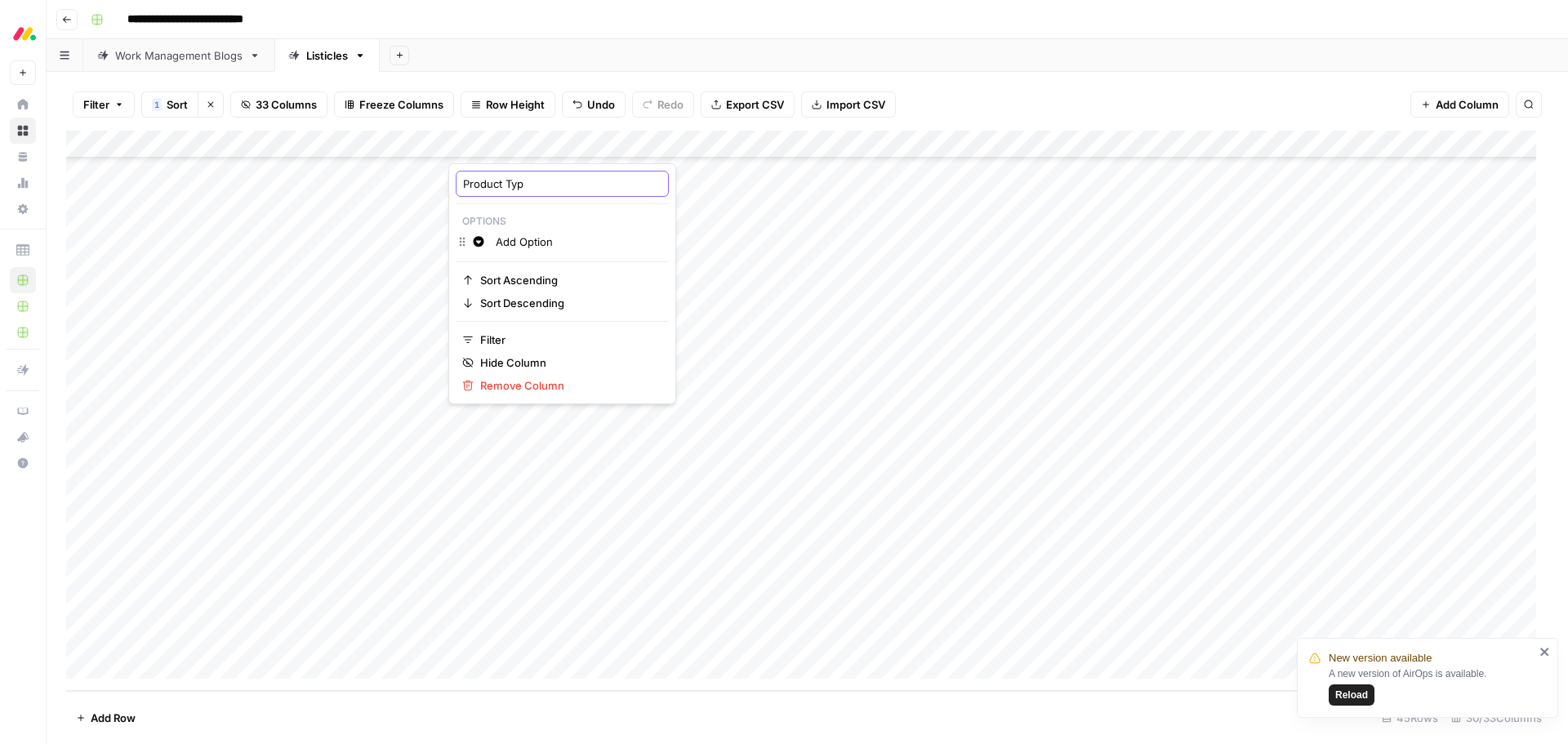 type on "Product Type" 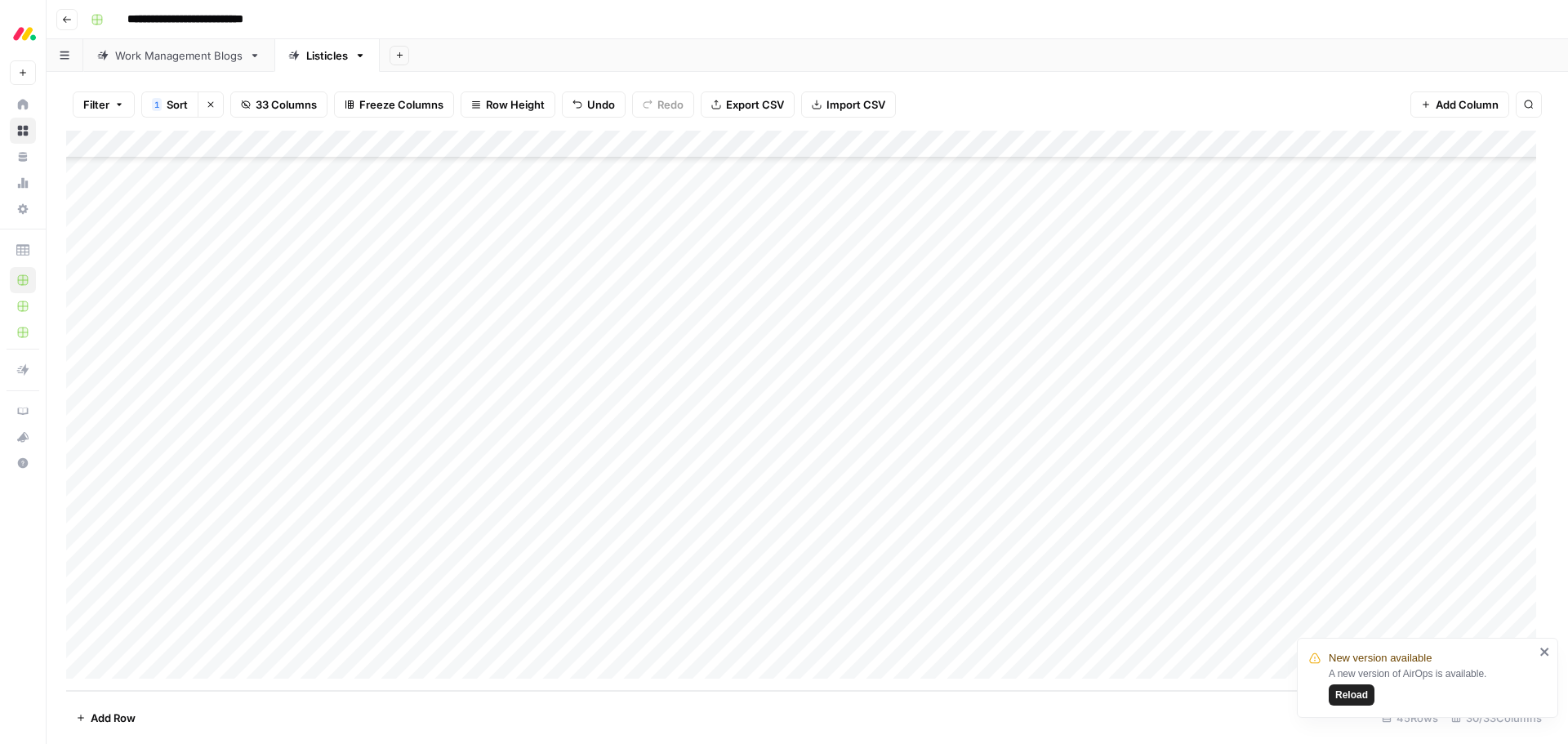 click on "Add Column" at bounding box center [807, 411] 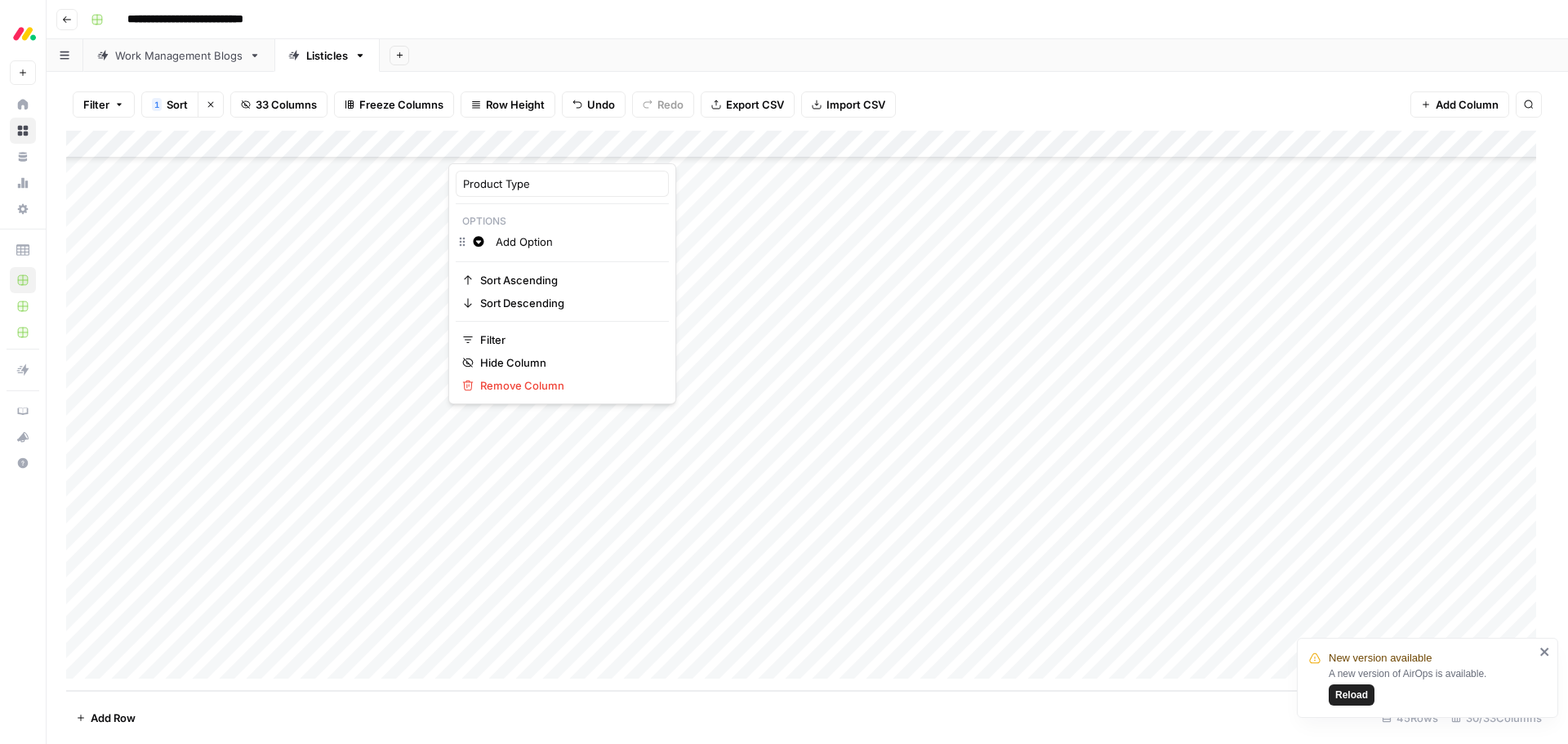 click on "Change color Add Option" at bounding box center [562, 243] 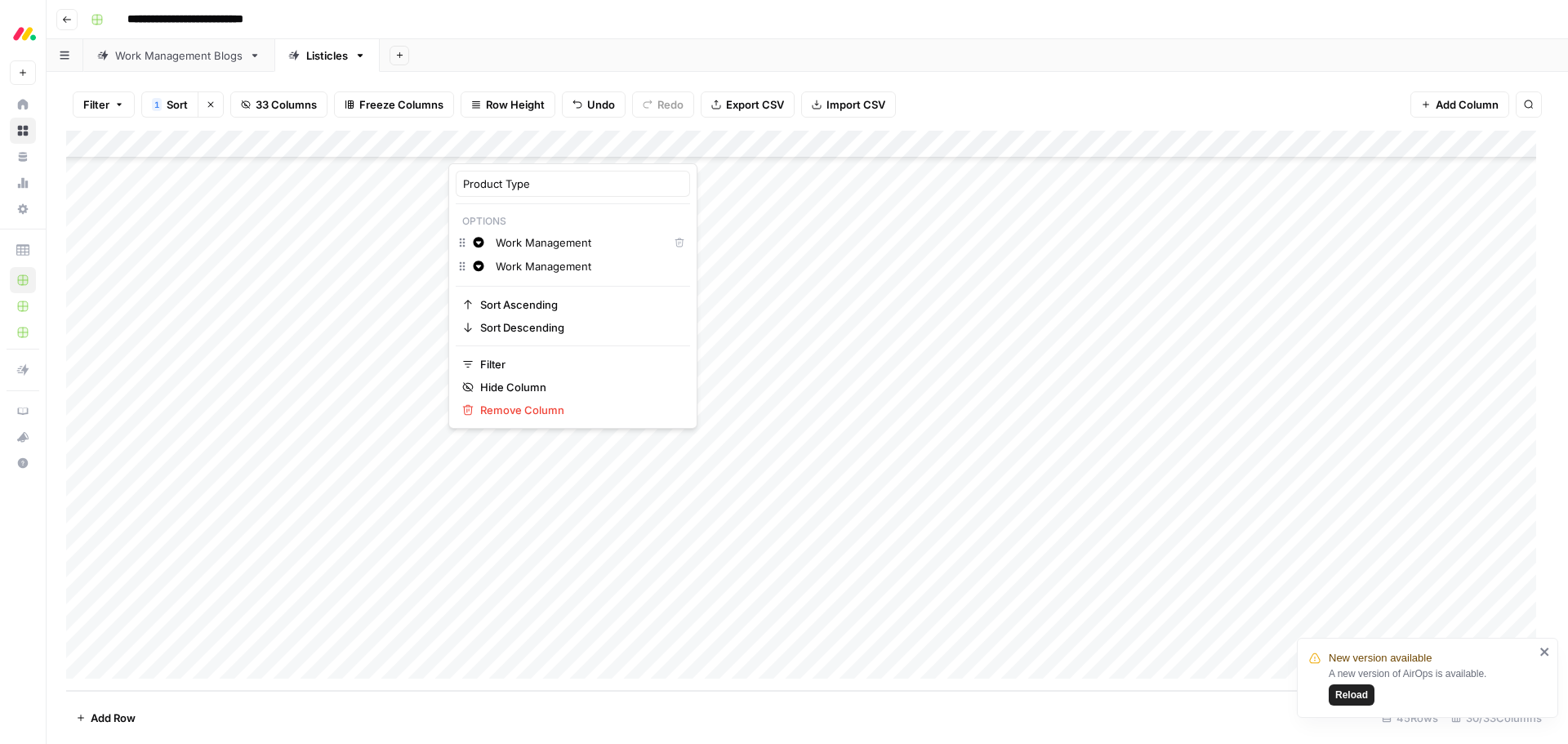 click on "Work Management" at bounding box center (589, 266) 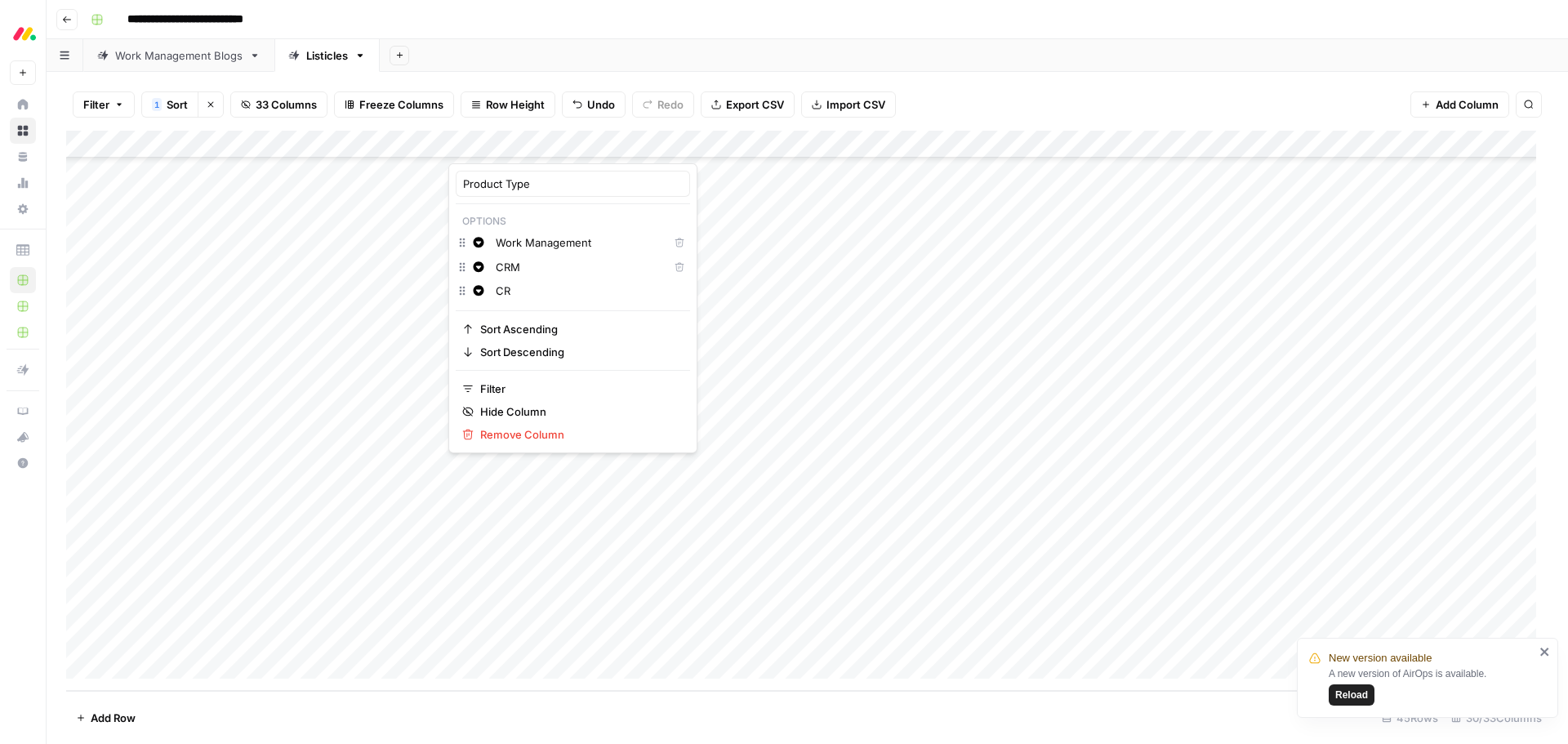 type on "C" 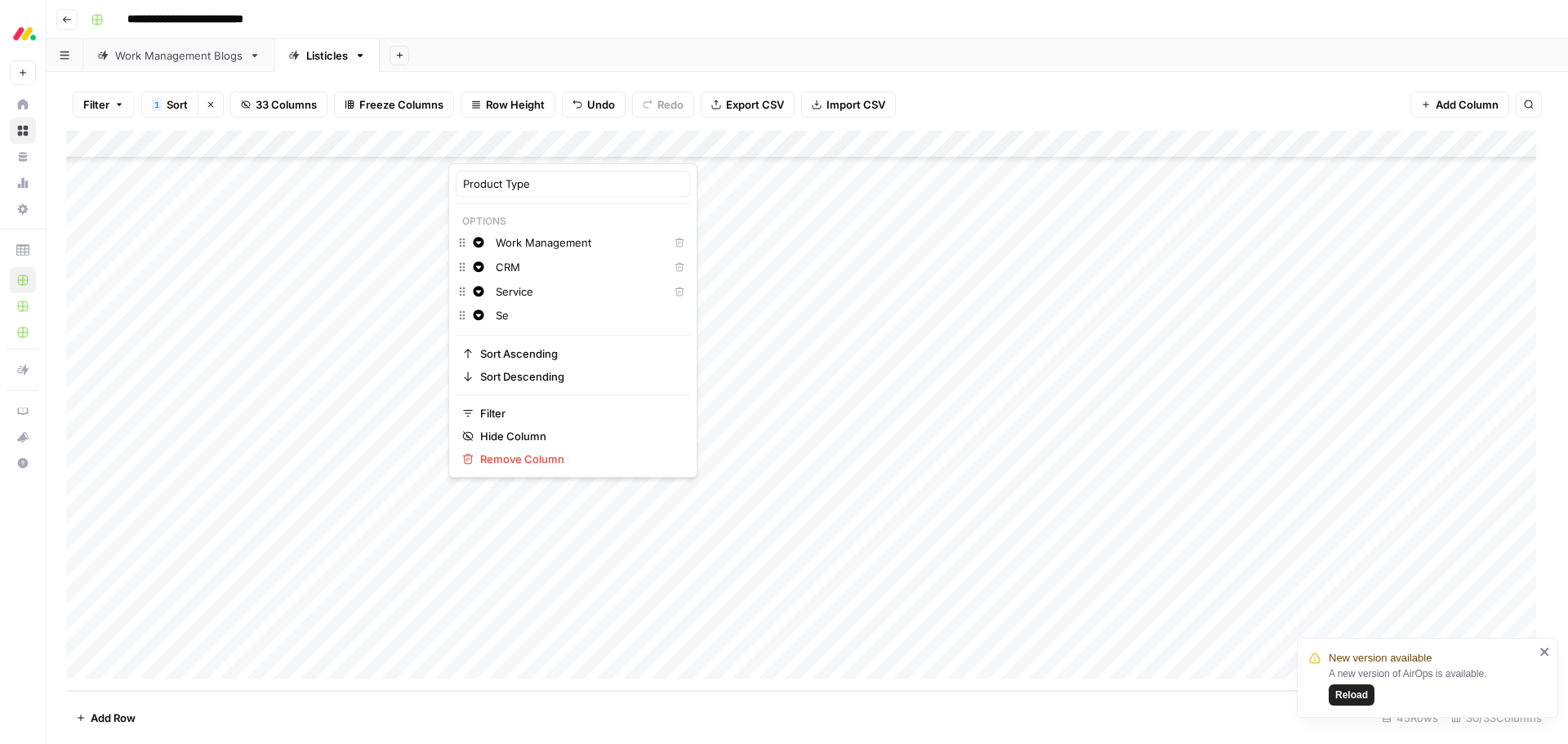 type on "S" 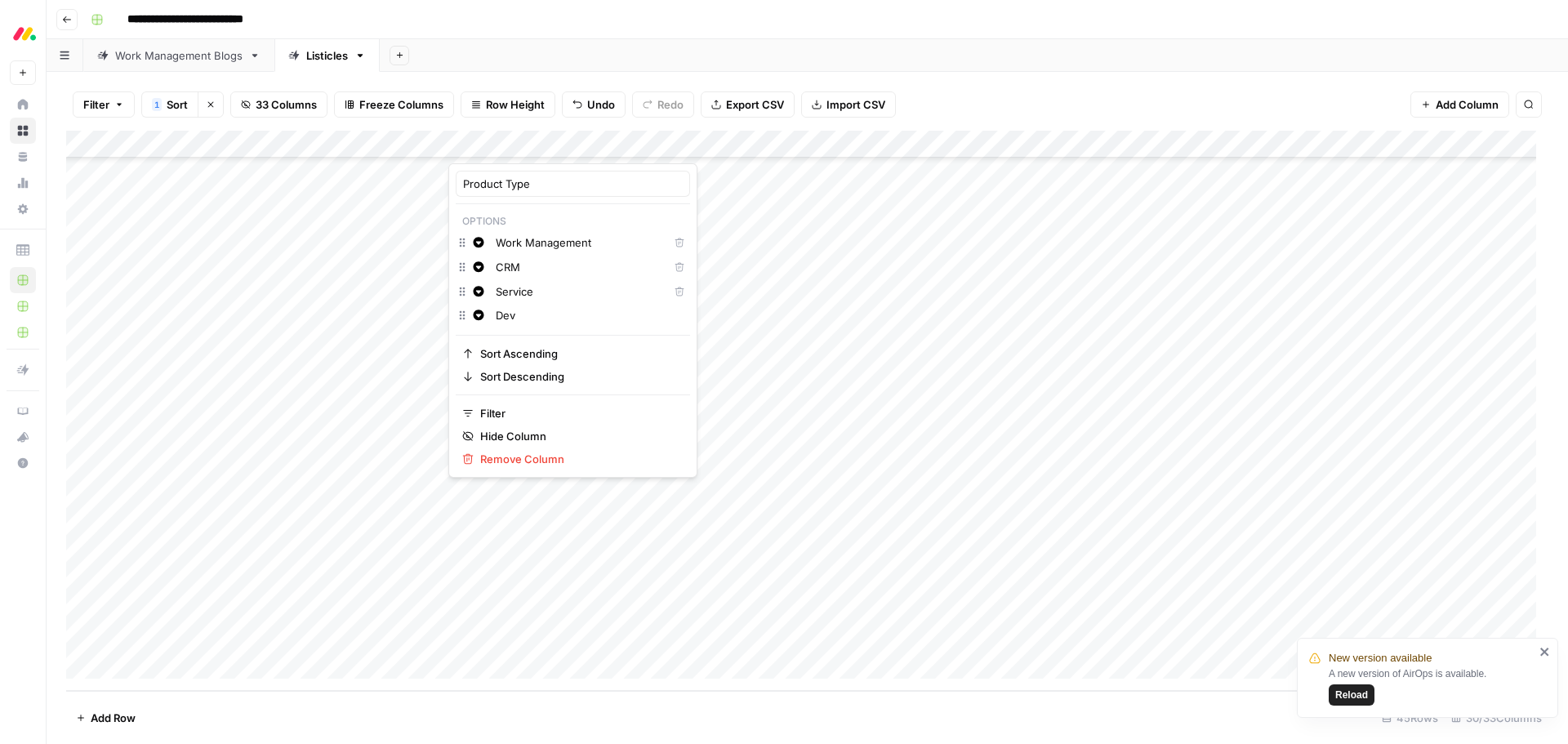type on "Dev" 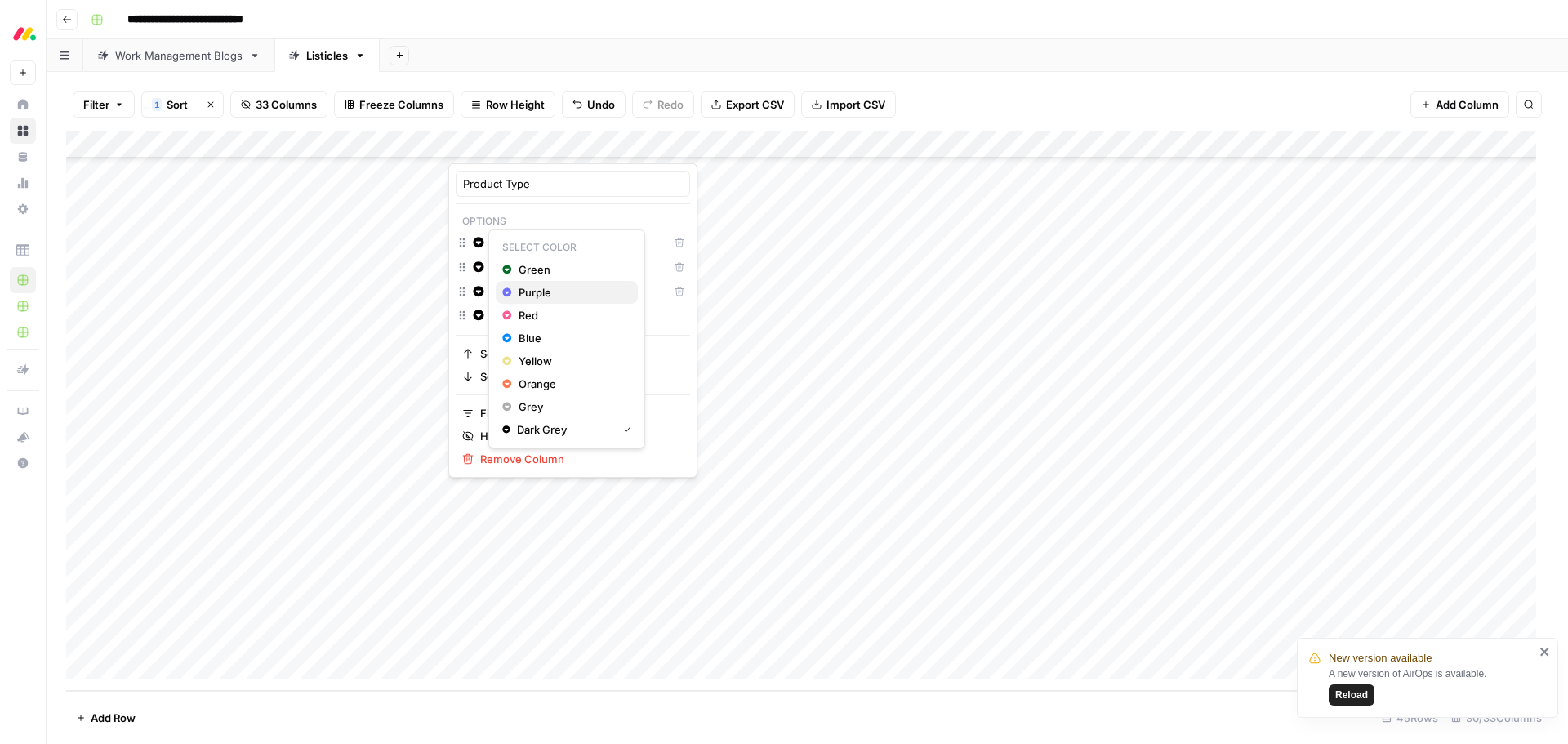 click on "Purple" at bounding box center [572, 292] 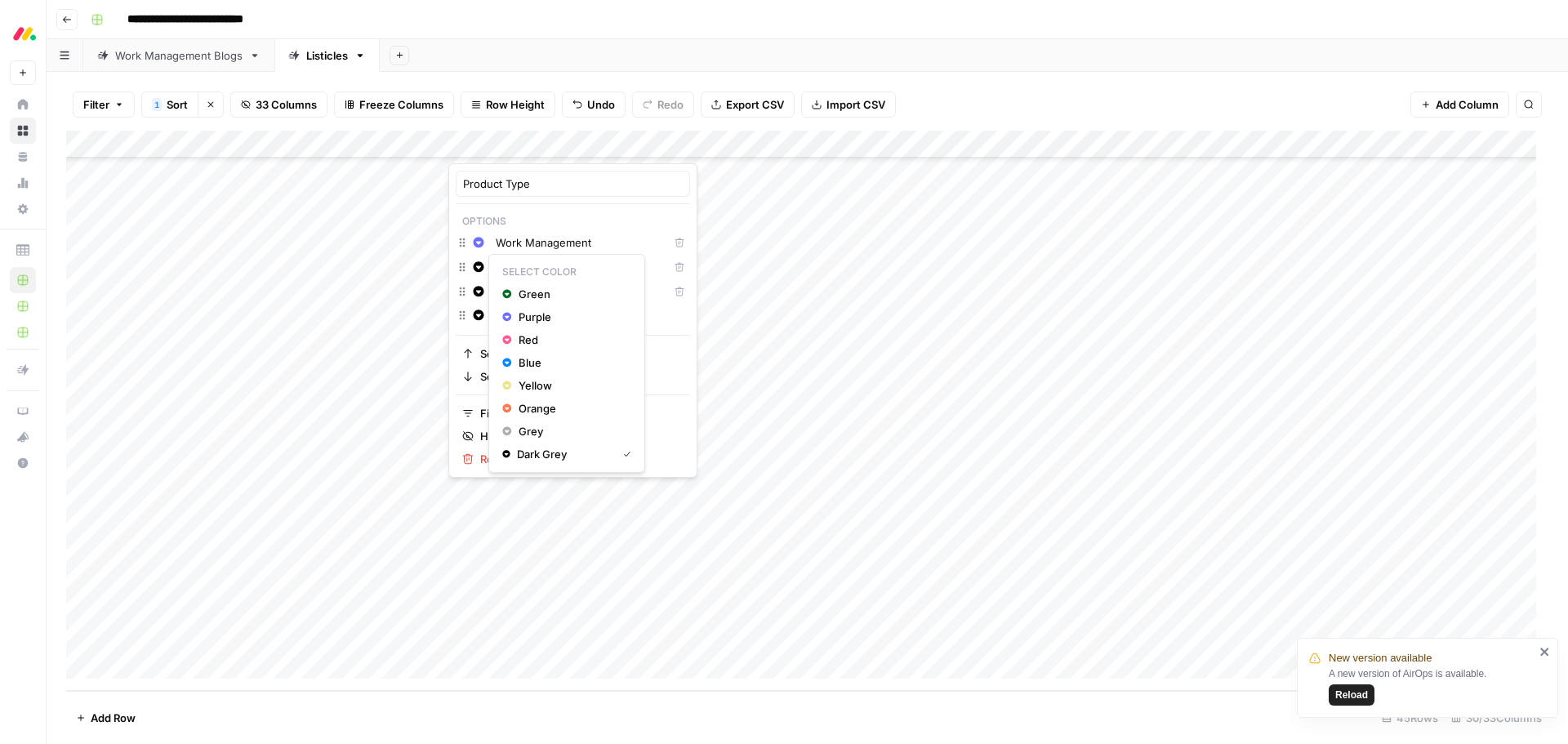 click 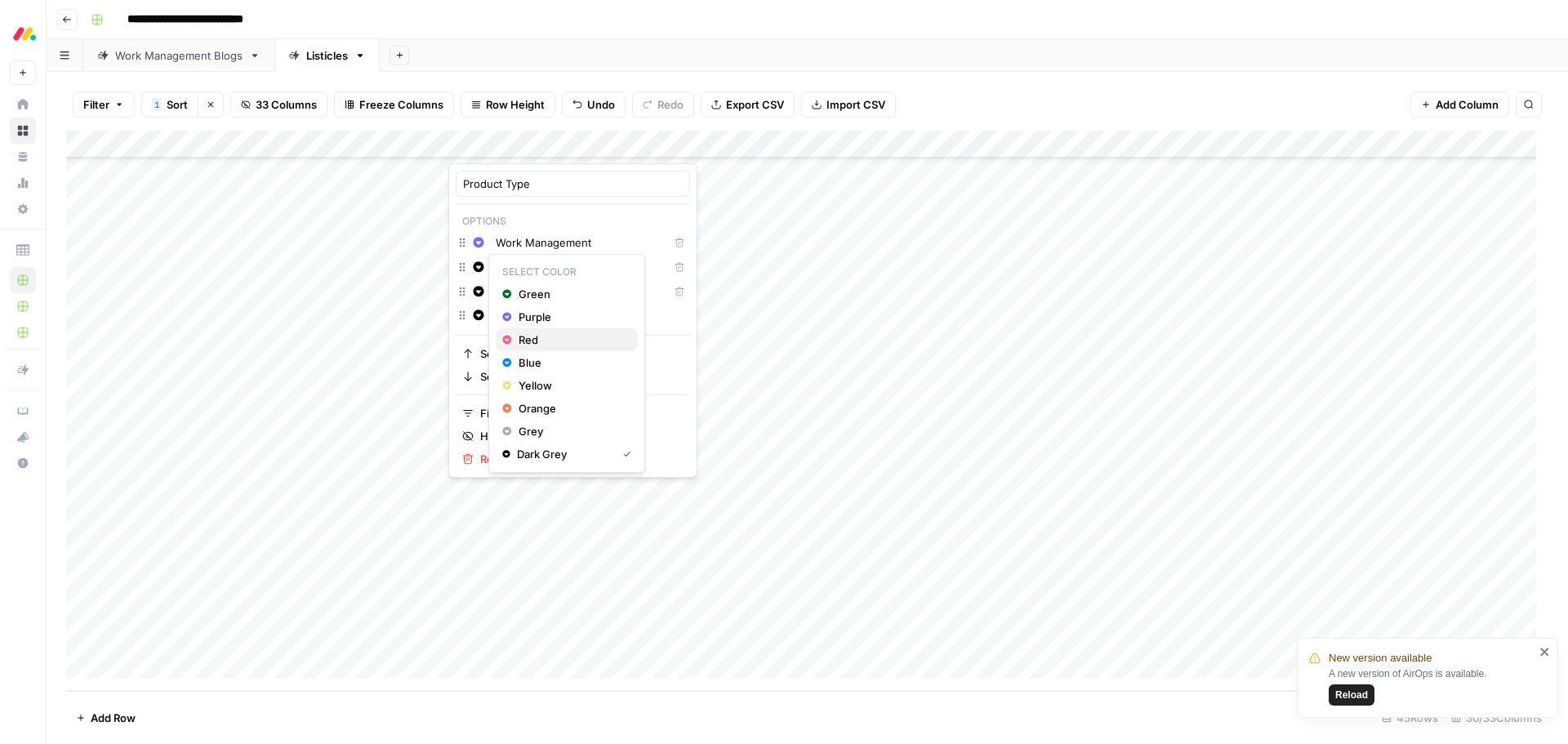 click on "Red" at bounding box center [572, 340] 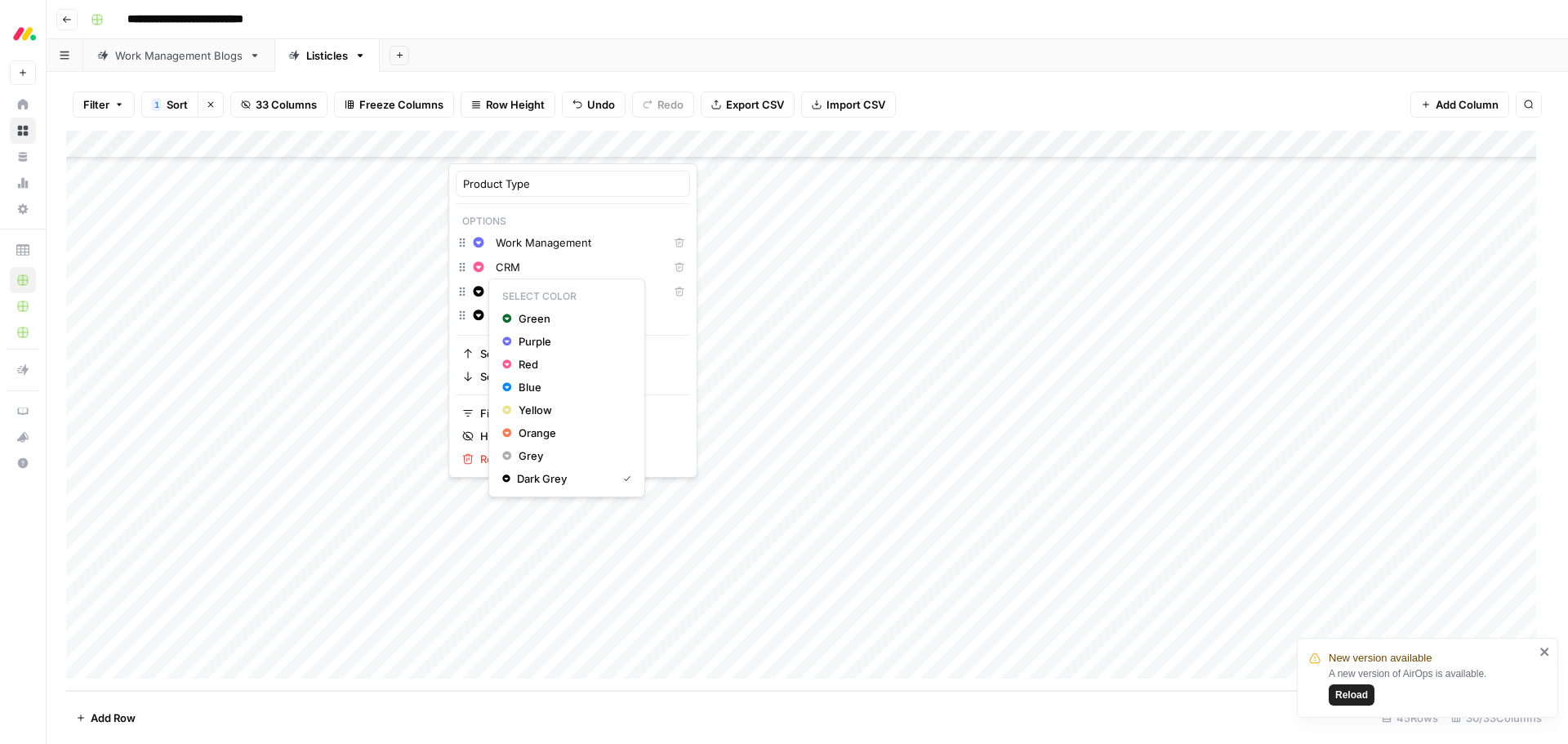 click 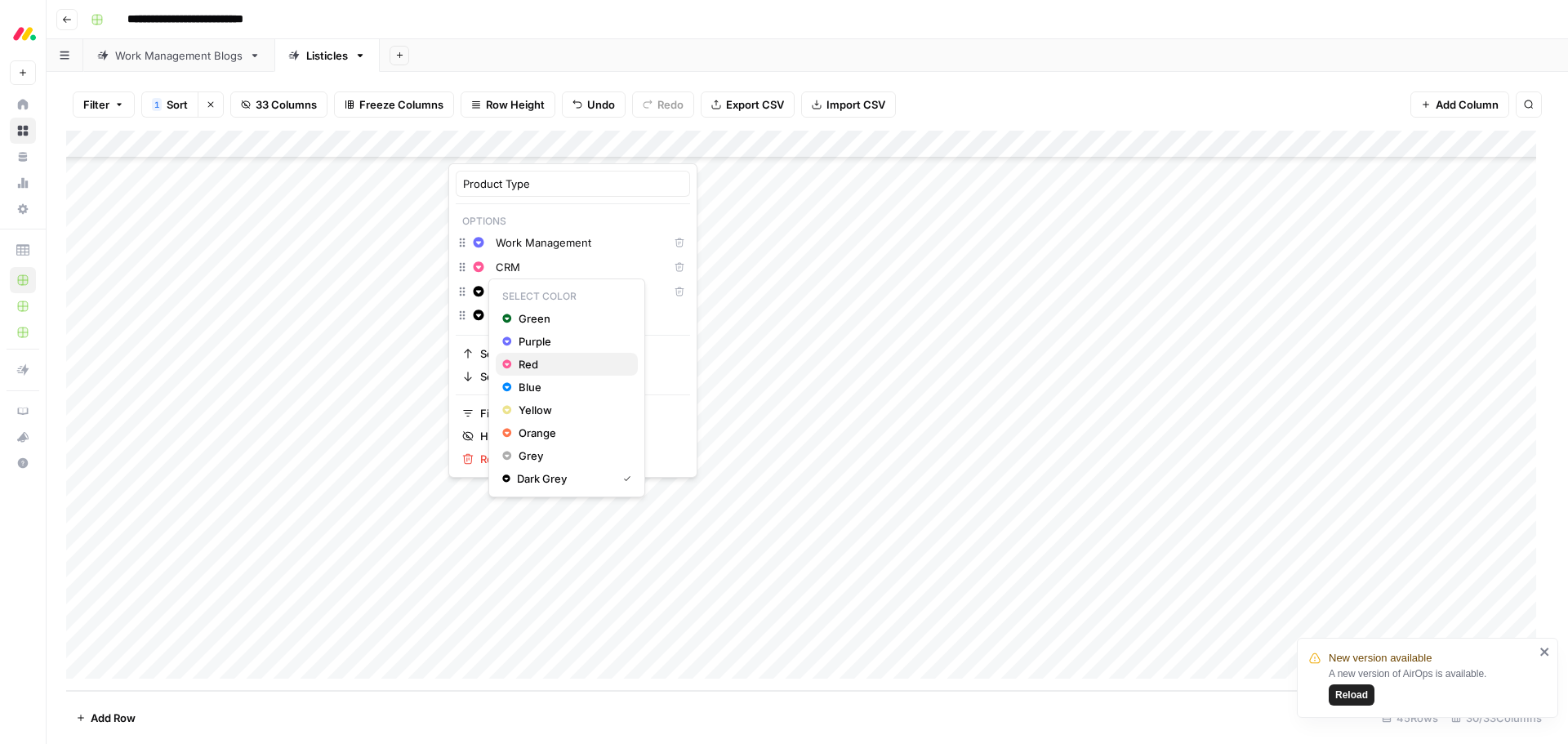 click on "Red" at bounding box center [572, 364] 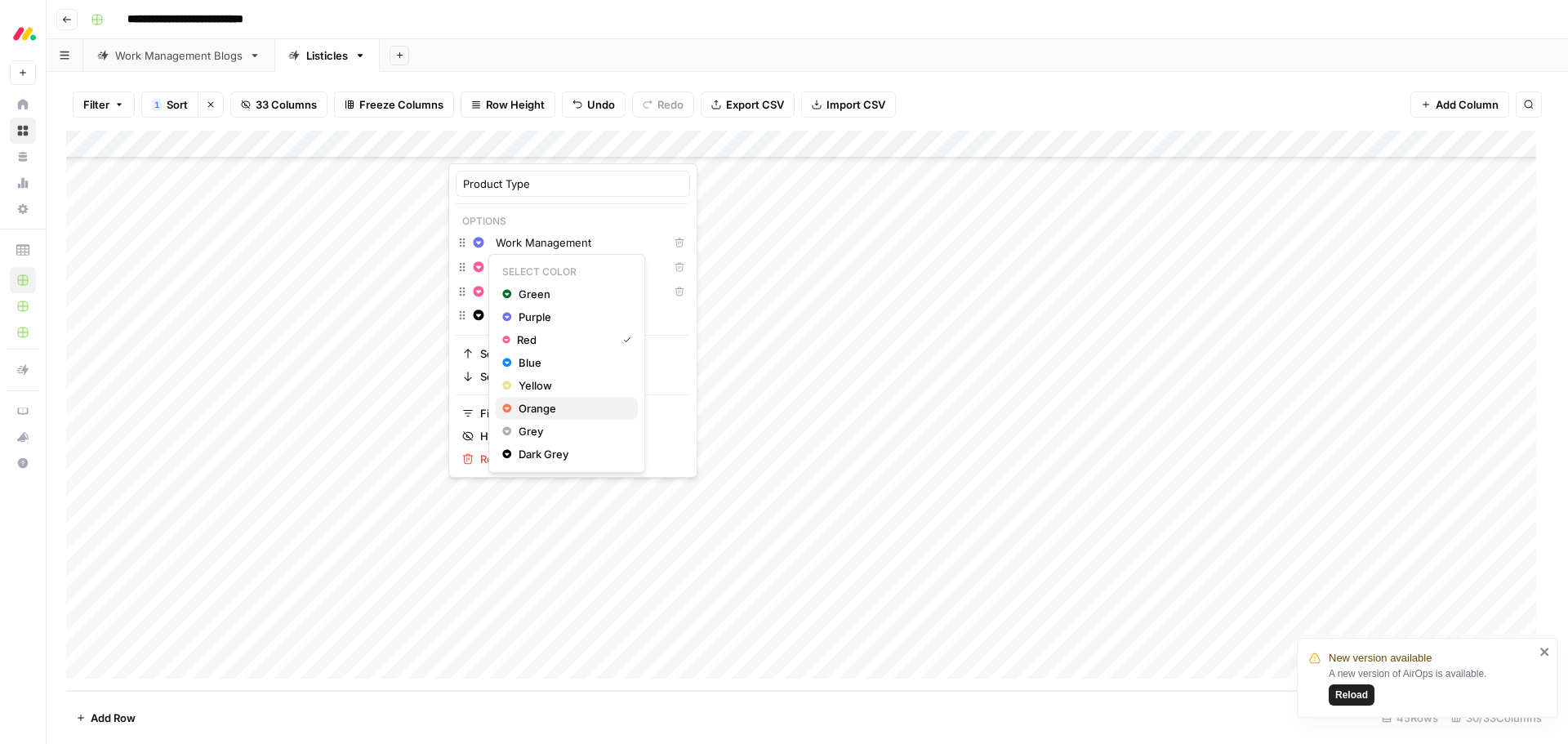 click on "Orange" at bounding box center [572, 408] 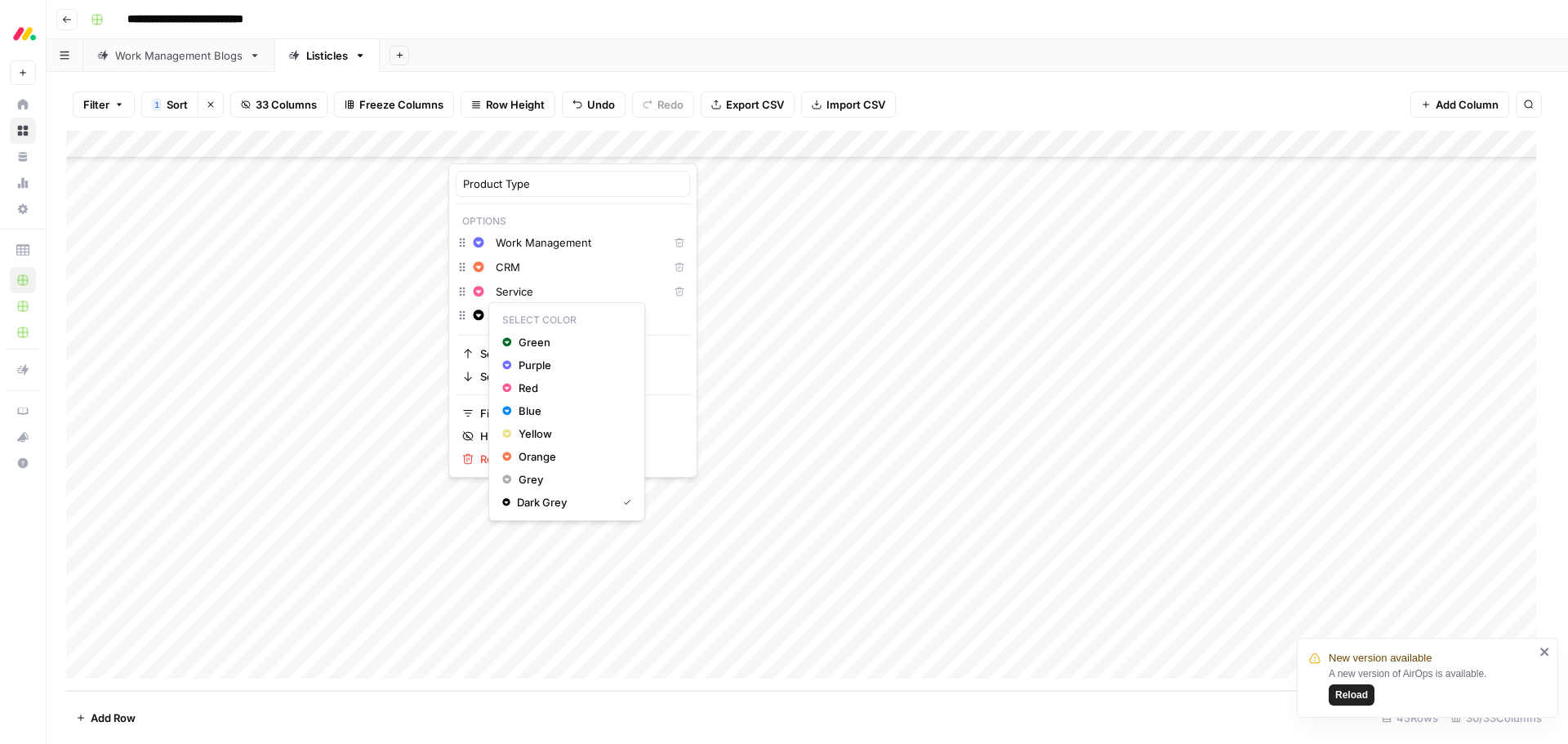 click 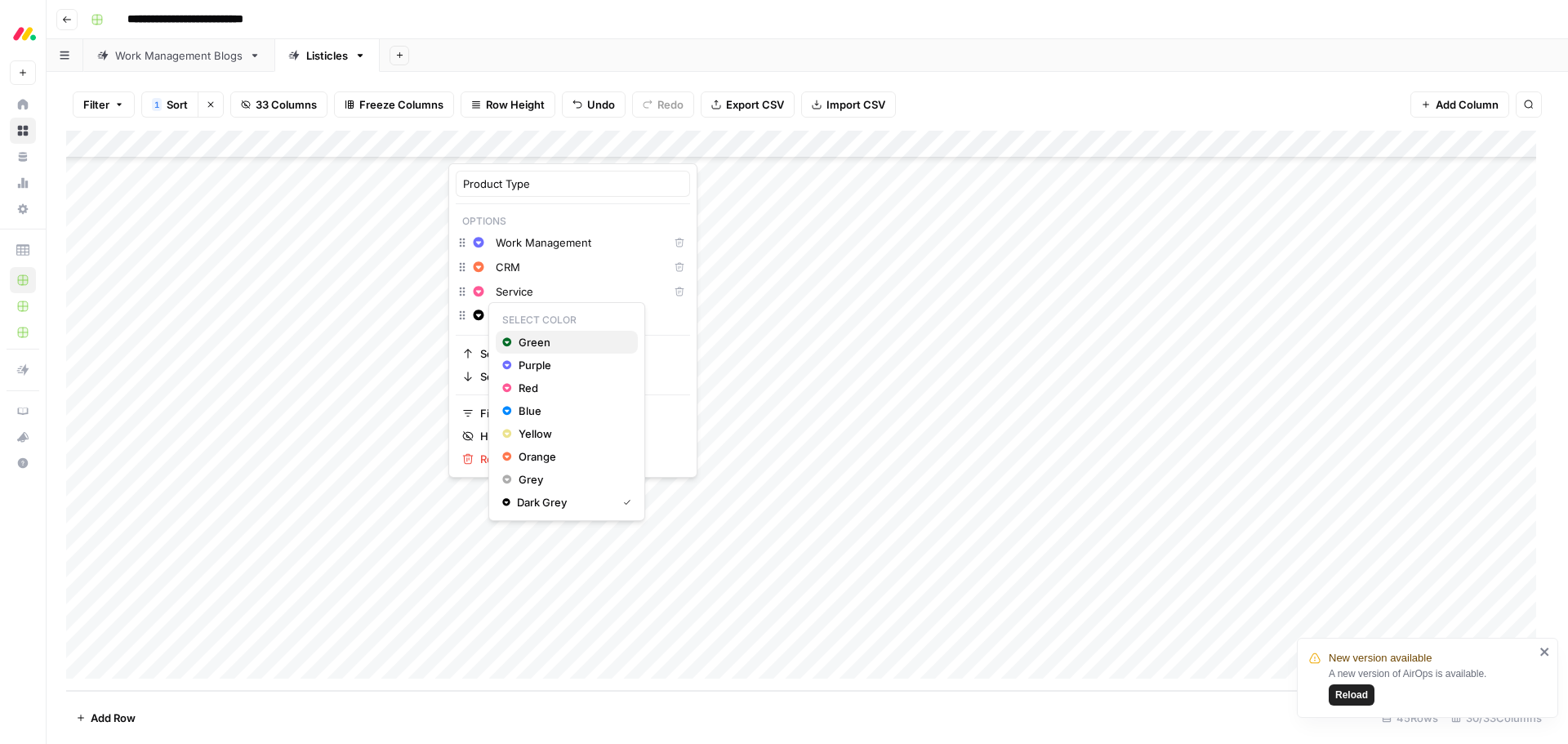 click on "Green" at bounding box center [572, 342] 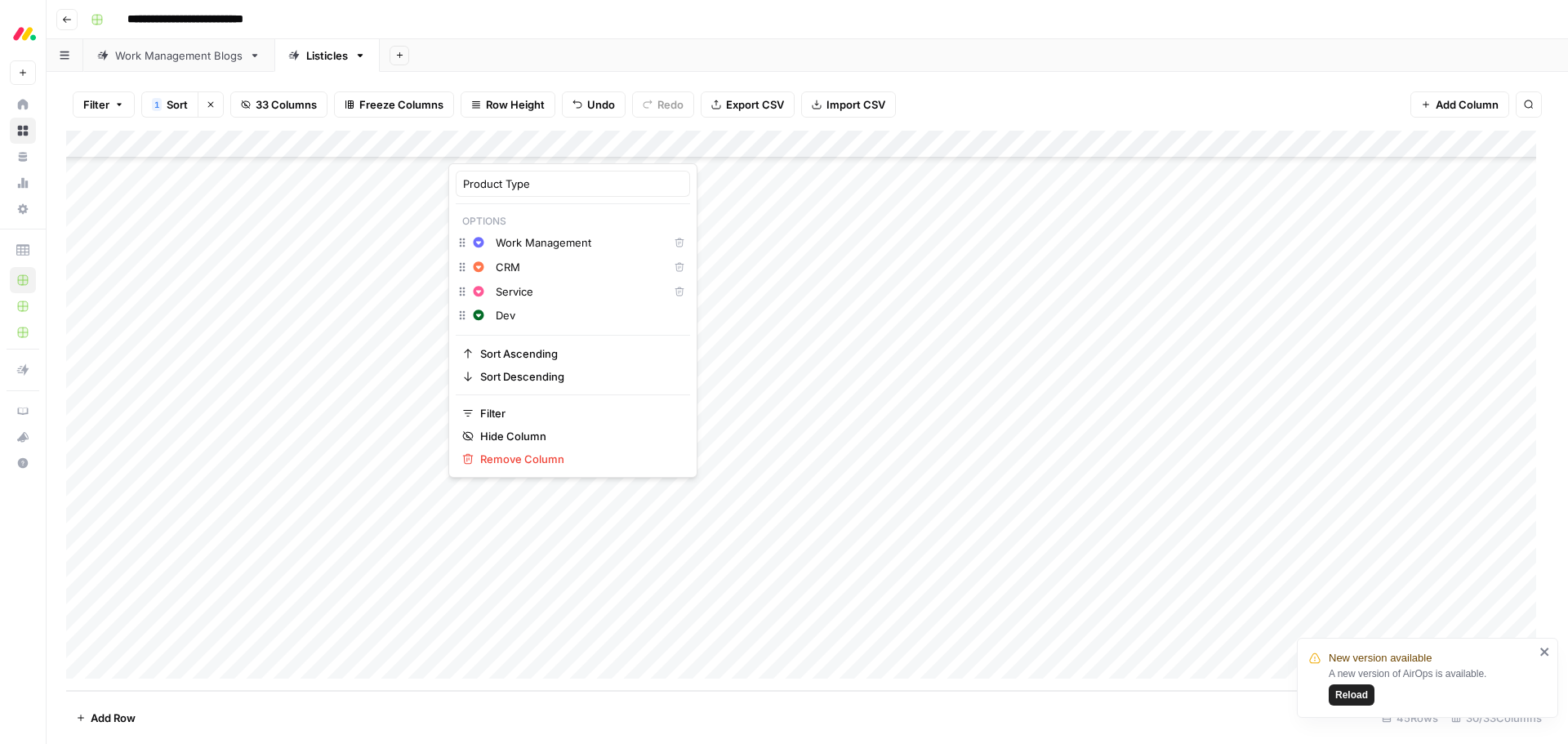 click on "Filter 1 Sort Clear sorts 33 Columns Freeze Columns Row Height Undo Redo Export CSV Import CSV Add Column Search Add Column Add Row 45  Rows 30/33  Columns" at bounding box center (807, 408) 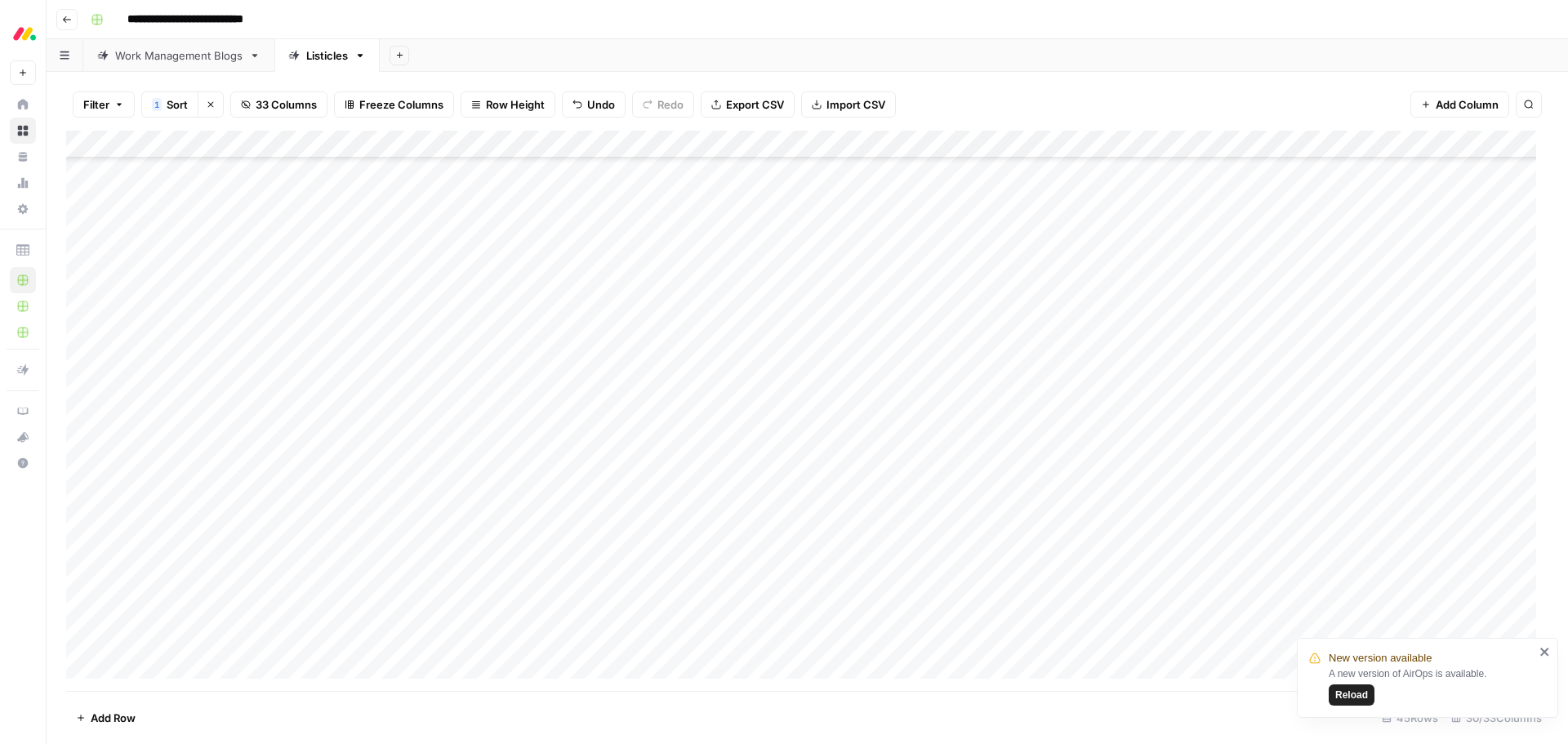 scroll, scrollTop: 755, scrollLeft: 0, axis: vertical 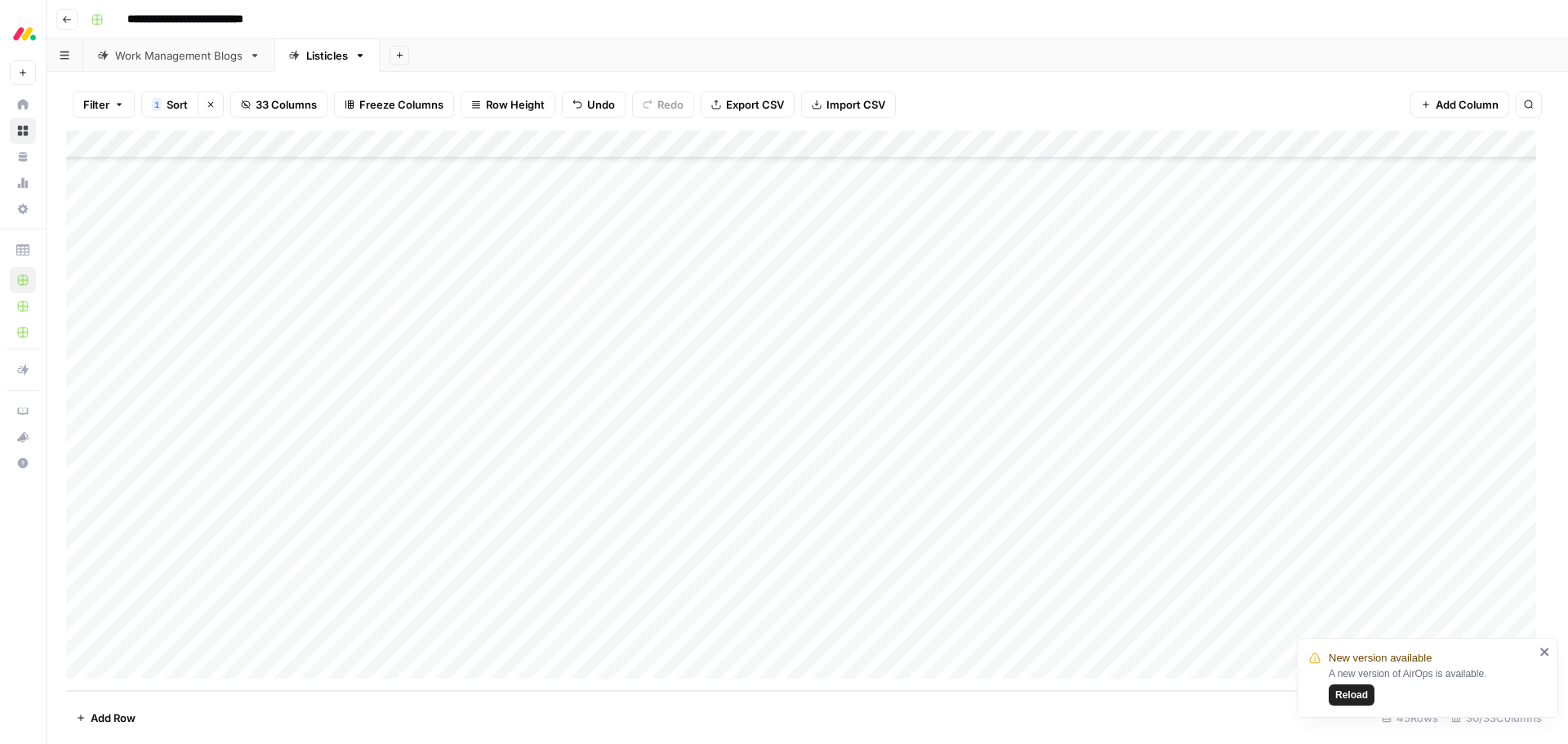 click on "Add Column" at bounding box center (807, 411) 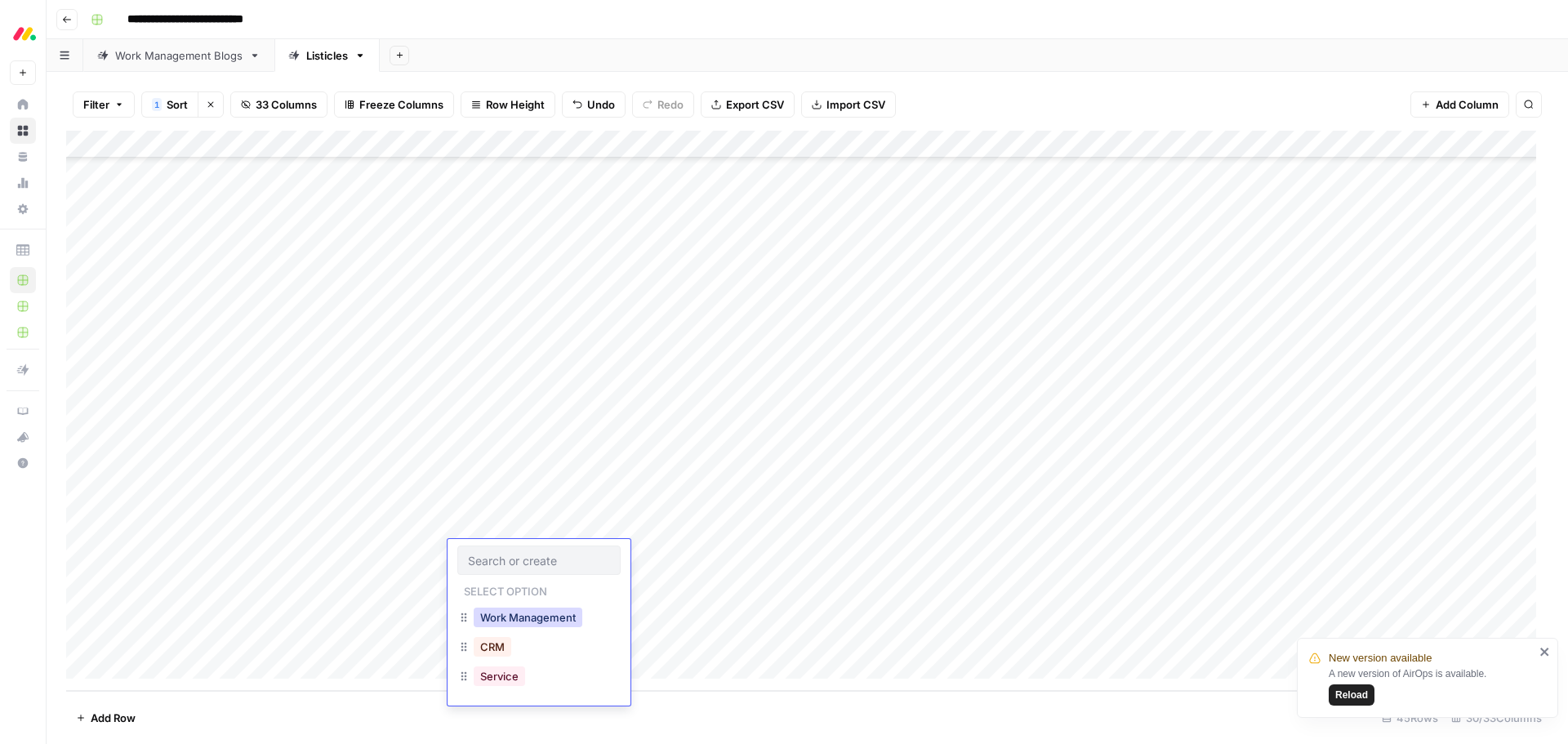 click on "Work Management" at bounding box center [528, 617] 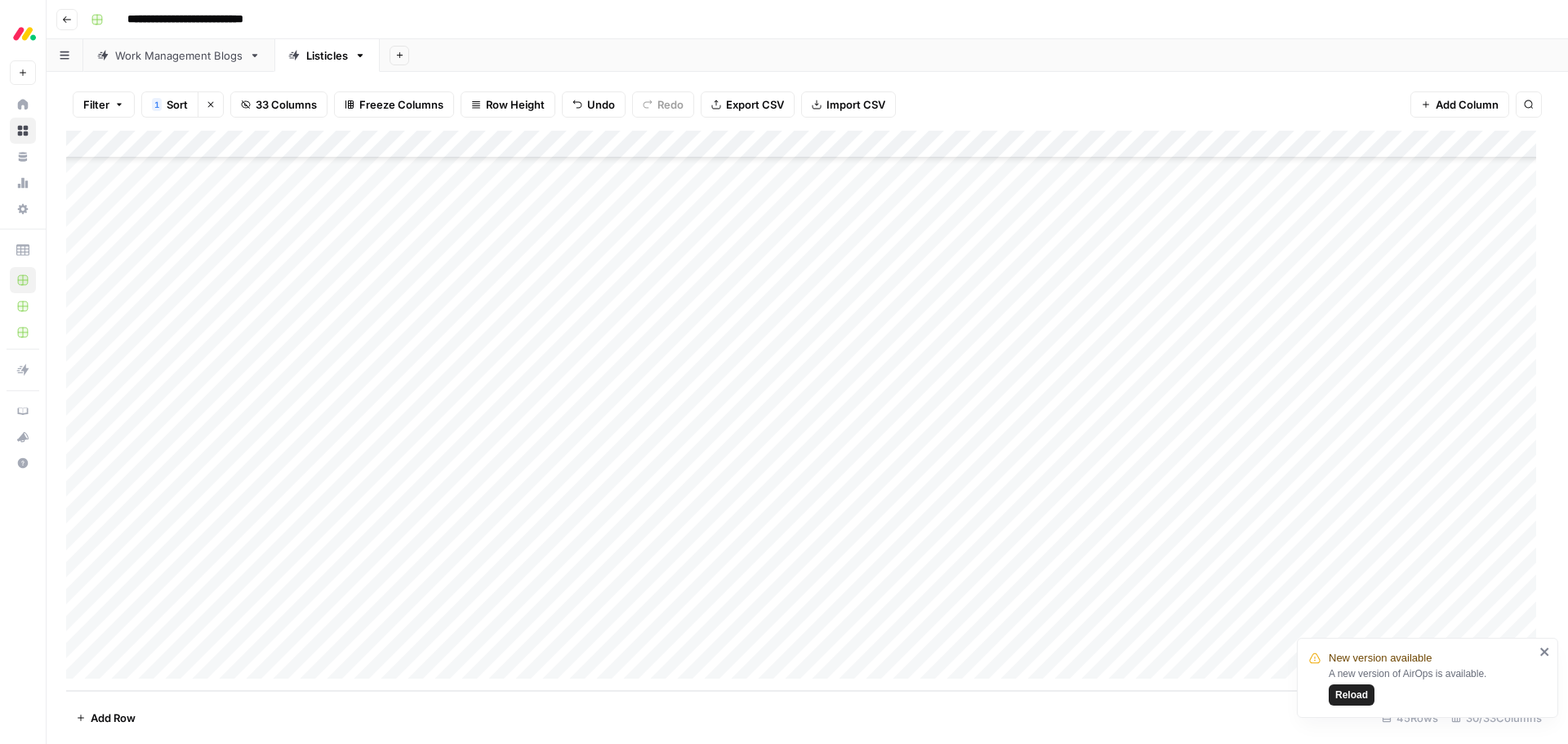 click on "Add Column" at bounding box center (807, 411) 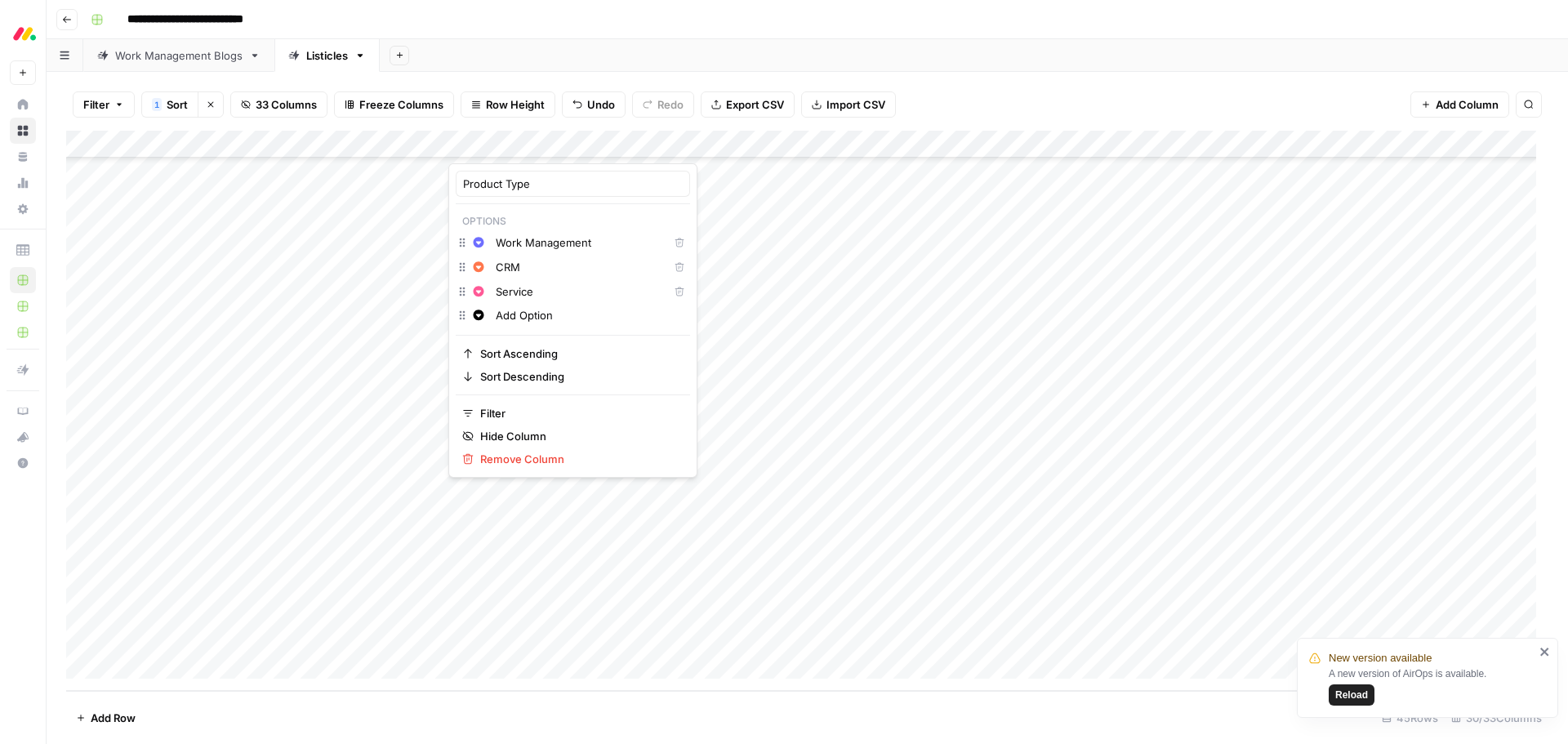 click on "Add Option" at bounding box center (589, 315) 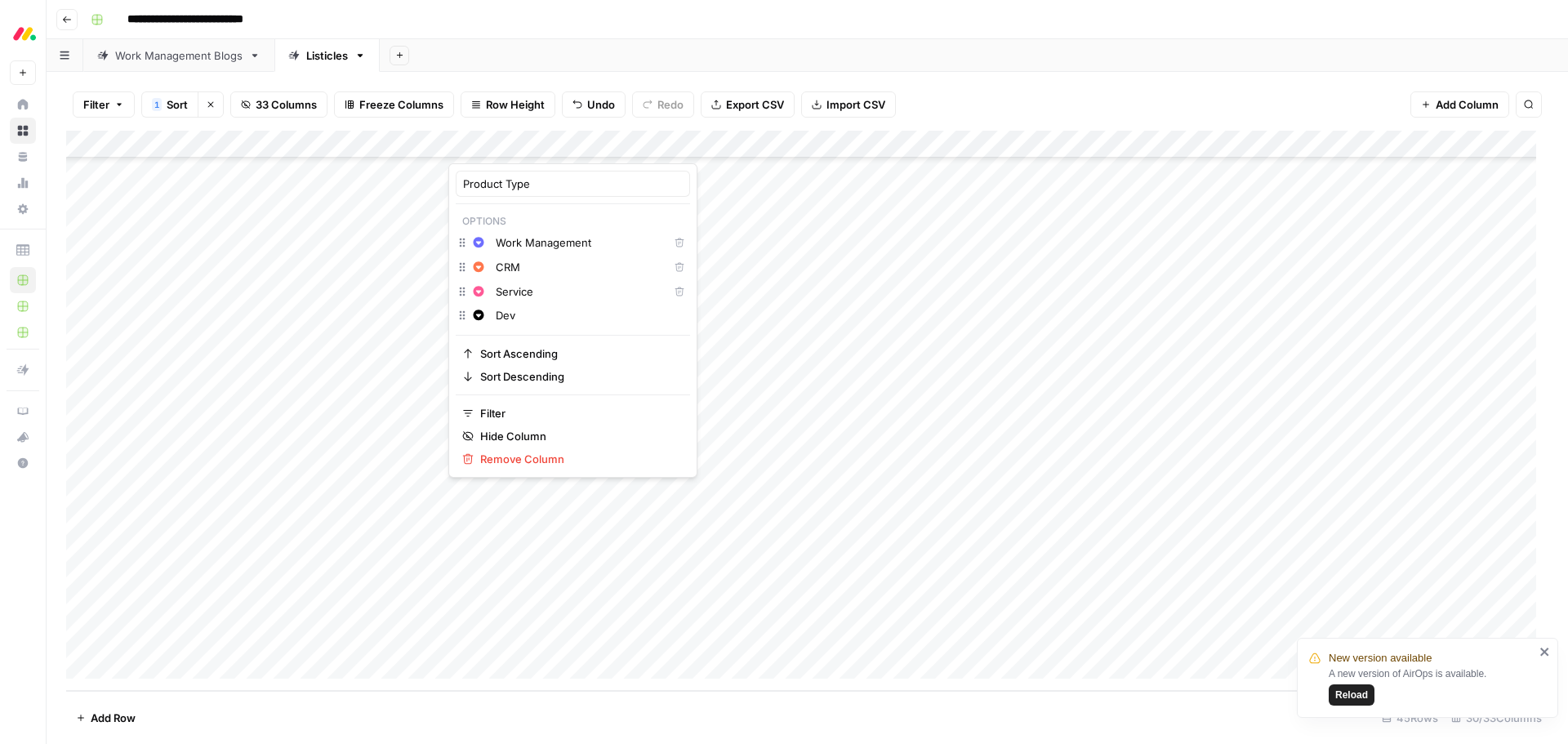 type on "Dev" 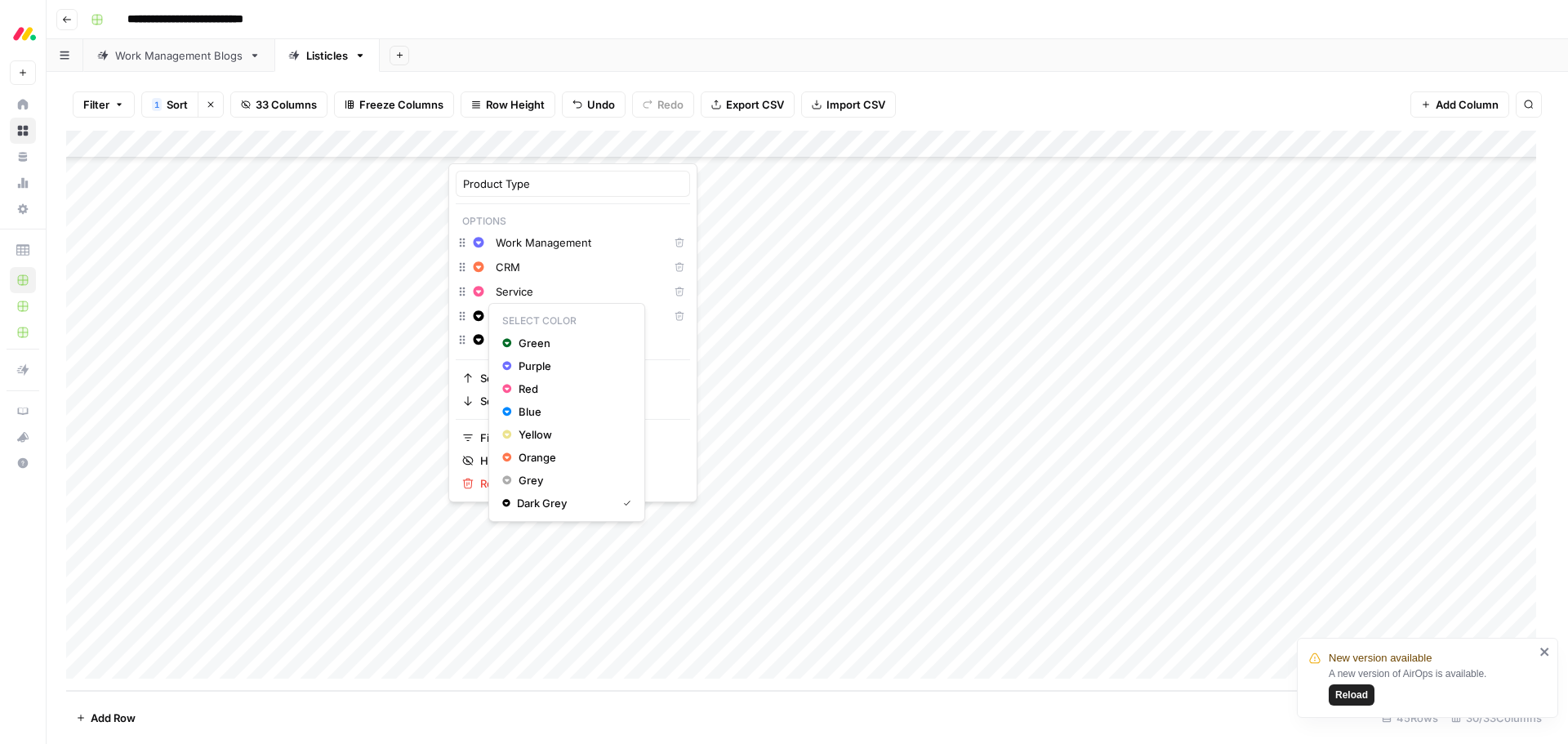 click 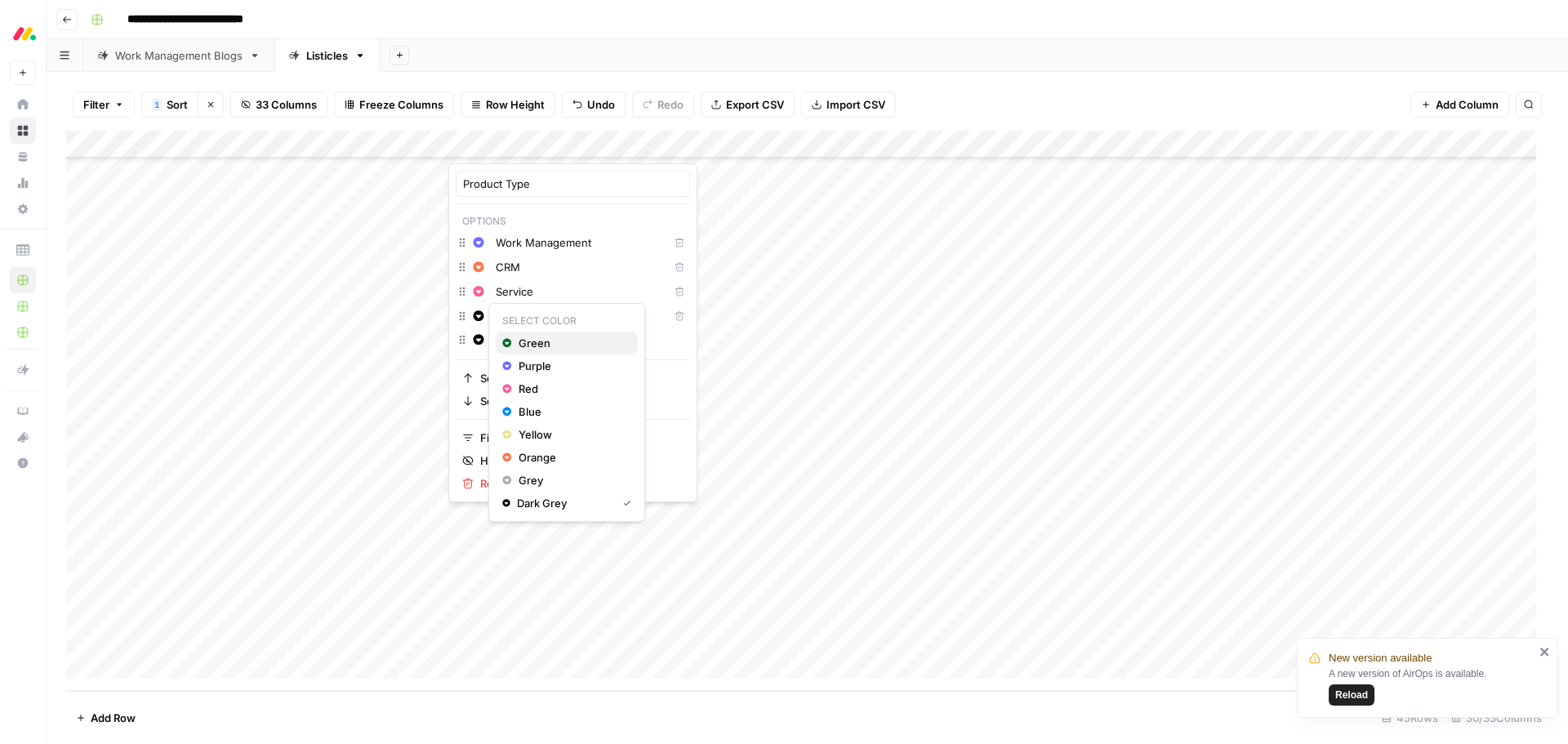 click on "Green" at bounding box center (572, 343) 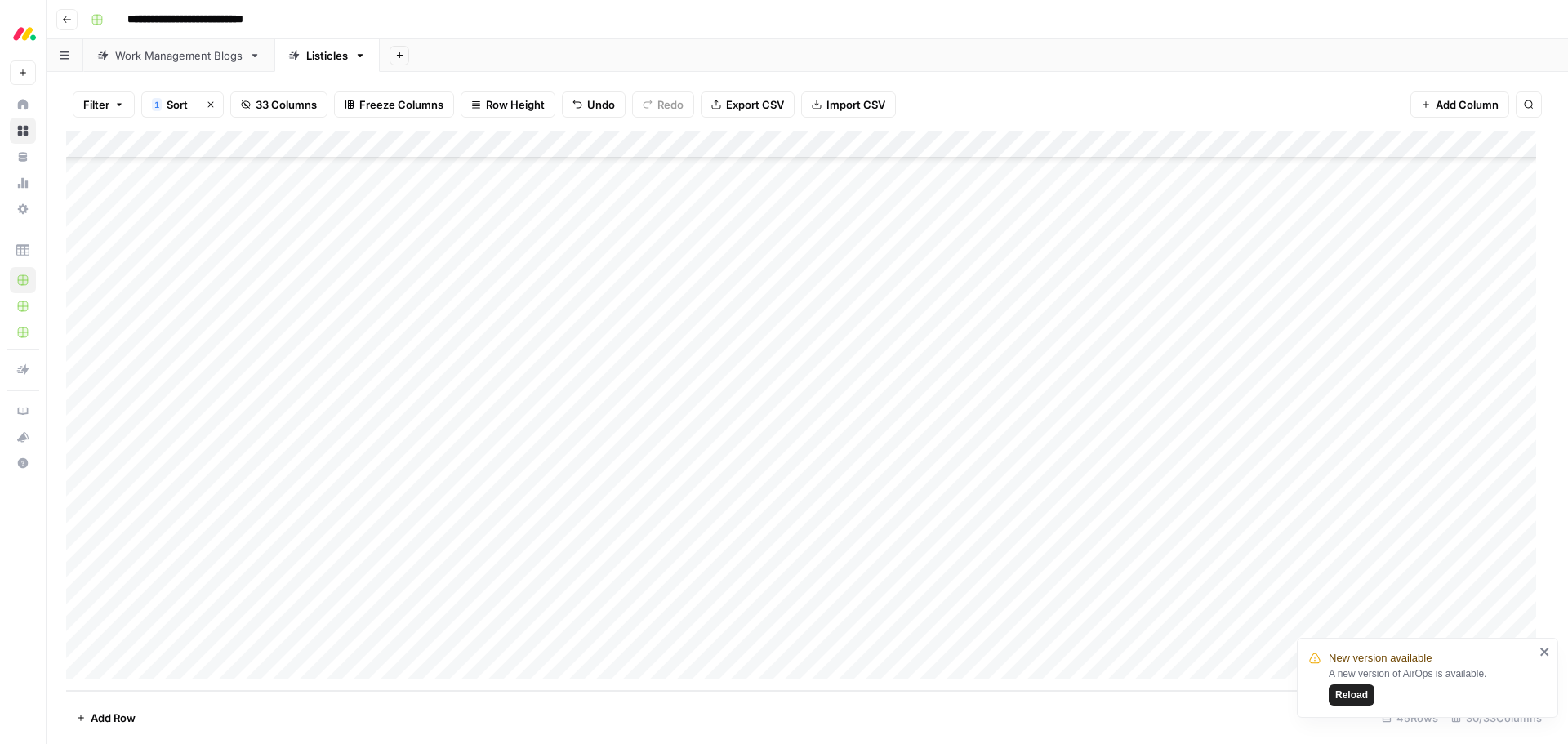 click on "Add Column" at bounding box center [807, 411] 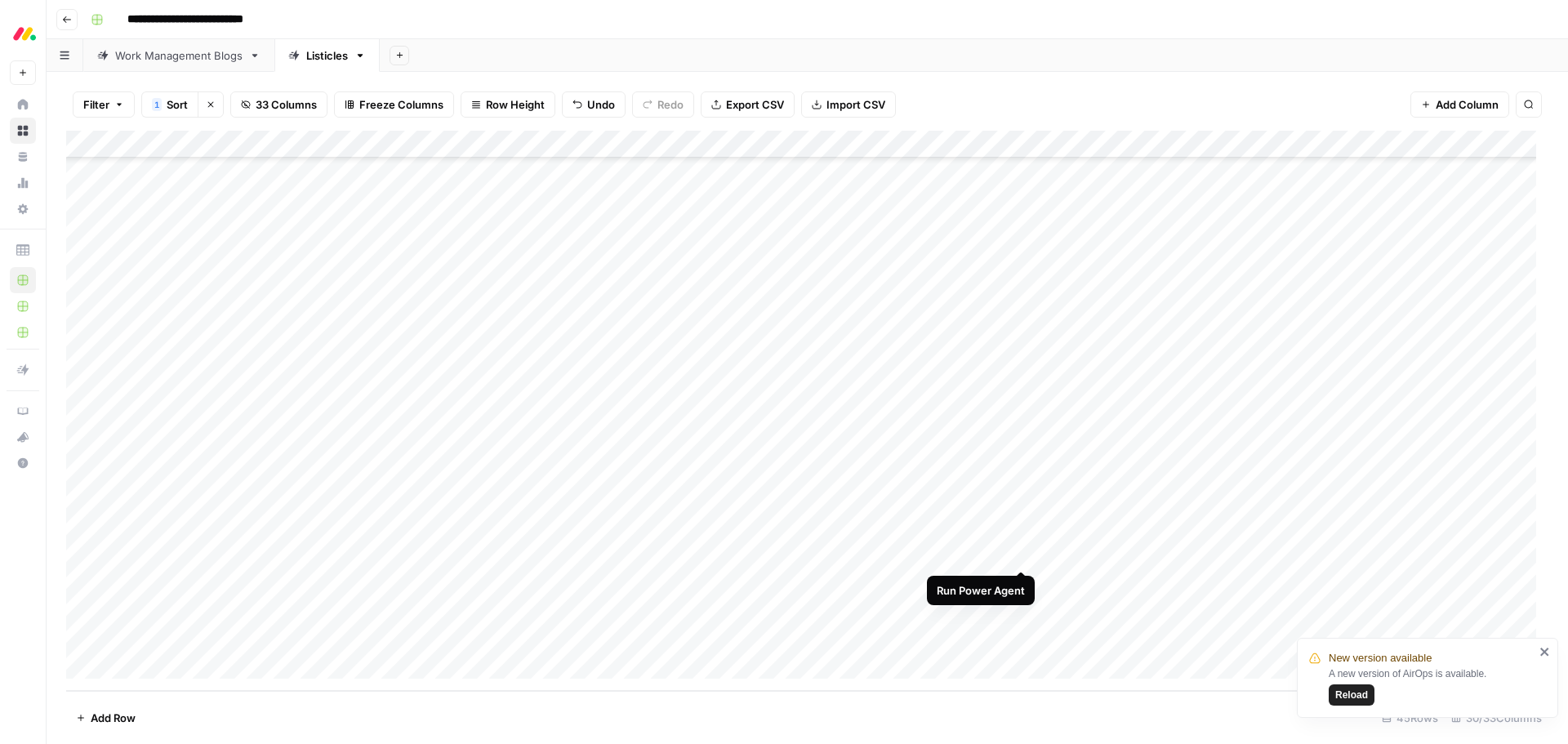 click on "Add Column" at bounding box center [807, 411] 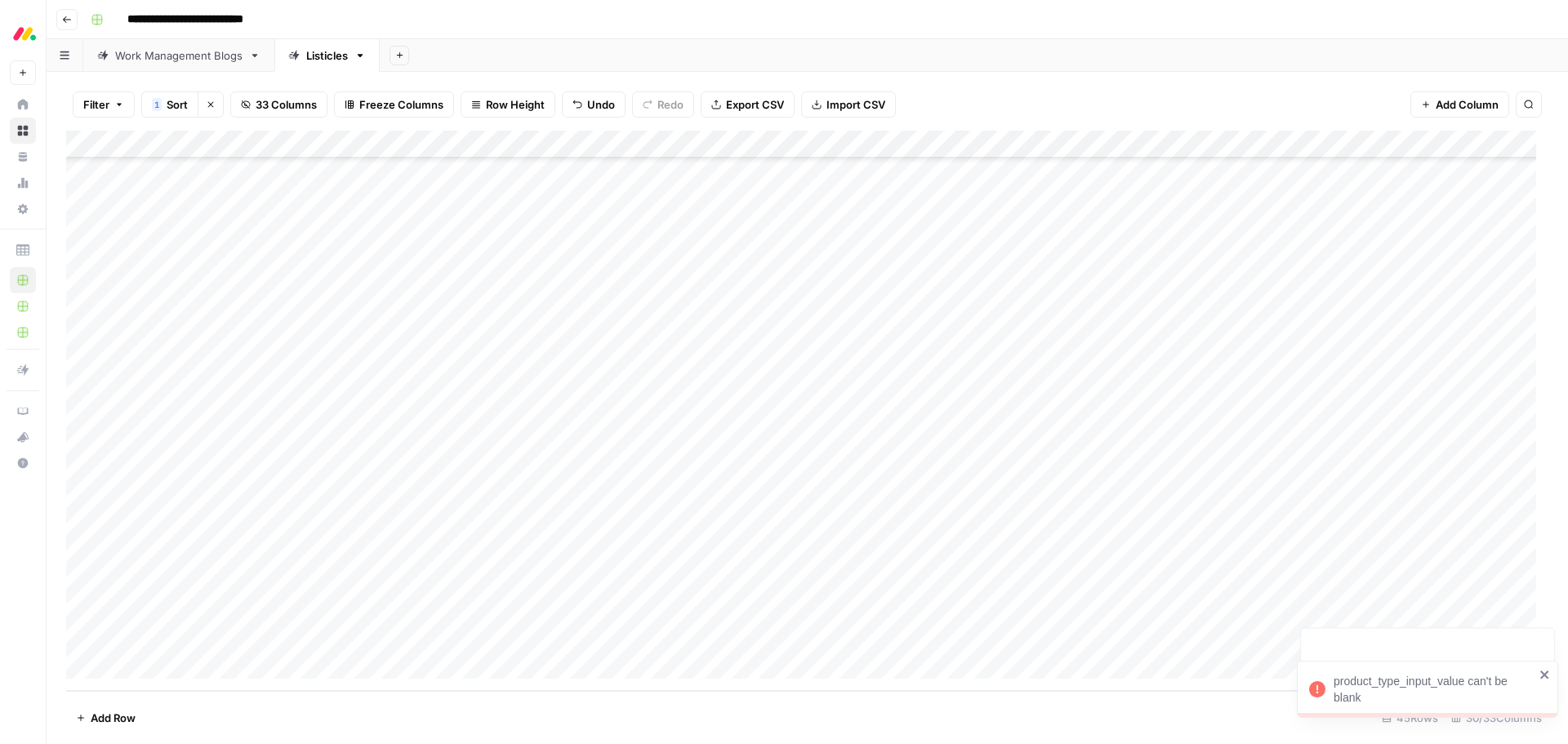 click on "Add Column" at bounding box center [807, 411] 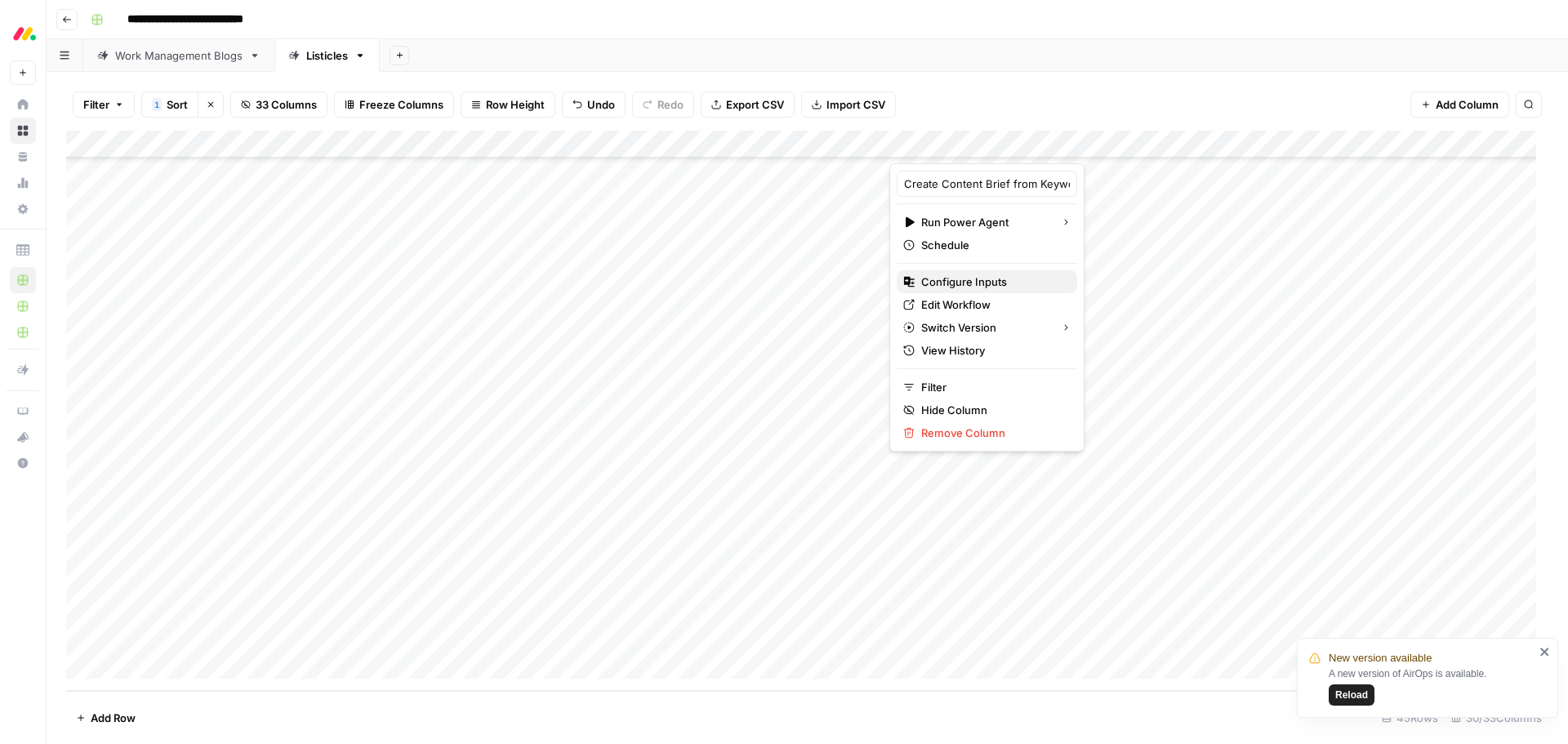 click on "Configure Inputs" at bounding box center [992, 282] 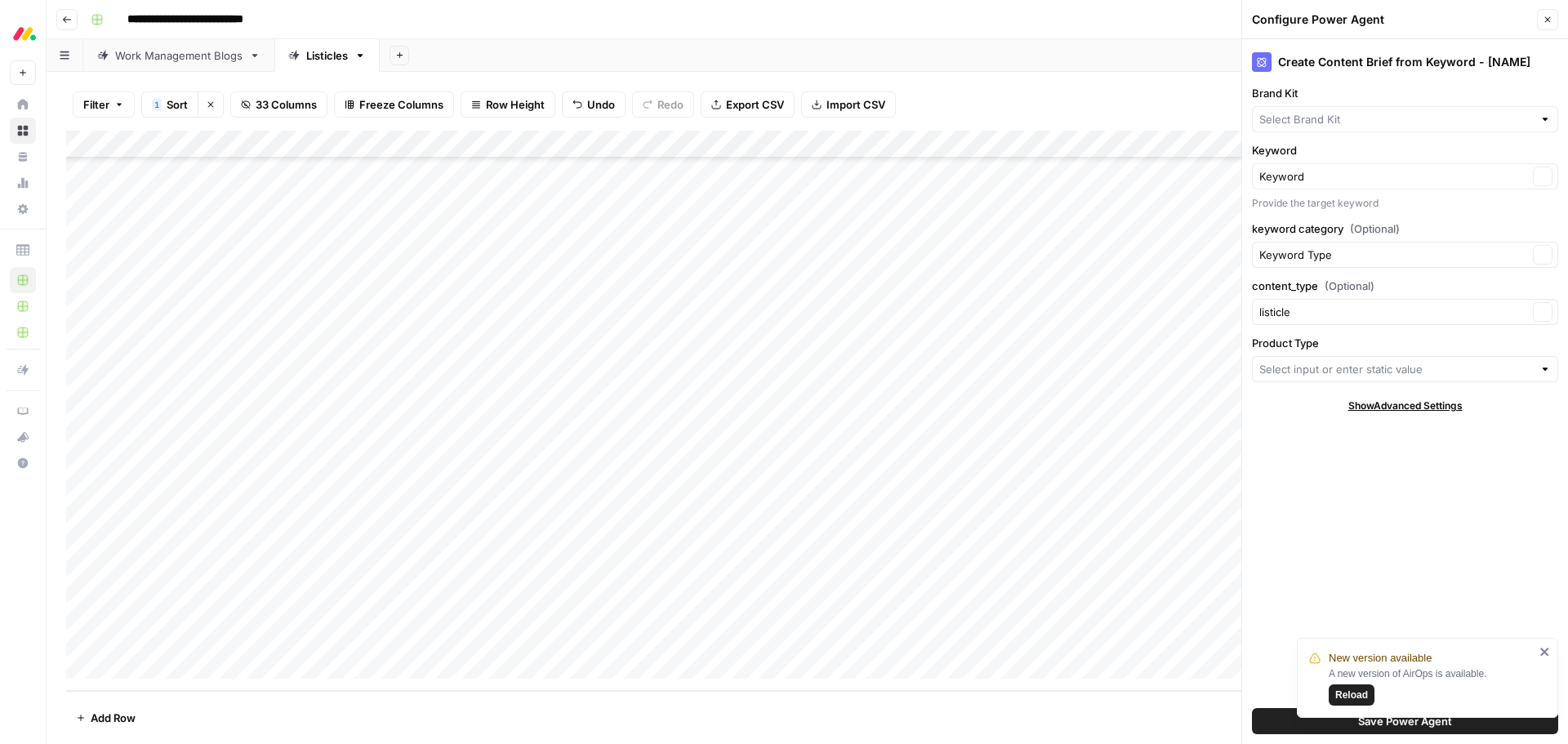 type on "Product Type" 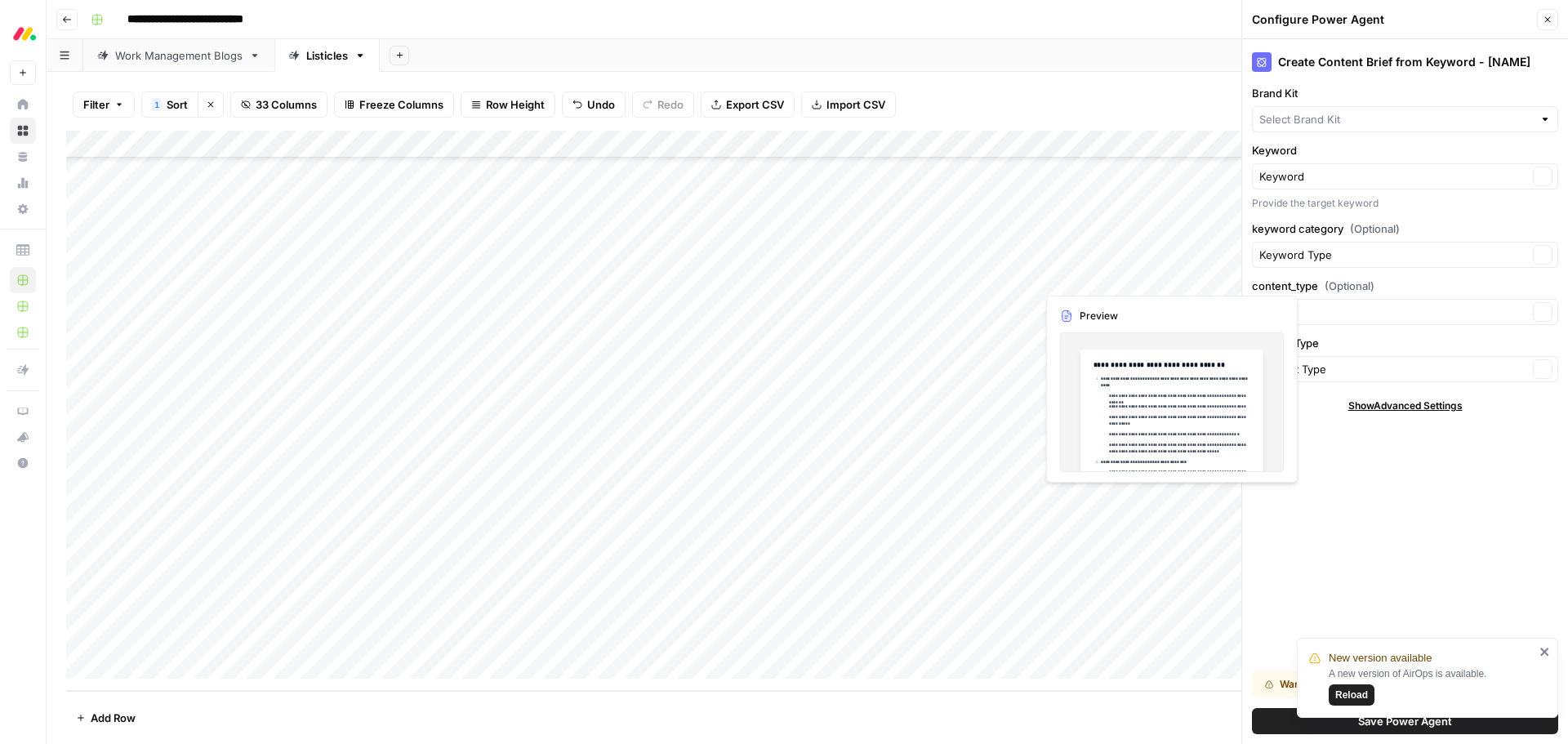 type on "monday work management" 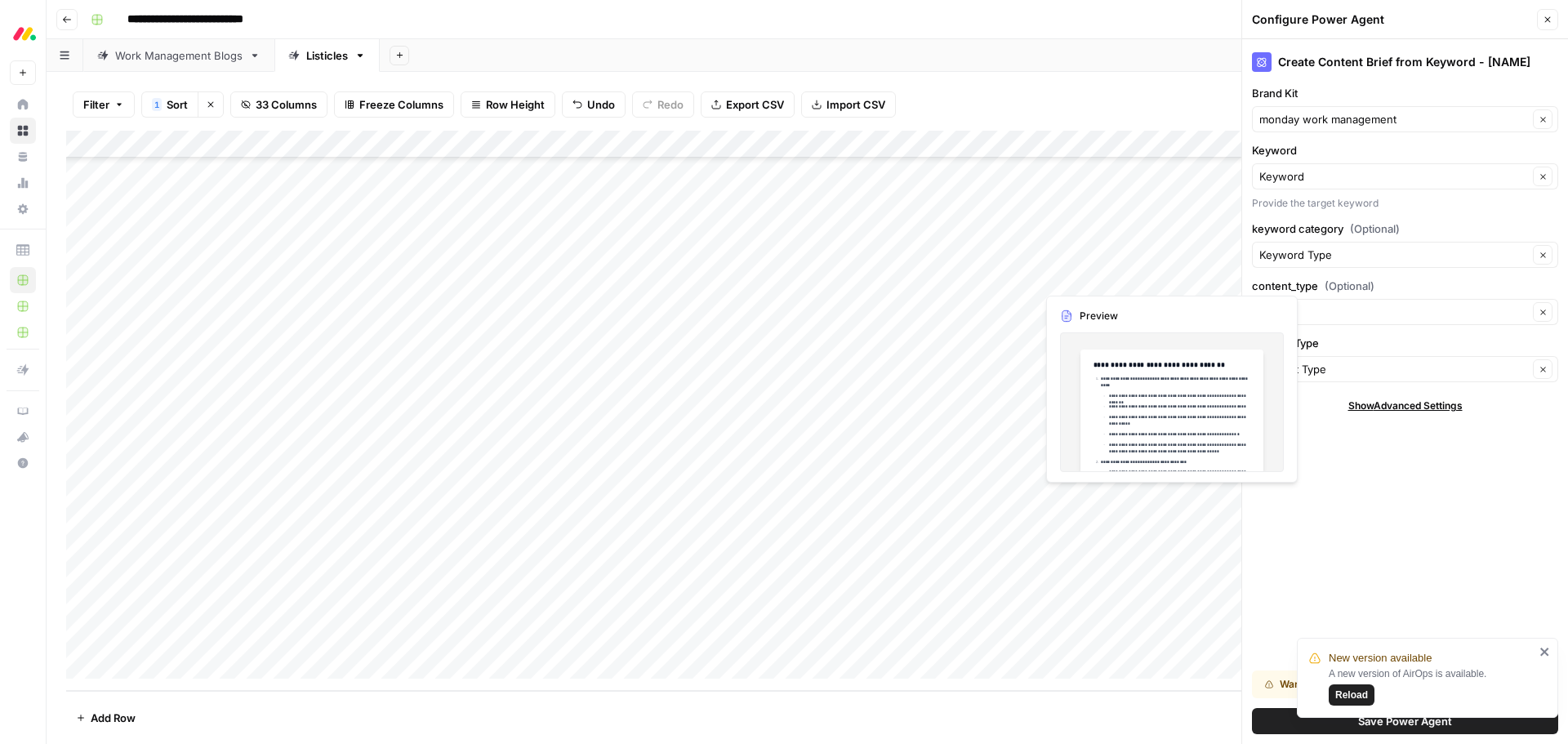 click on "Create Content Brief from Keyword - [NAME] Brand Kit monday work management Clear Keyword Keyword Clear Provide the target keyword keyword category   (Optional) Keyword Type Clear content_type   (Optional) listicle Clear Product Type Product Type Clear Show  Advanced Settings Warning:  Unsaved inputs detected Save Power Agent" at bounding box center (1405, 391) 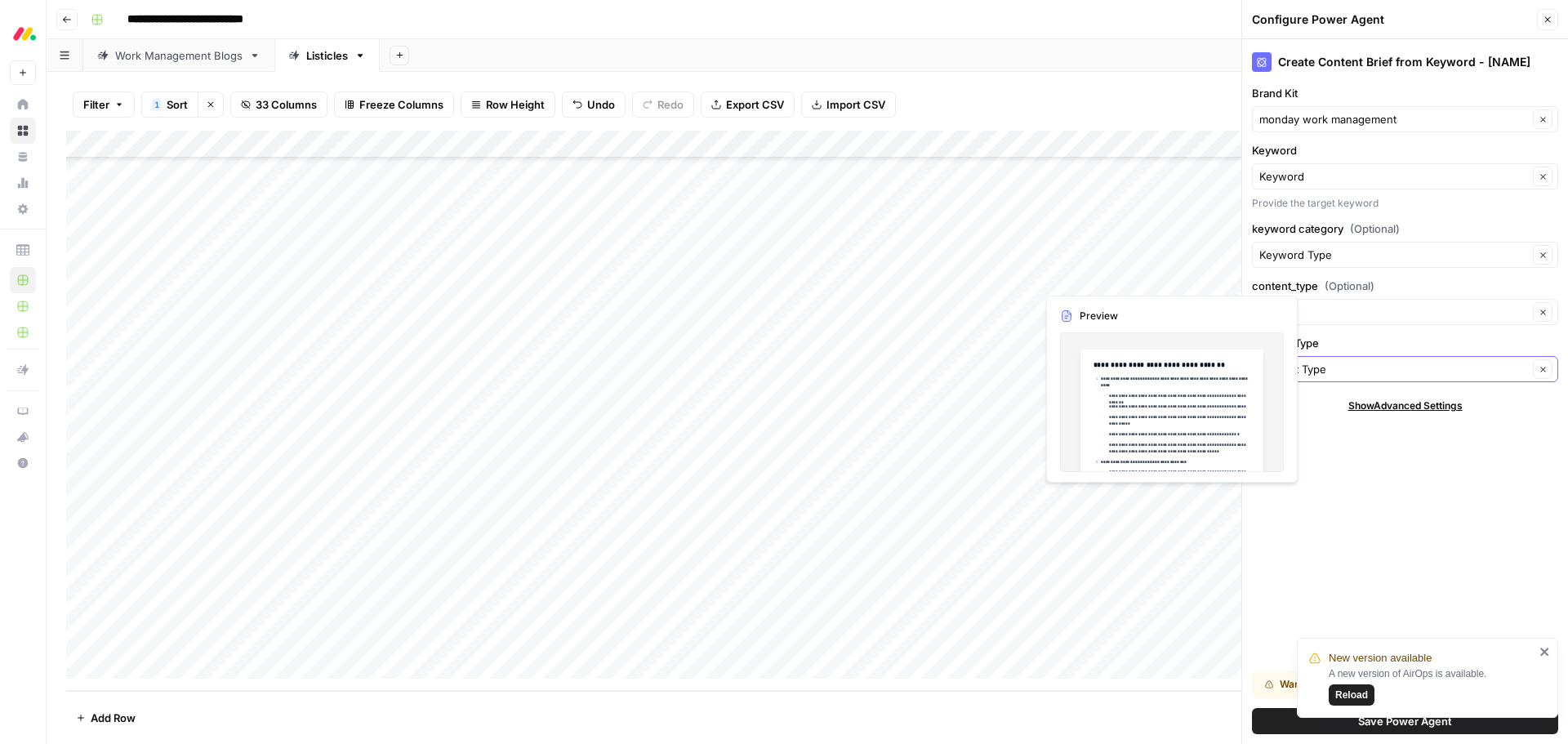 click on "Product Type" at bounding box center (1393, 369) 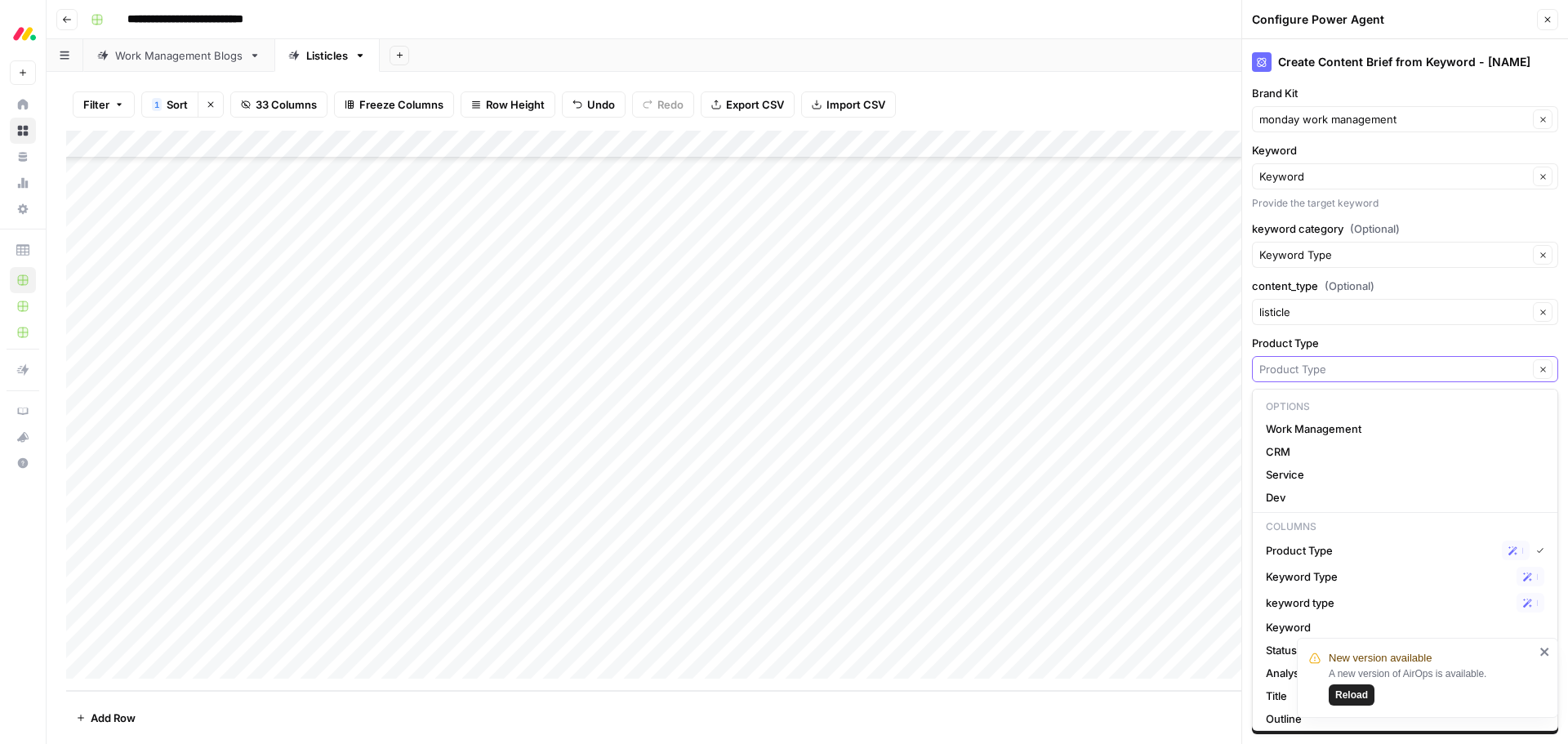 click on "Product Type" at bounding box center [1393, 369] 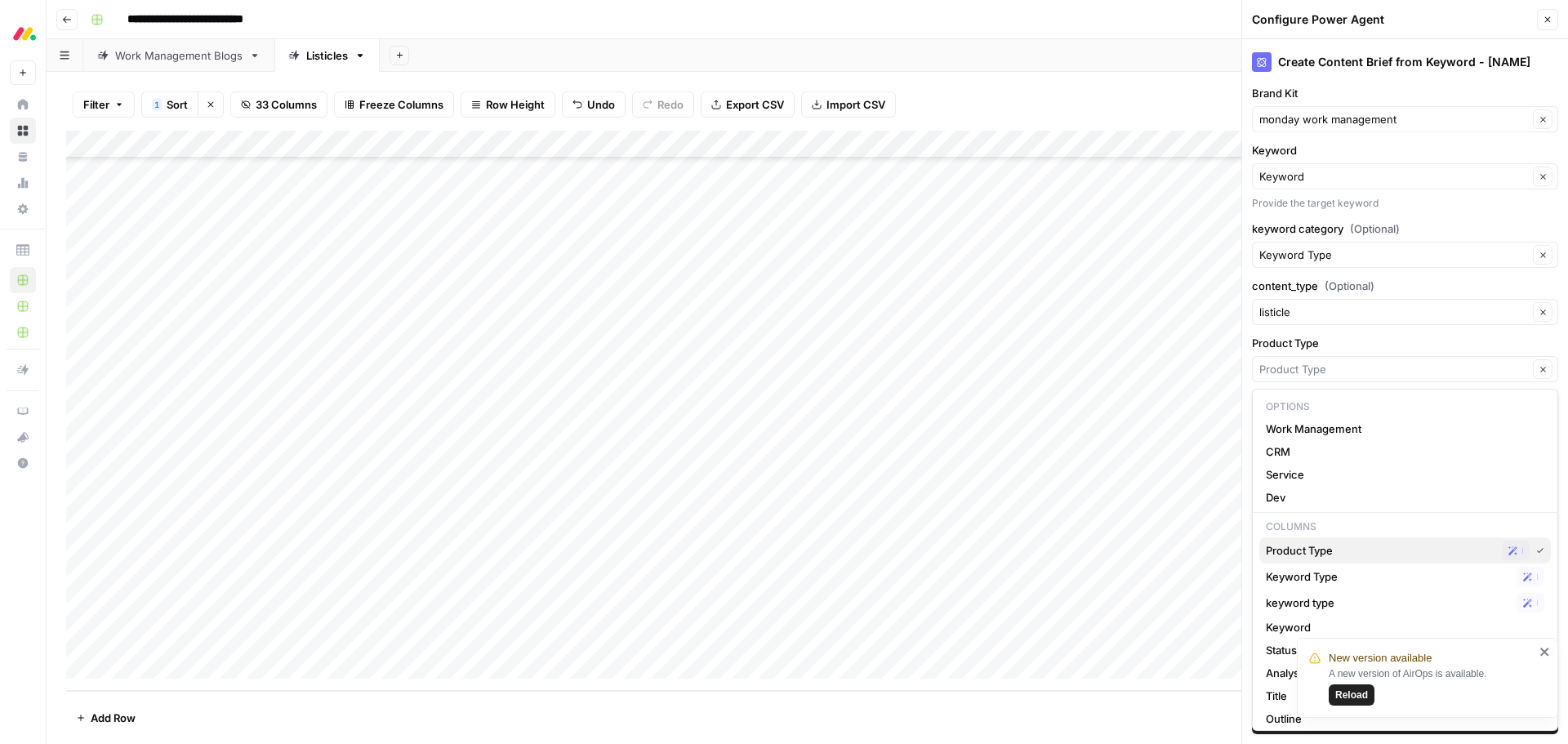 click on "Product Type" at bounding box center (1380, 550) 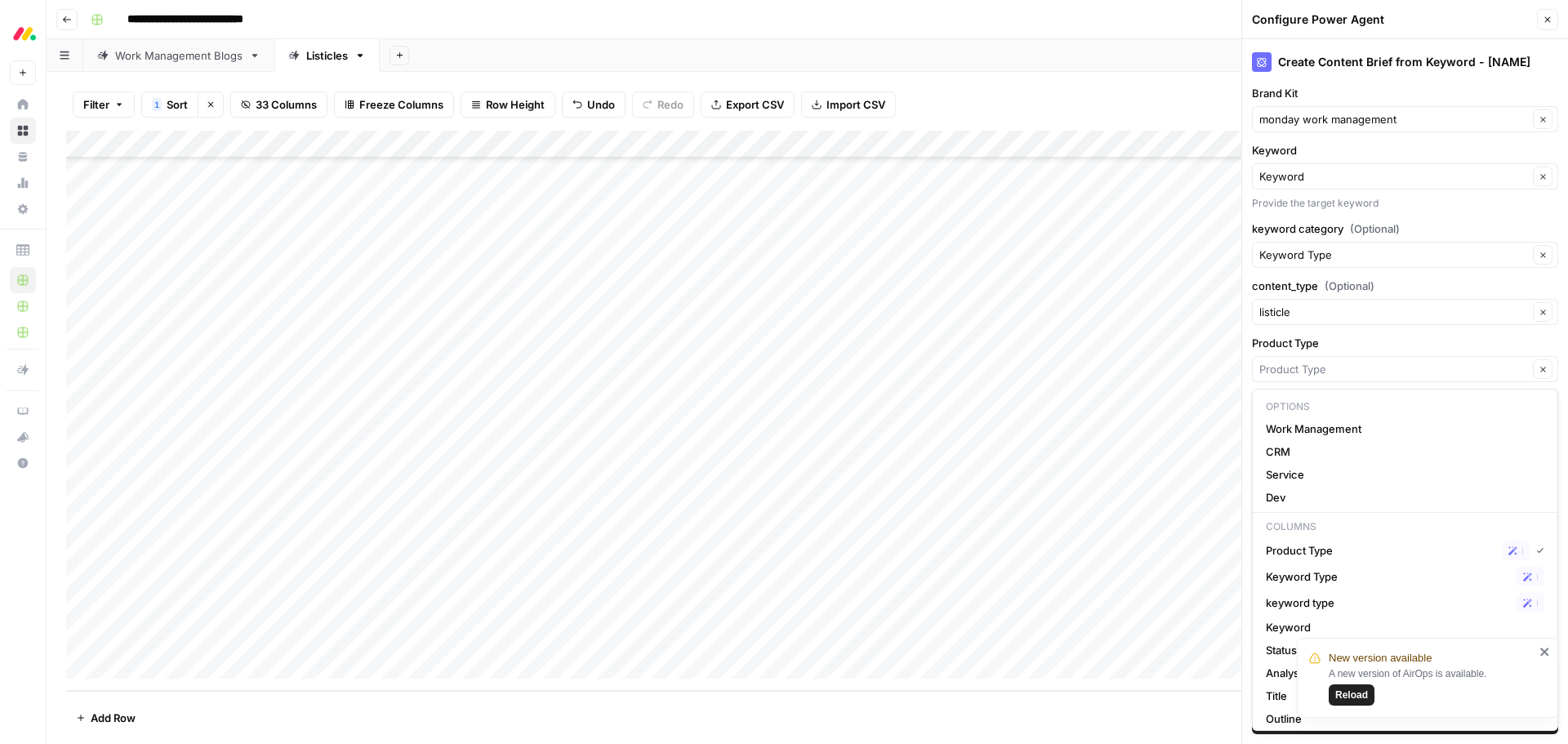 type on "Product Type" 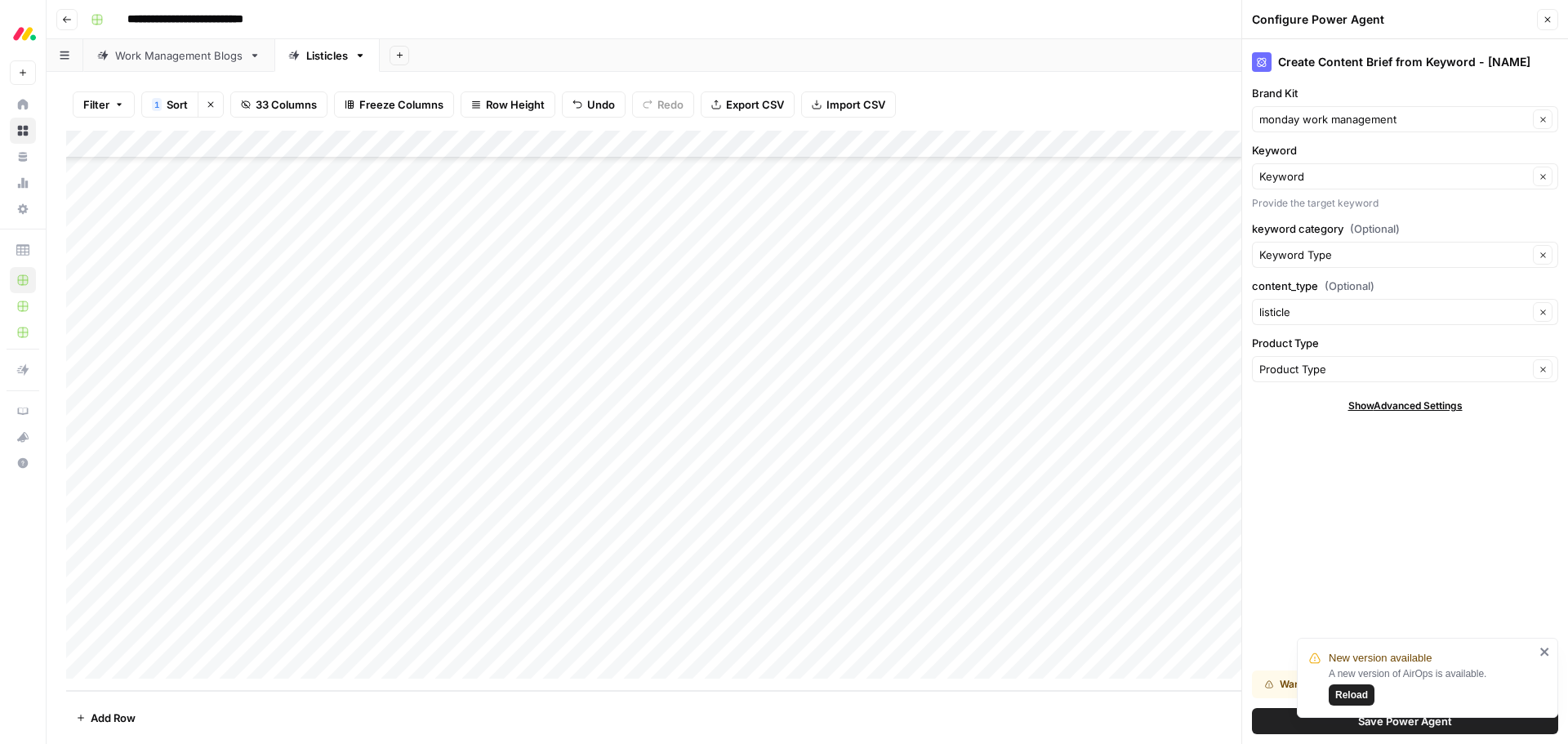 click on "Save Power Agent" at bounding box center [1405, 721] 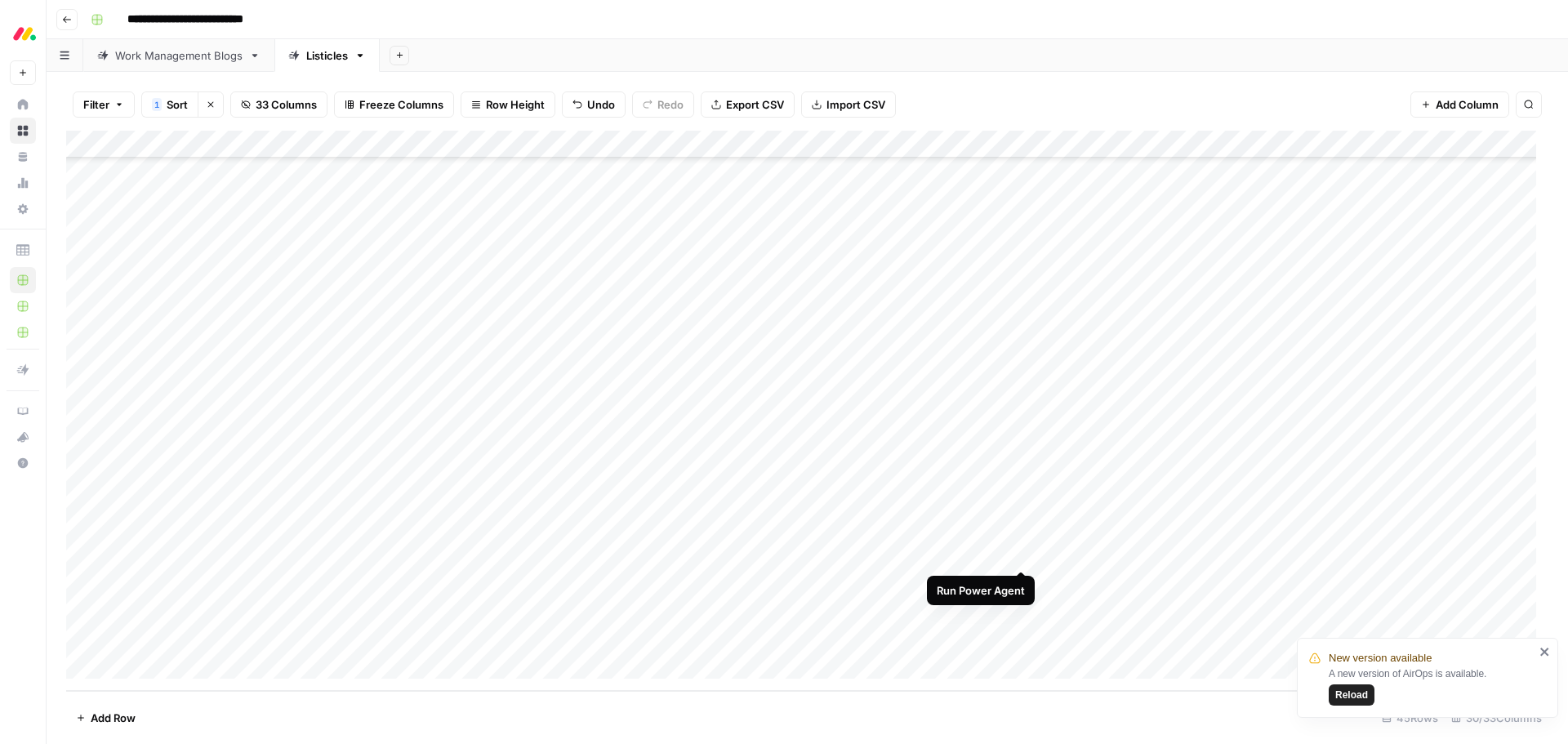 click on "Add Column" at bounding box center [807, 411] 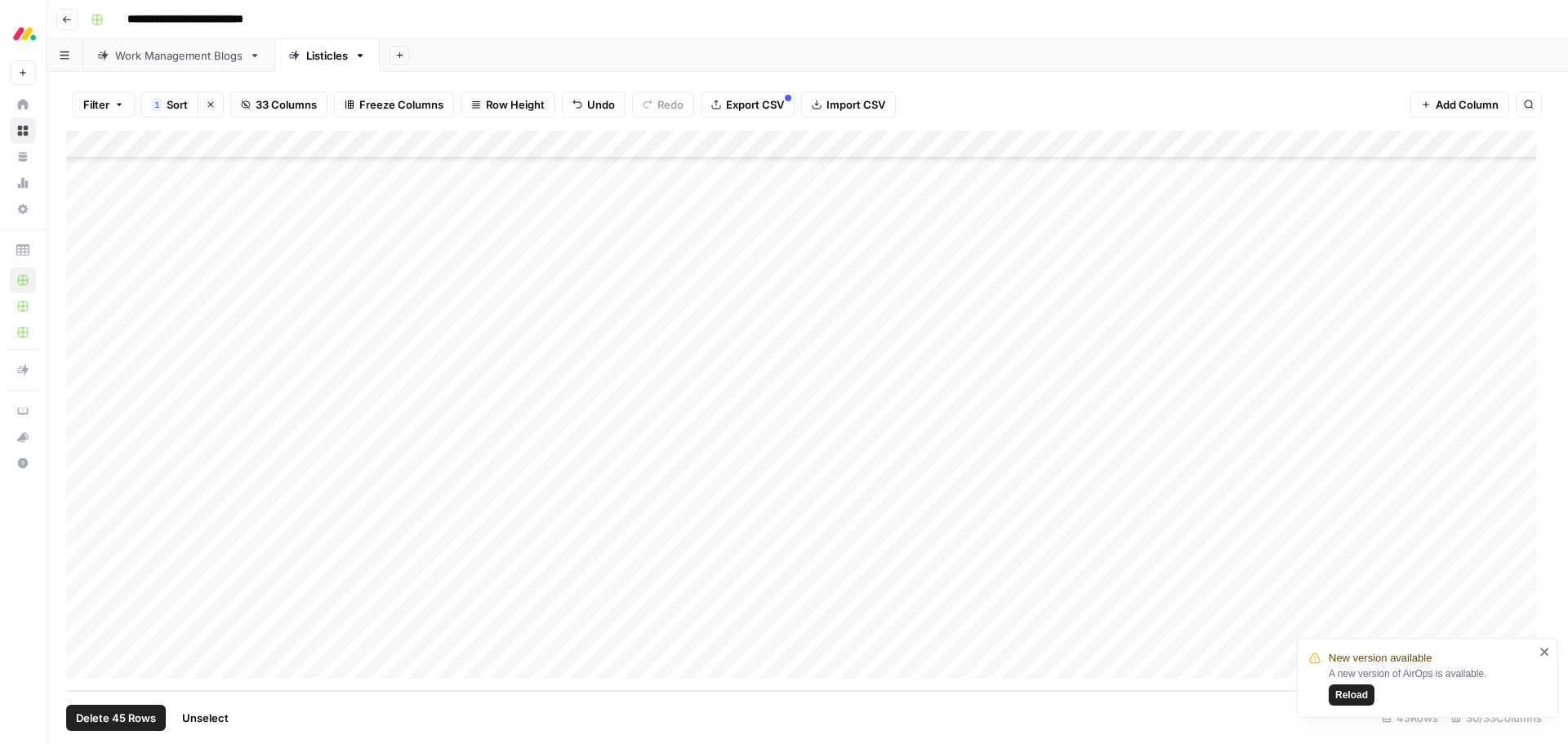click on "Add Column" at bounding box center [807, 411] 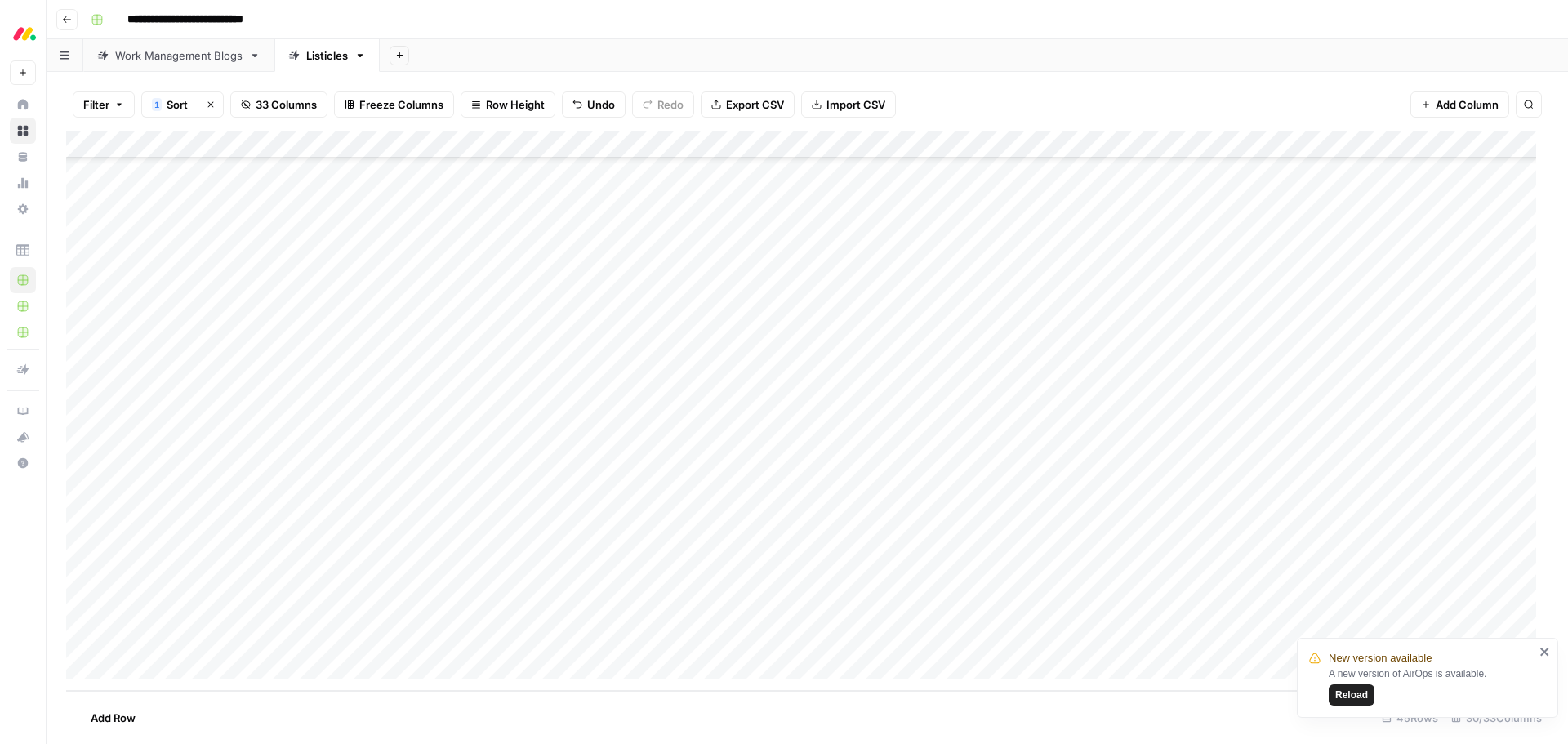click on "Add Column" at bounding box center [807, 411] 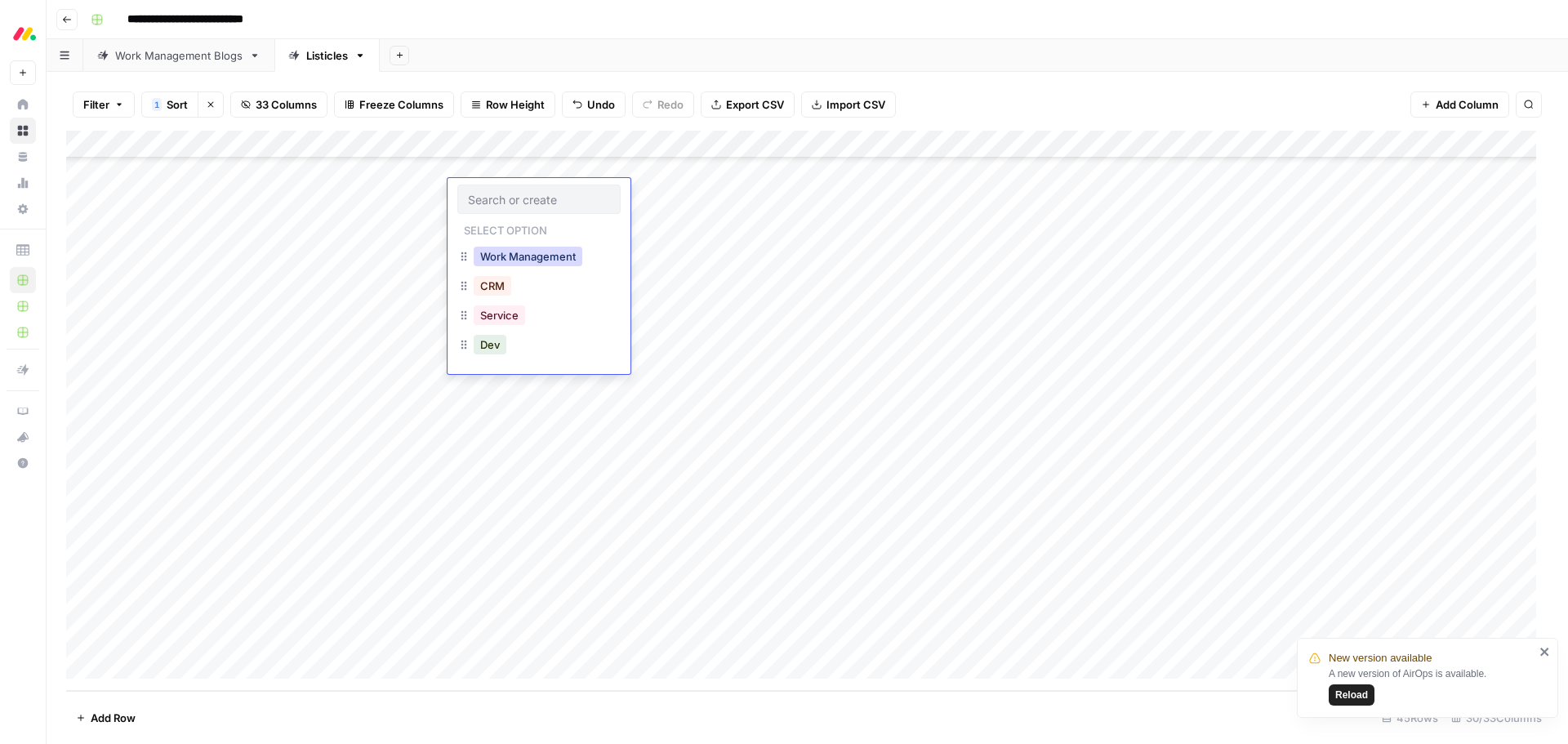 click on "Work Management" at bounding box center [528, 256] 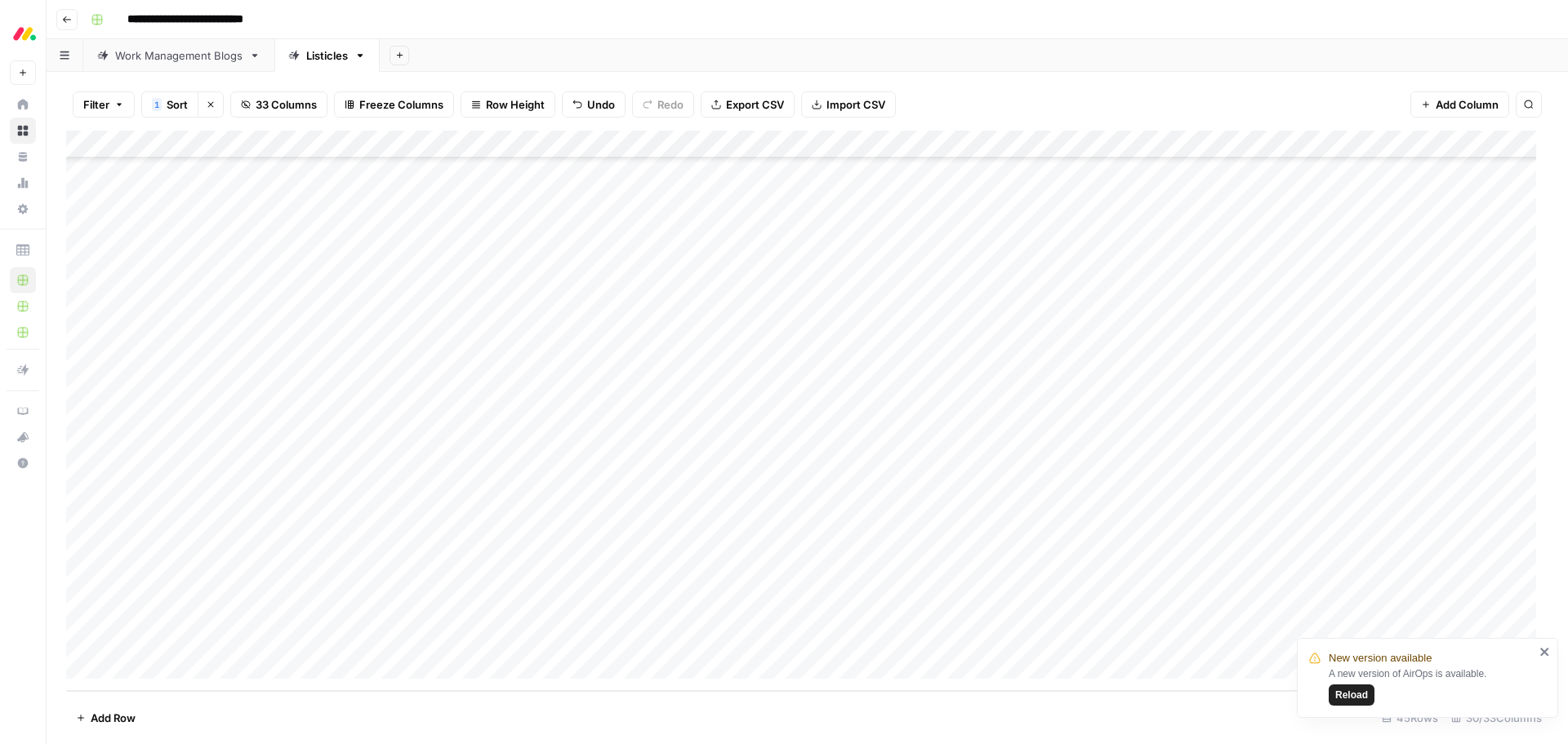click on "Add Column" at bounding box center (807, 411) 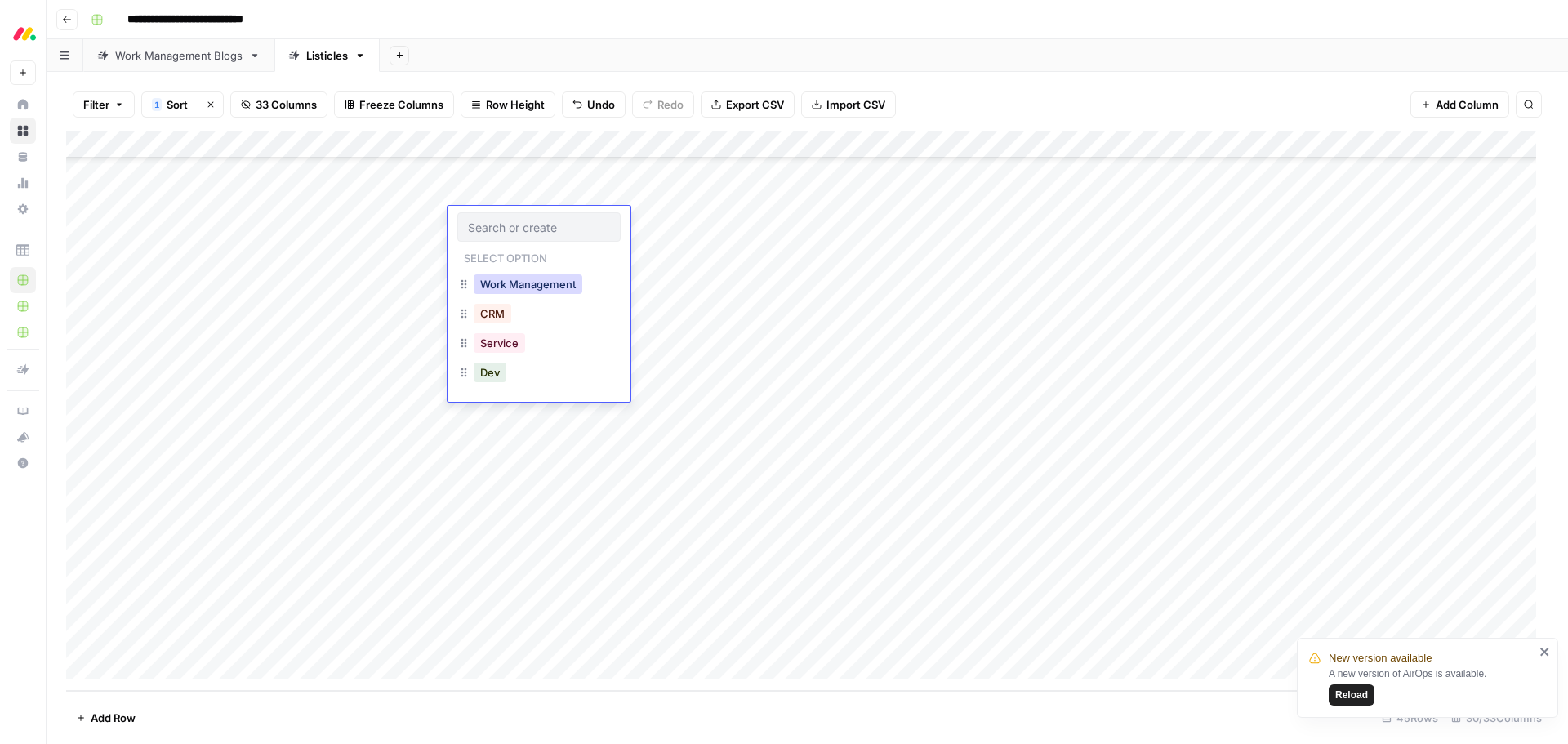 click on "Work Management" at bounding box center [528, 284] 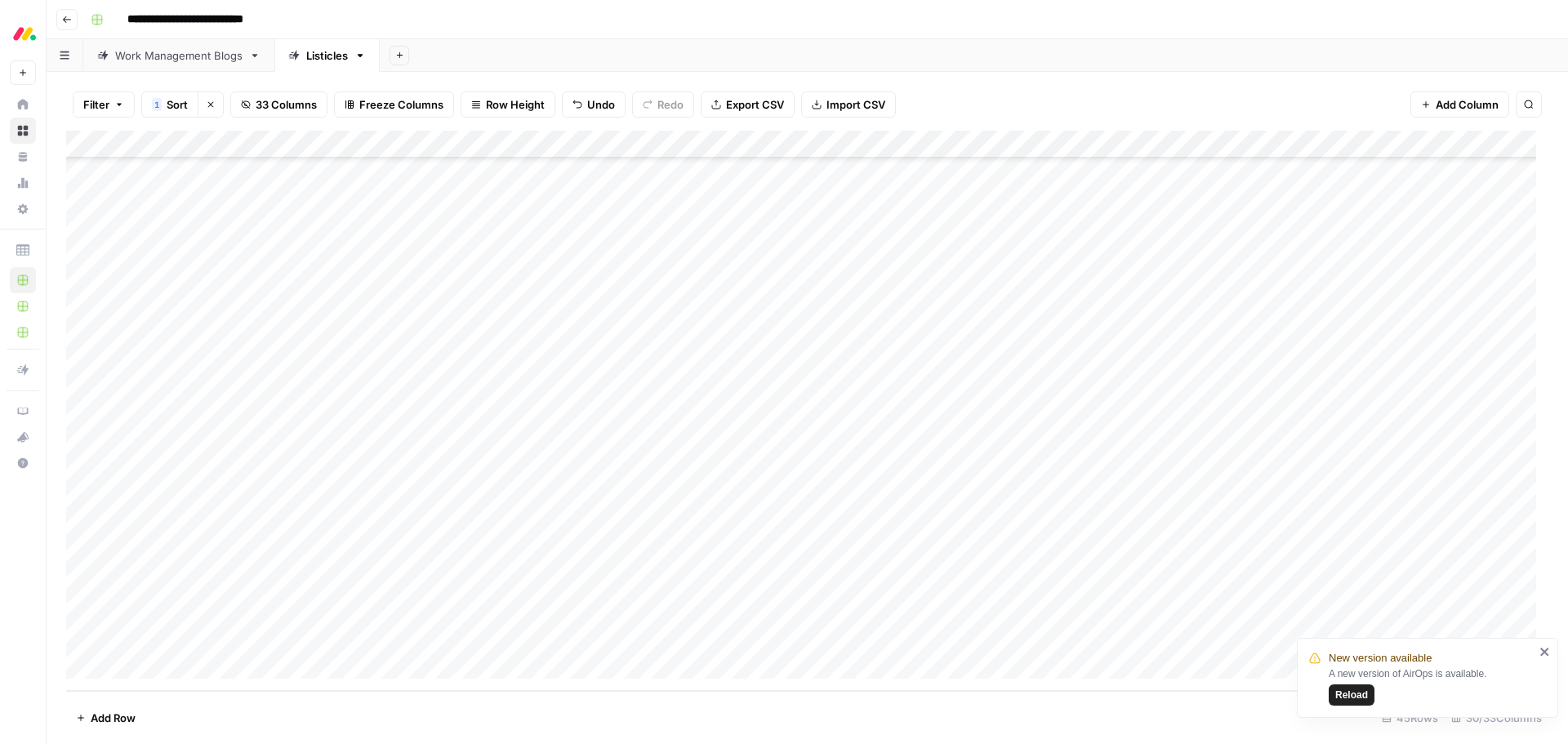 drag, startPoint x: 595, startPoint y: 233, endPoint x: 590, endPoint y: 518, distance: 285.04386 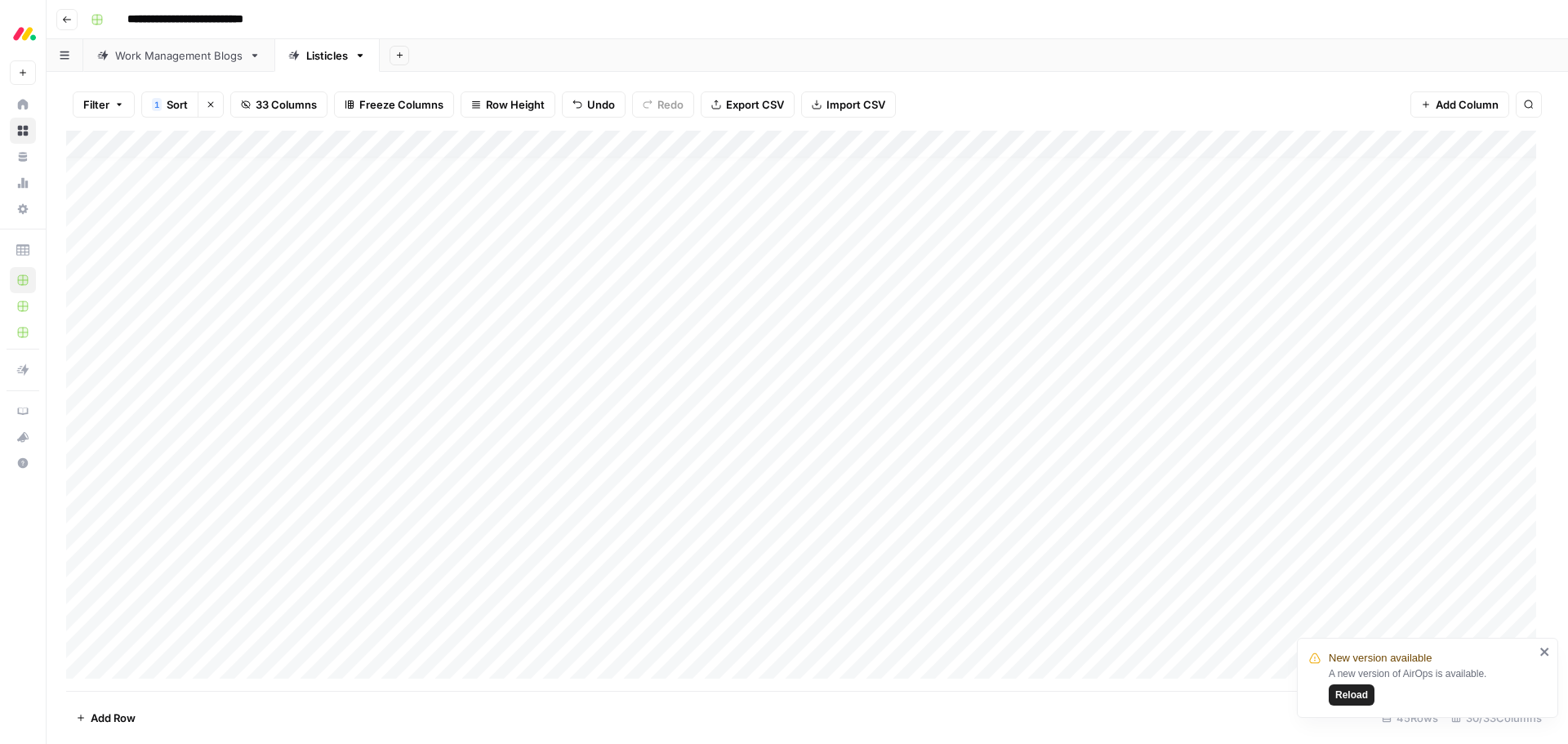 scroll, scrollTop: 0, scrollLeft: 0, axis: both 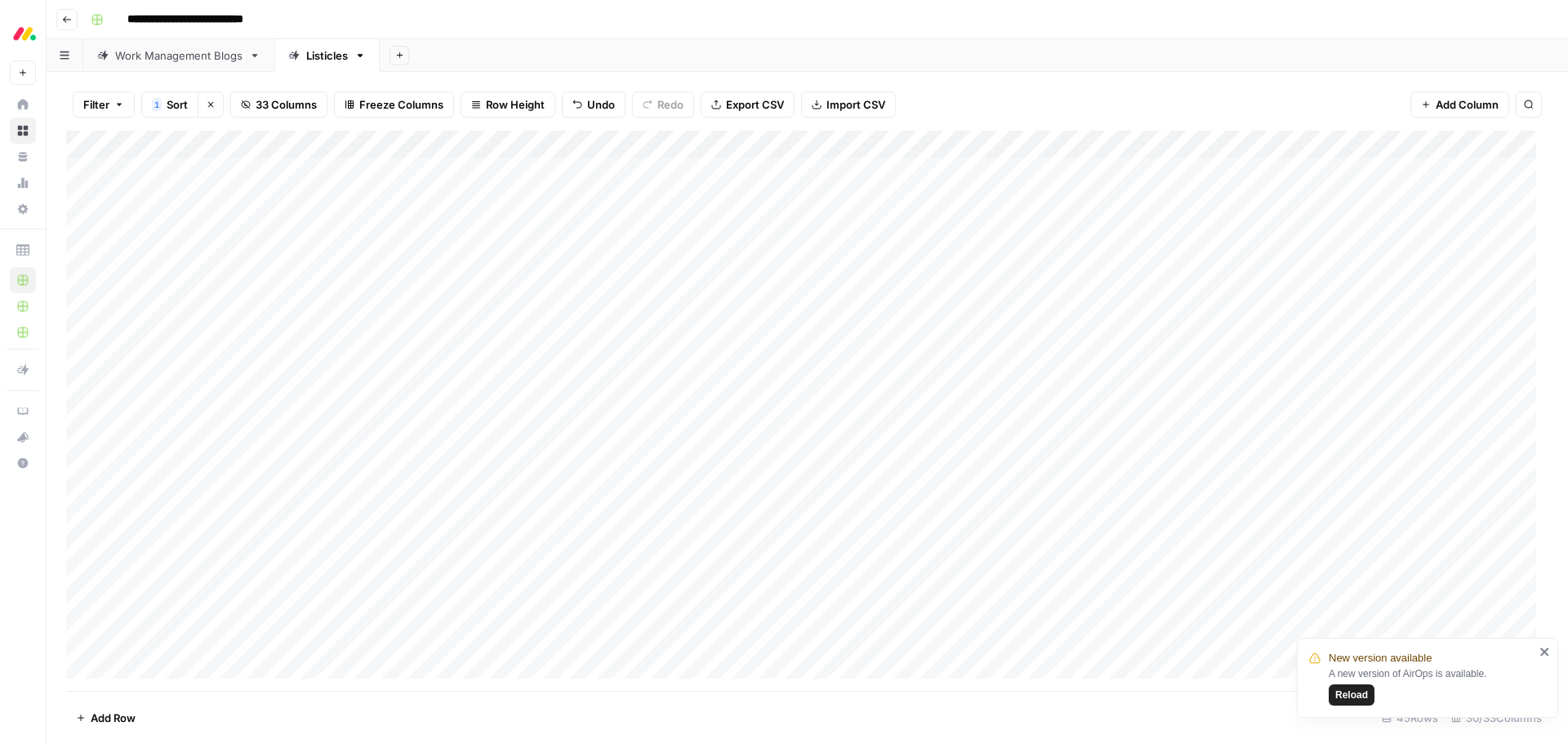 click on "Add Column" at bounding box center [807, 411] 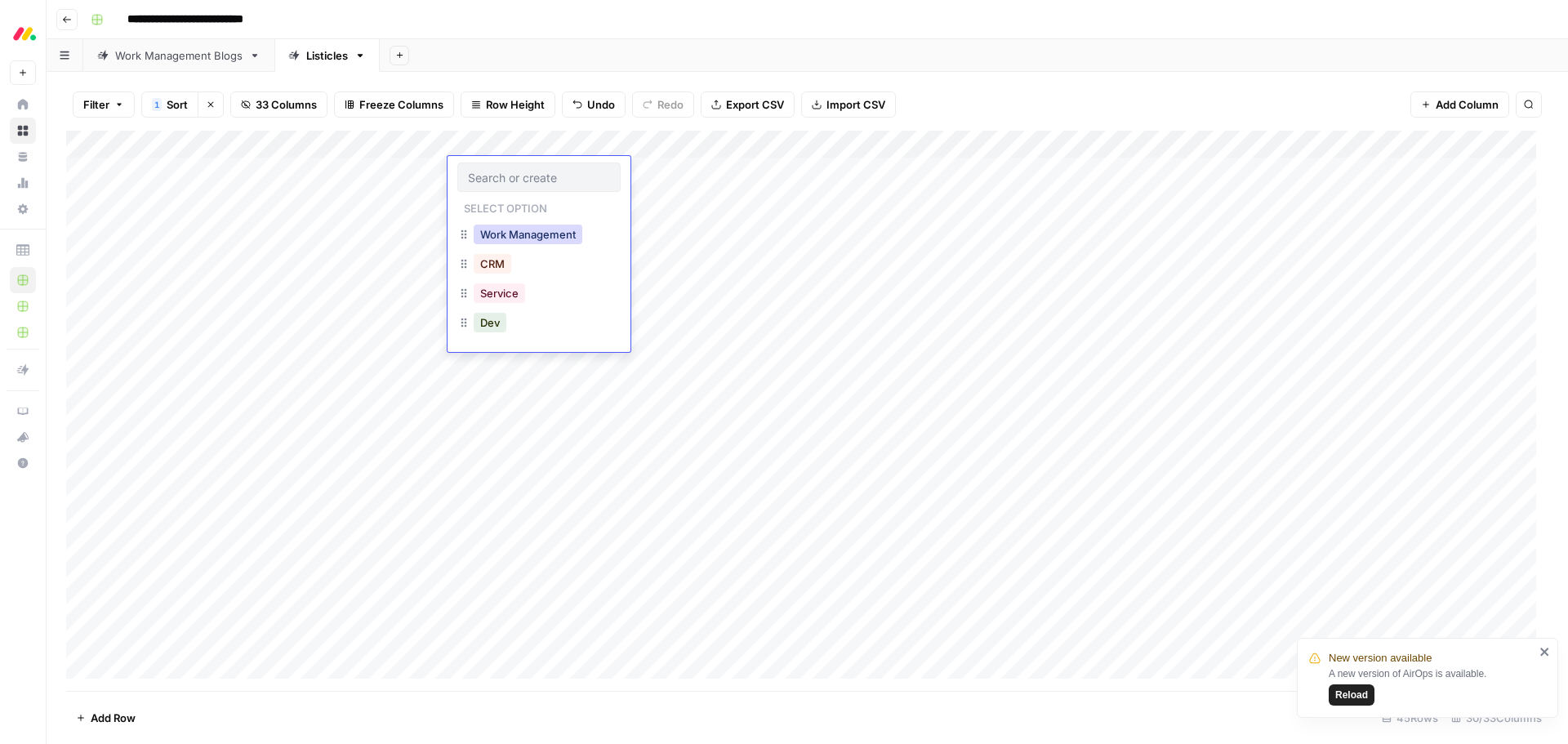 click on "Work Management" at bounding box center [528, 234] 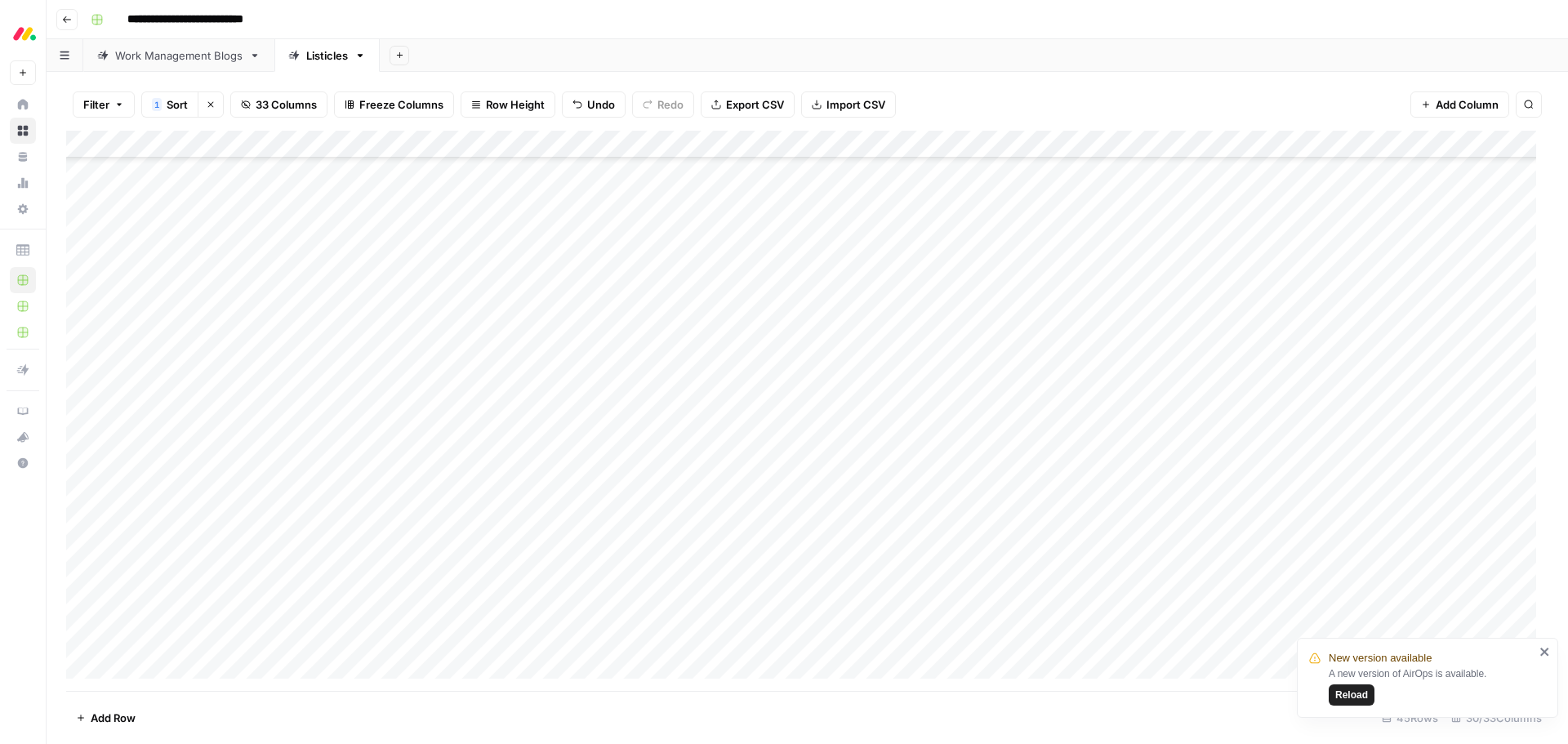 scroll, scrollTop: 653, scrollLeft: 0, axis: vertical 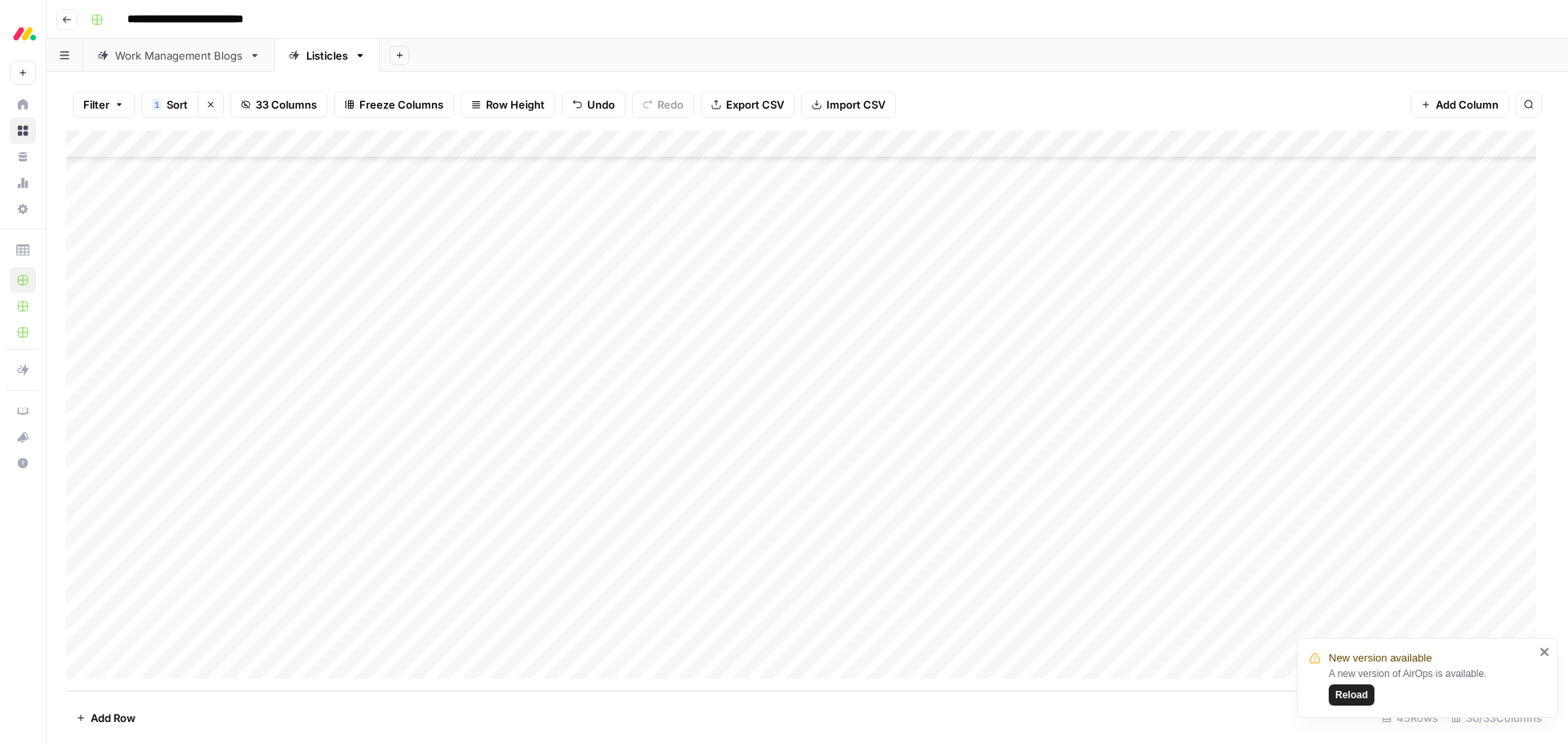 click on "Add Column" at bounding box center [807, 411] 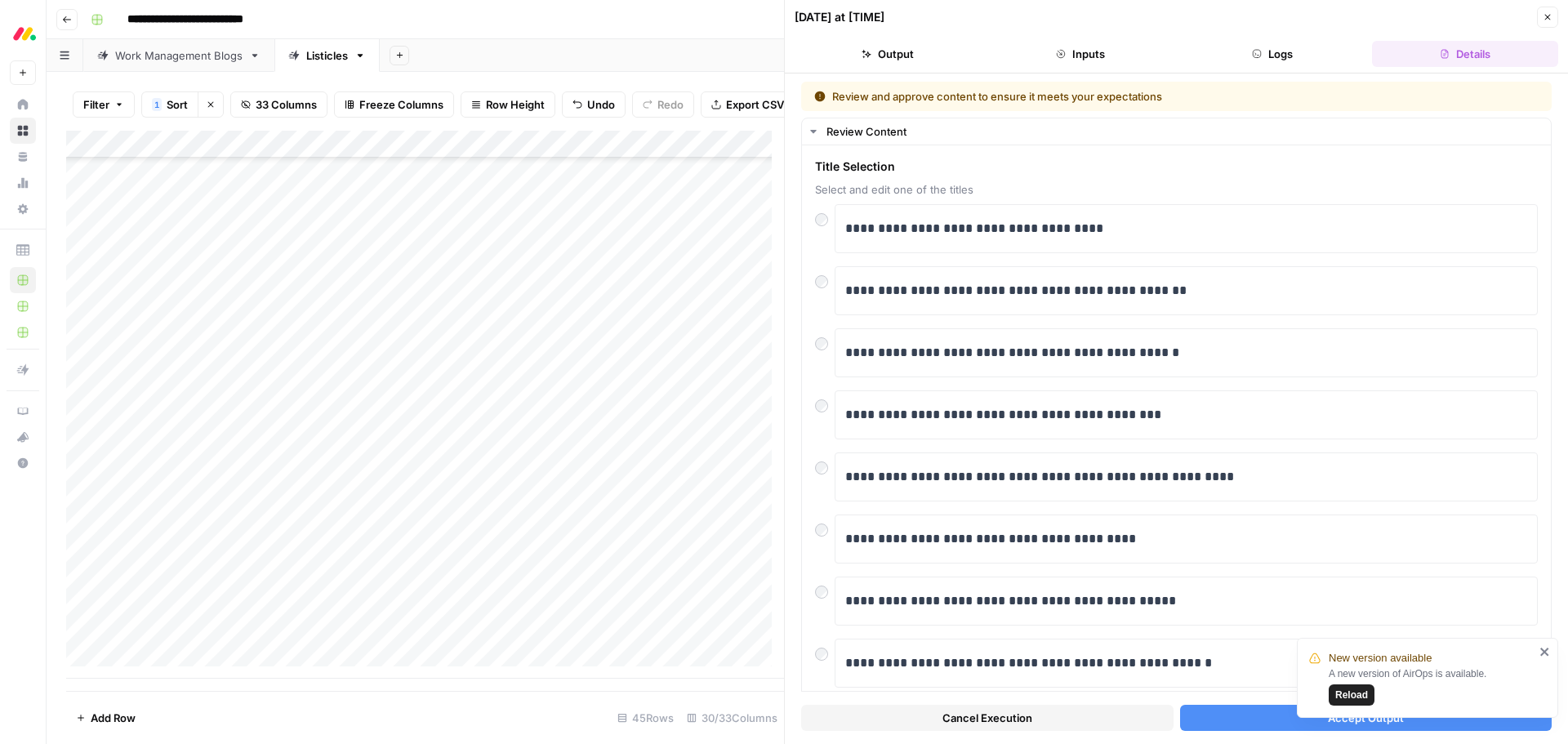 click on "New version available A new version of AirOps is available. Reload" at bounding box center (1428, 678) 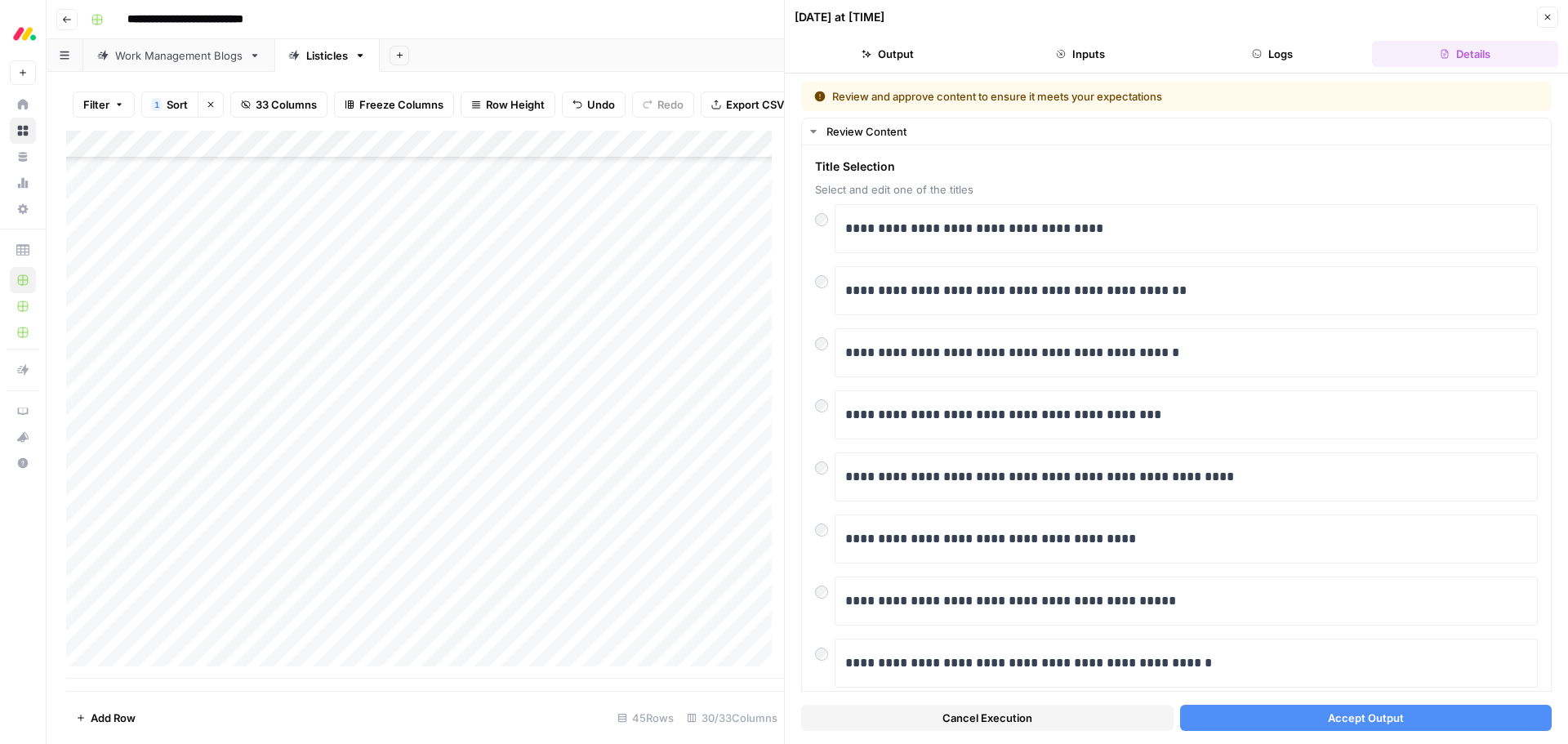 click on "Accept Output" at bounding box center [1366, 718] 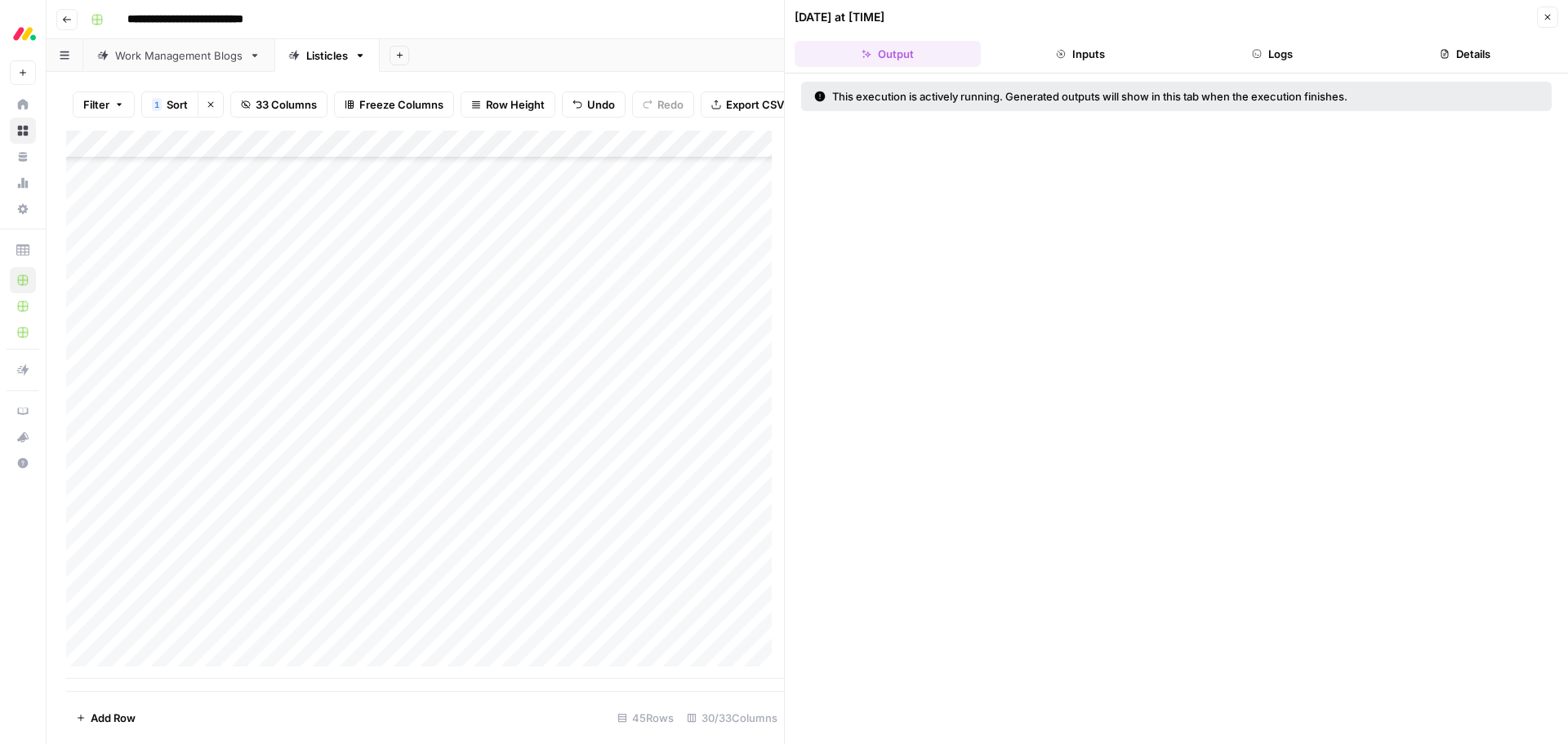 click on "Close" at bounding box center [1548, 17] 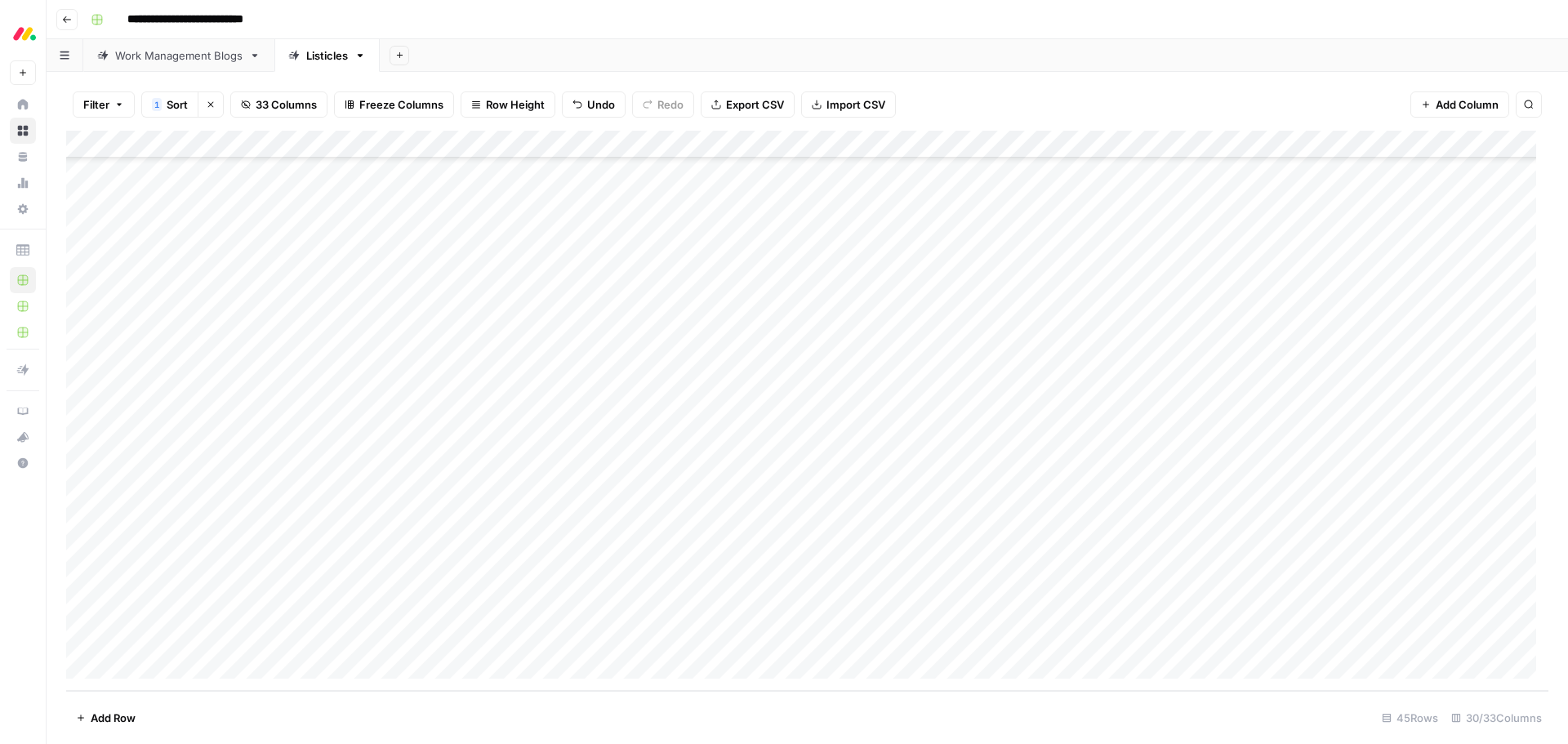 scroll, scrollTop: 755, scrollLeft: 0, axis: vertical 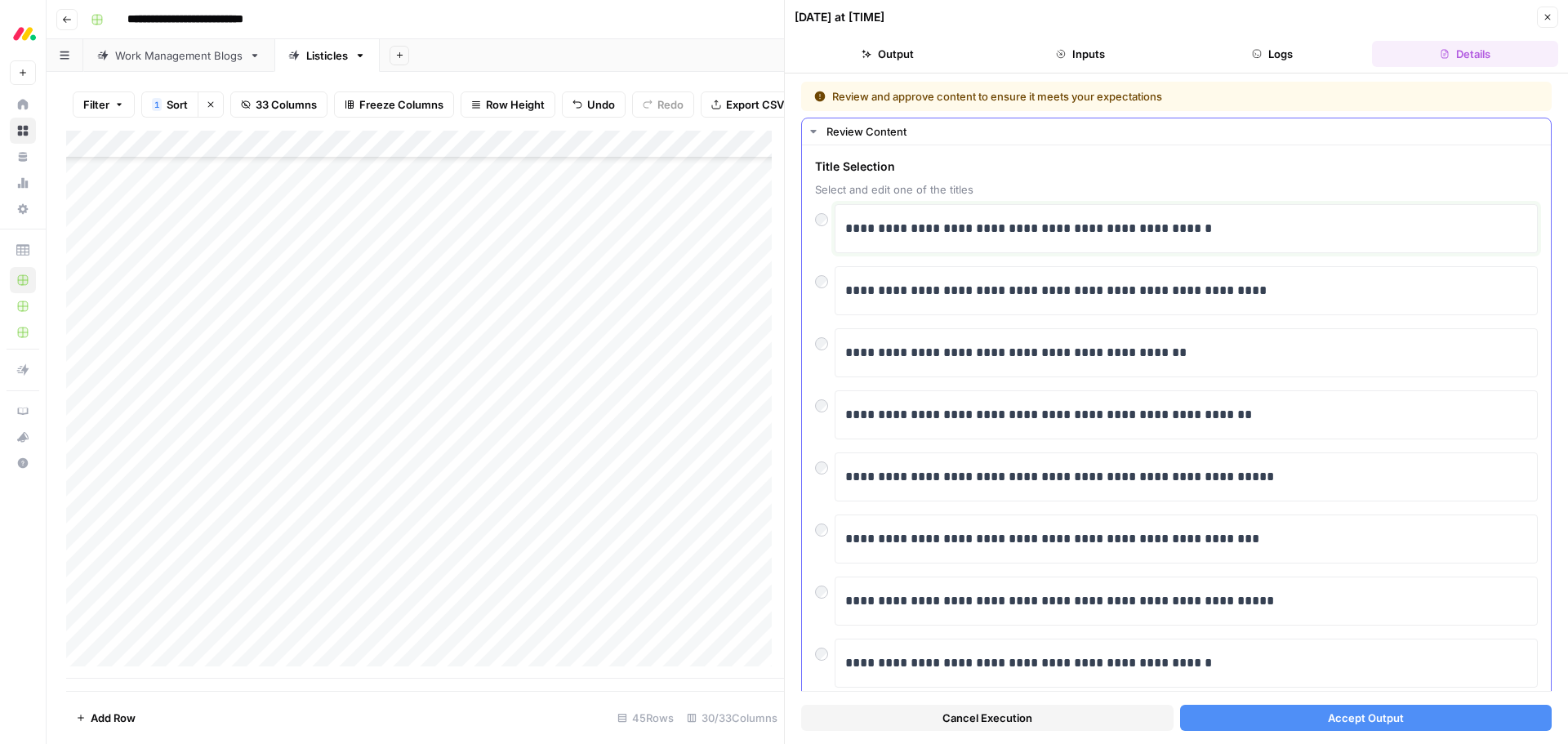 click on "**********" at bounding box center [1180, 229] 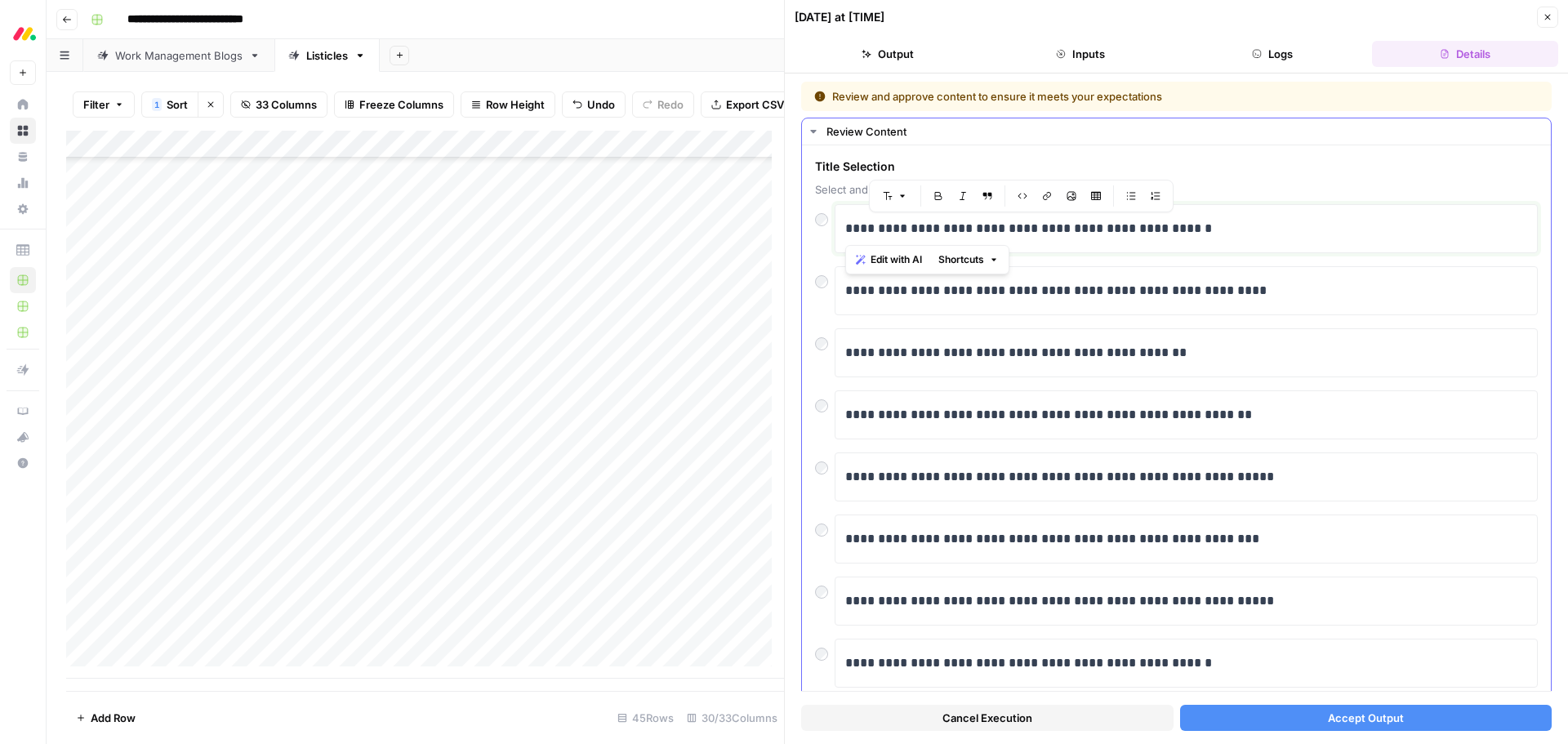 type 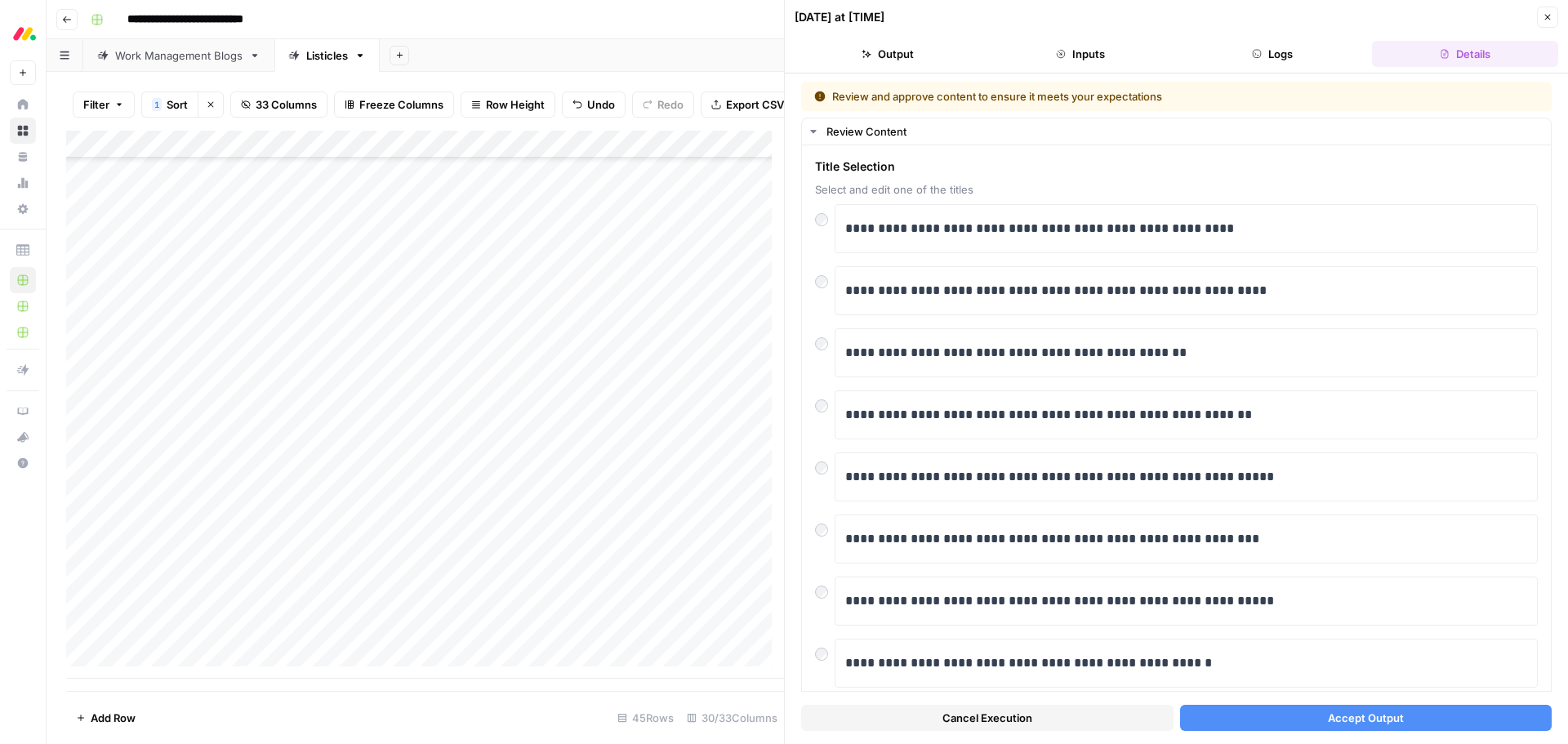 click on "Accept Output" at bounding box center (1366, 718) 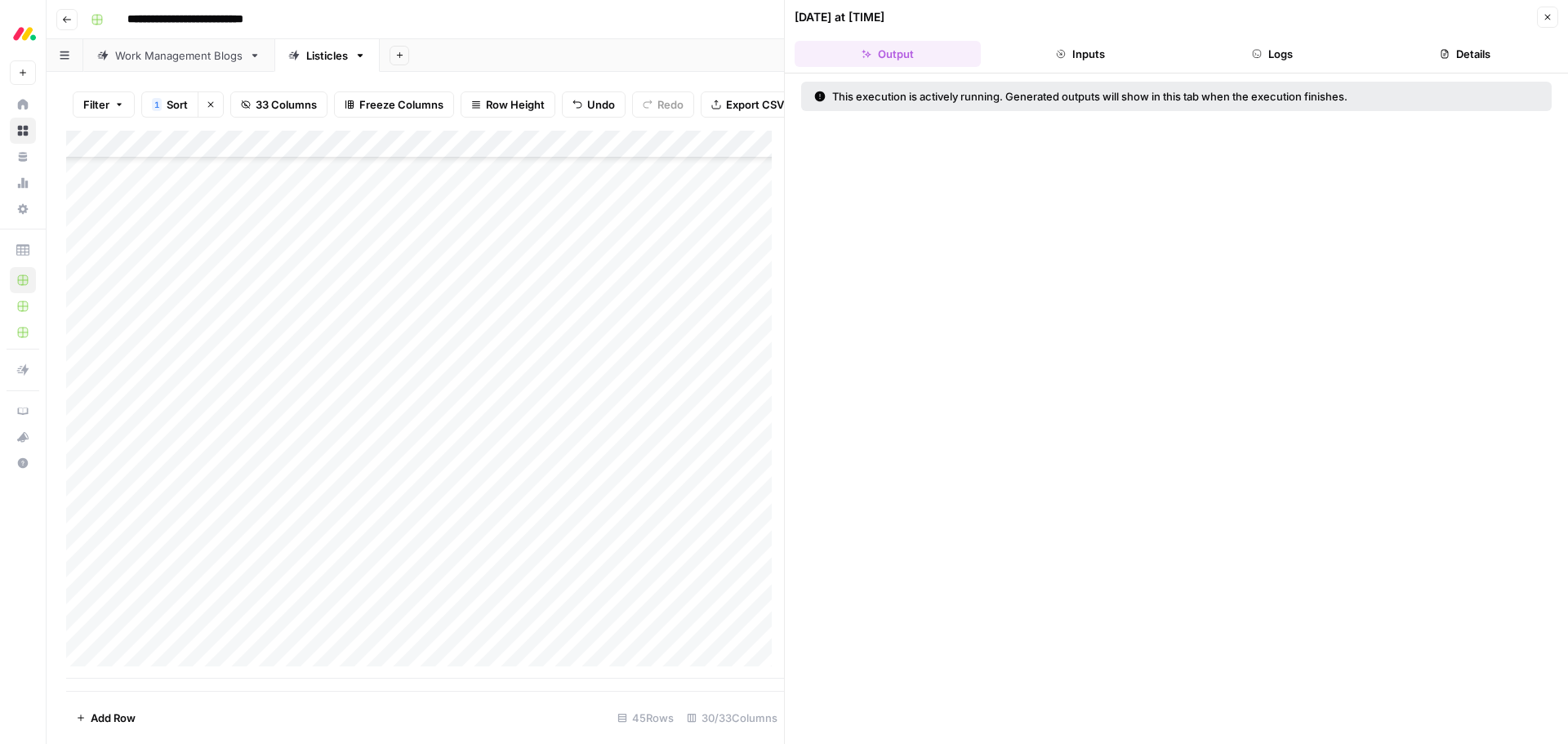click 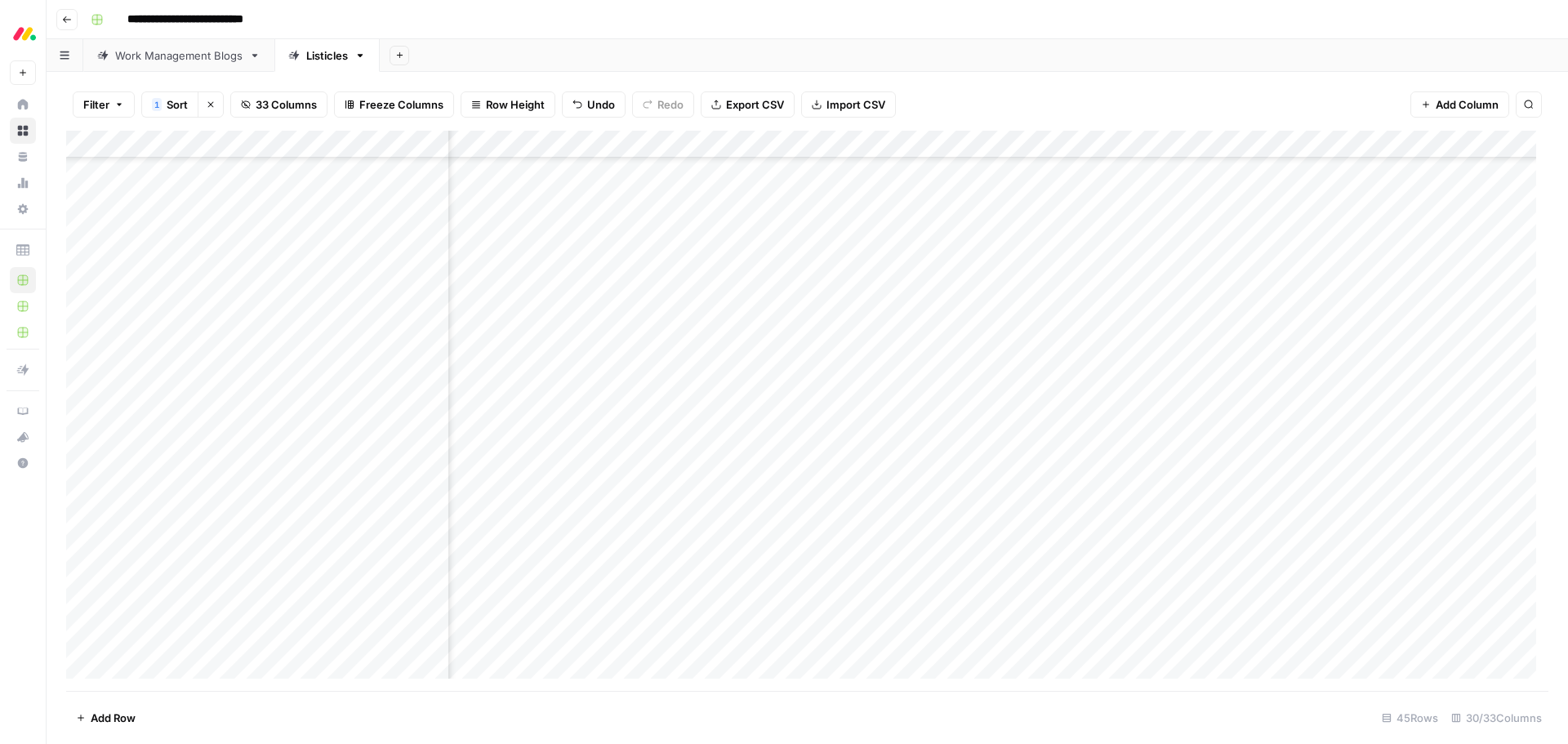 scroll, scrollTop: 386, scrollLeft: 1962, axis: both 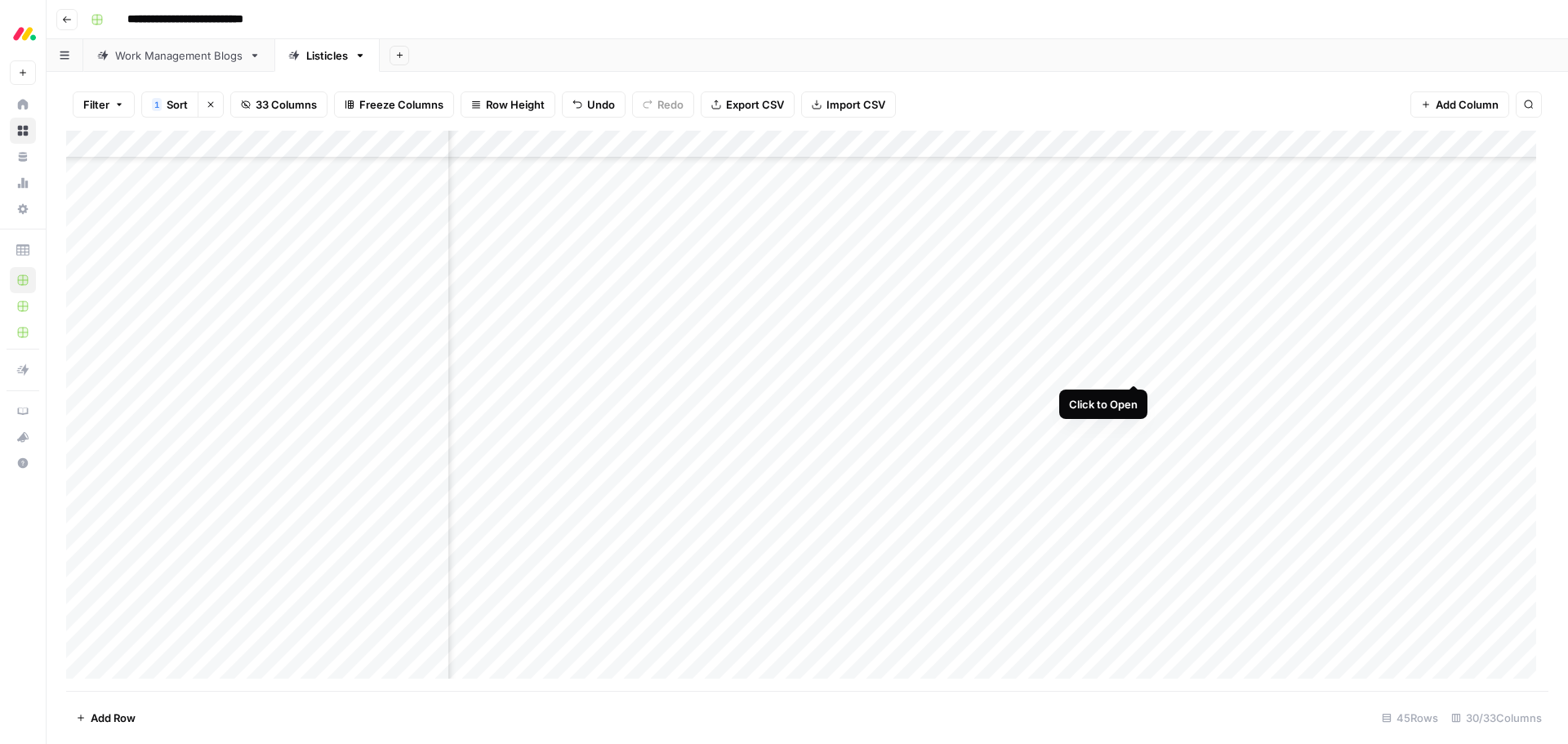 click on "Add Column" at bounding box center (807, 411) 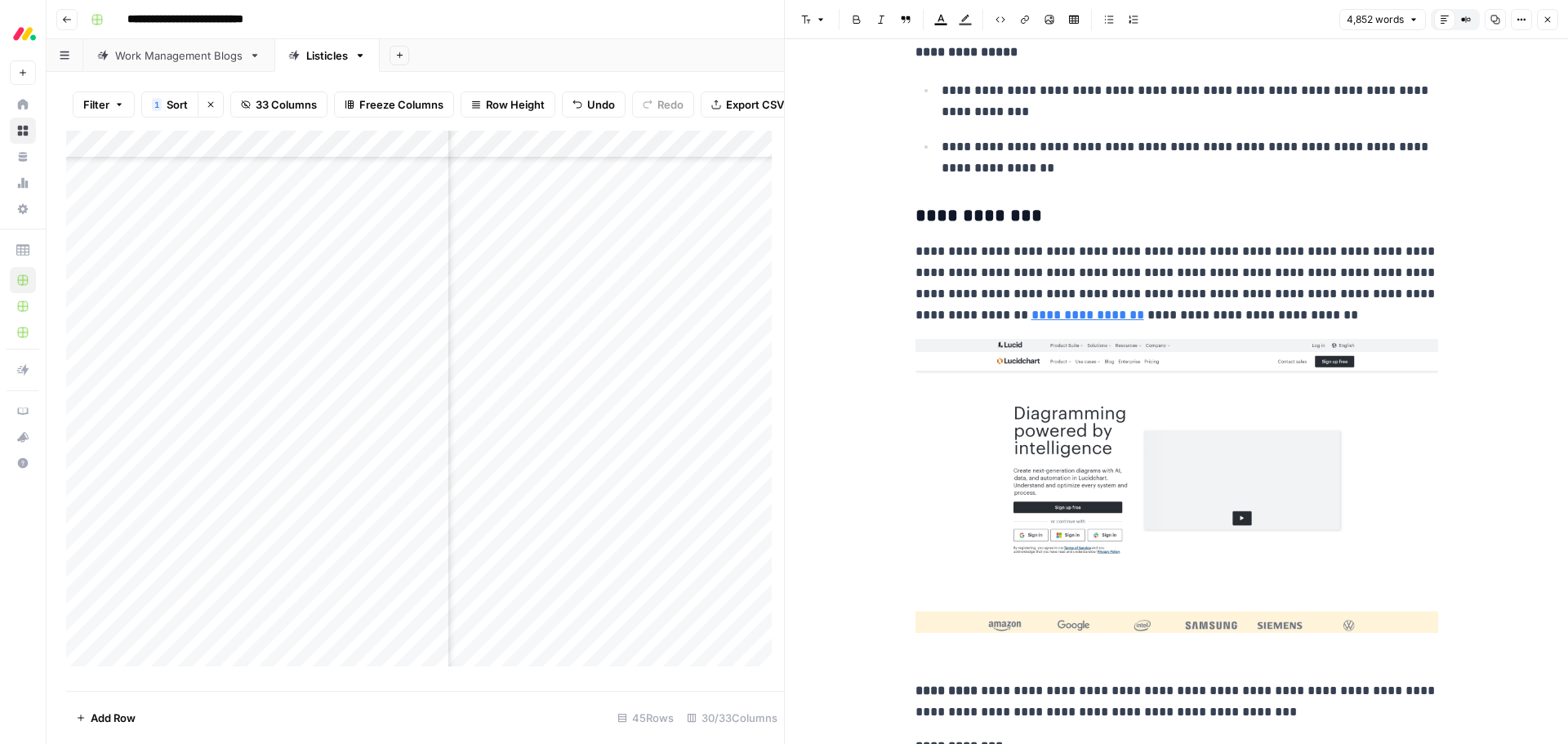 scroll, scrollTop: 5308, scrollLeft: 0, axis: vertical 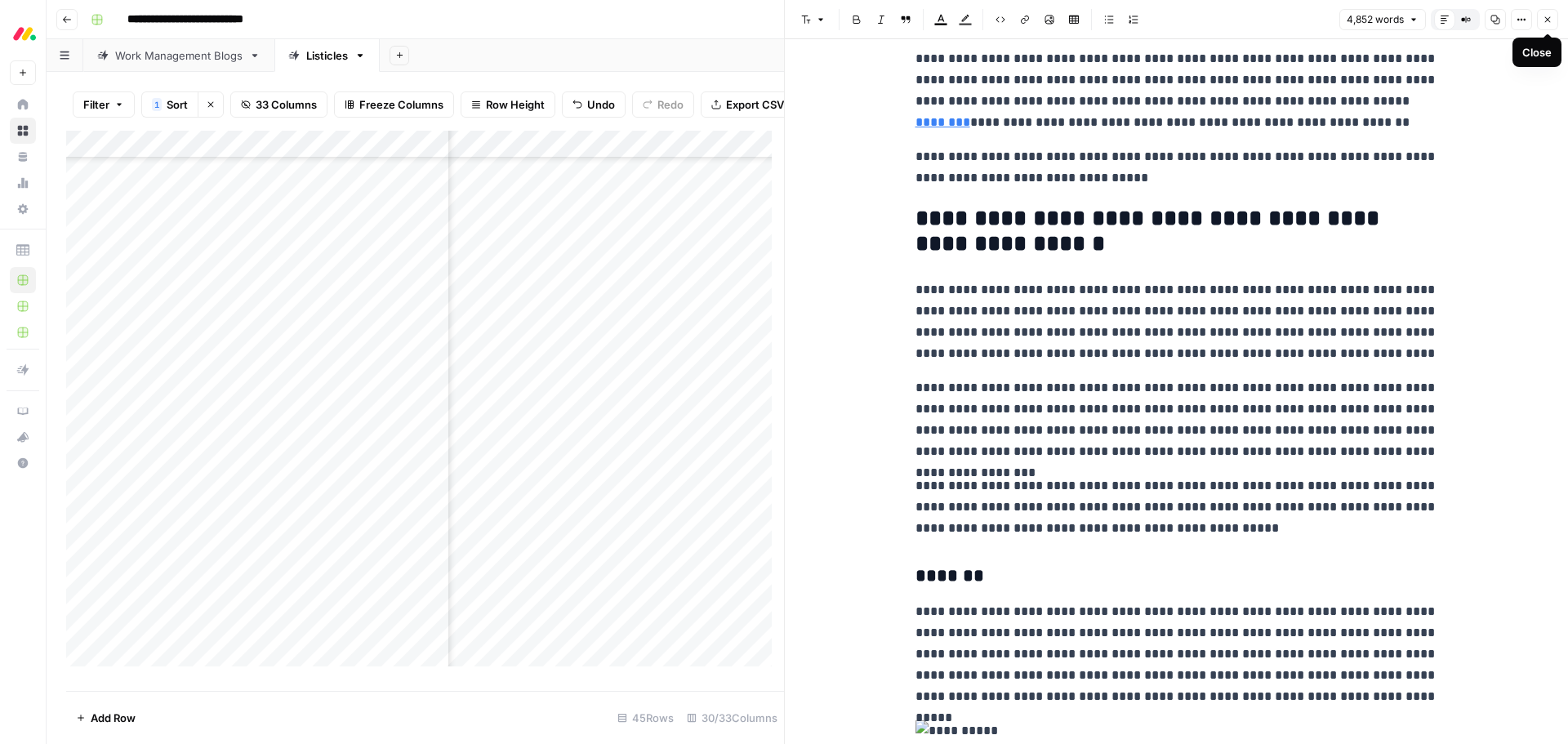 click on "Close" at bounding box center [1548, 20] 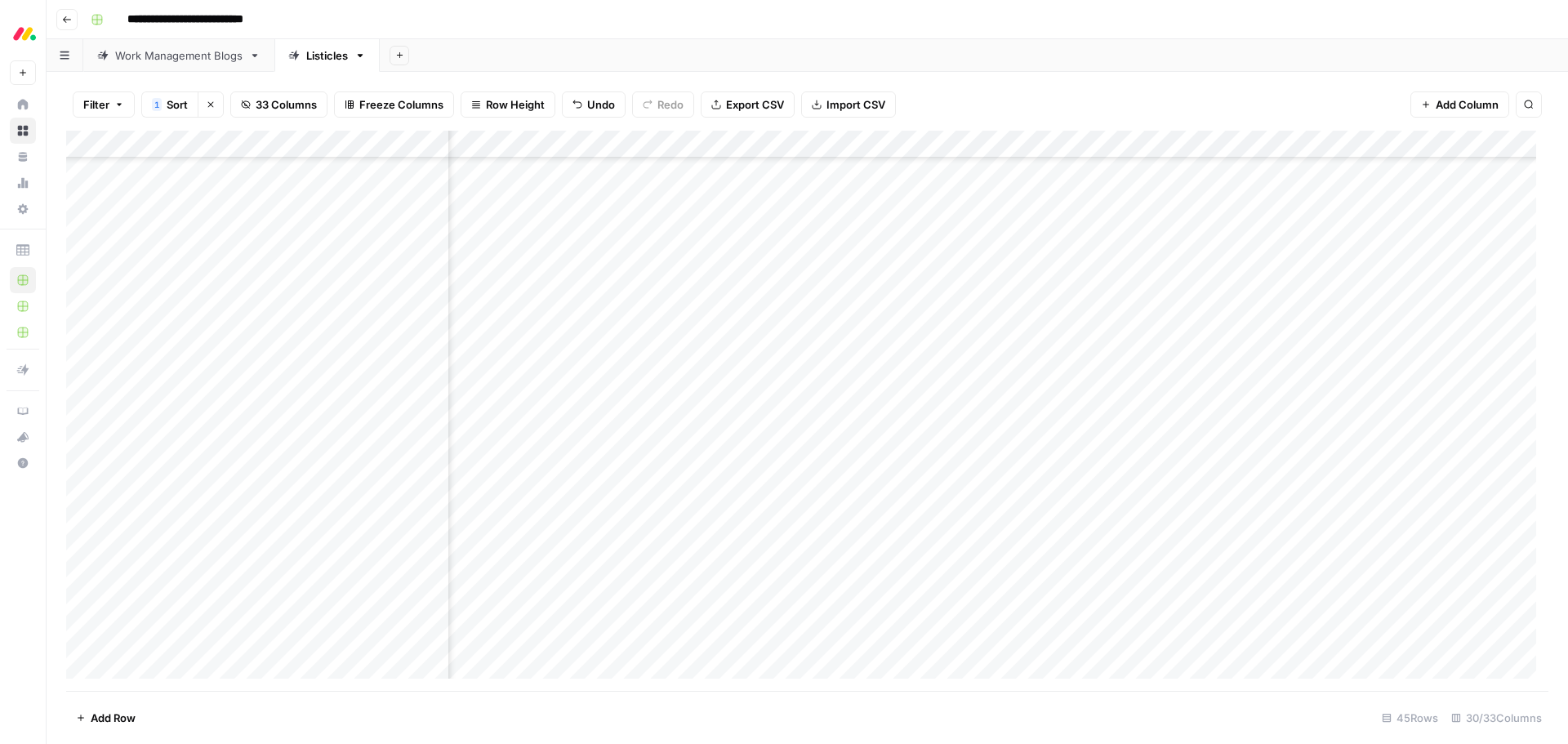 scroll, scrollTop: 386, scrollLeft: 938, axis: both 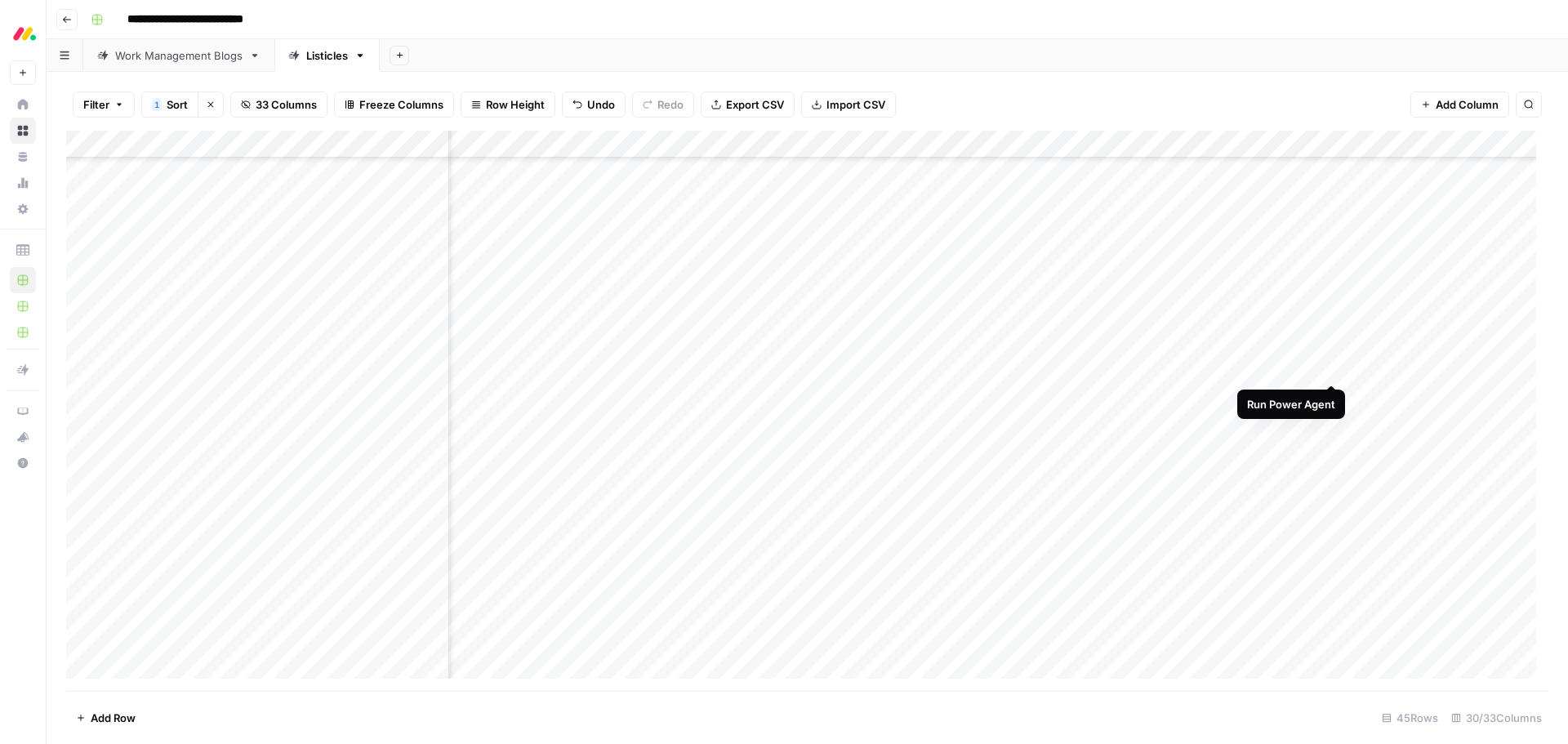 click on "Add Column" at bounding box center [807, 411] 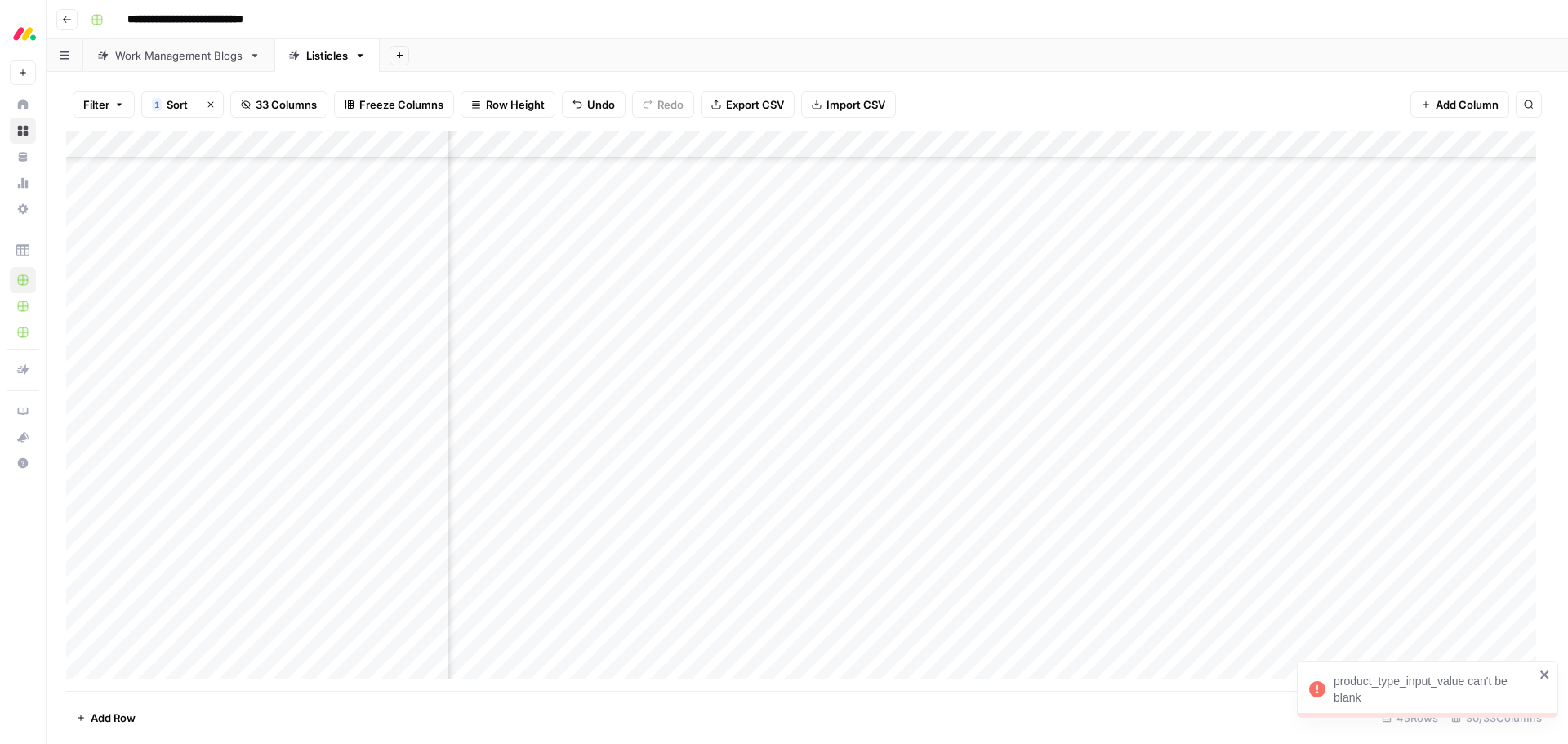 scroll, scrollTop: 386, scrollLeft: 1067, axis: both 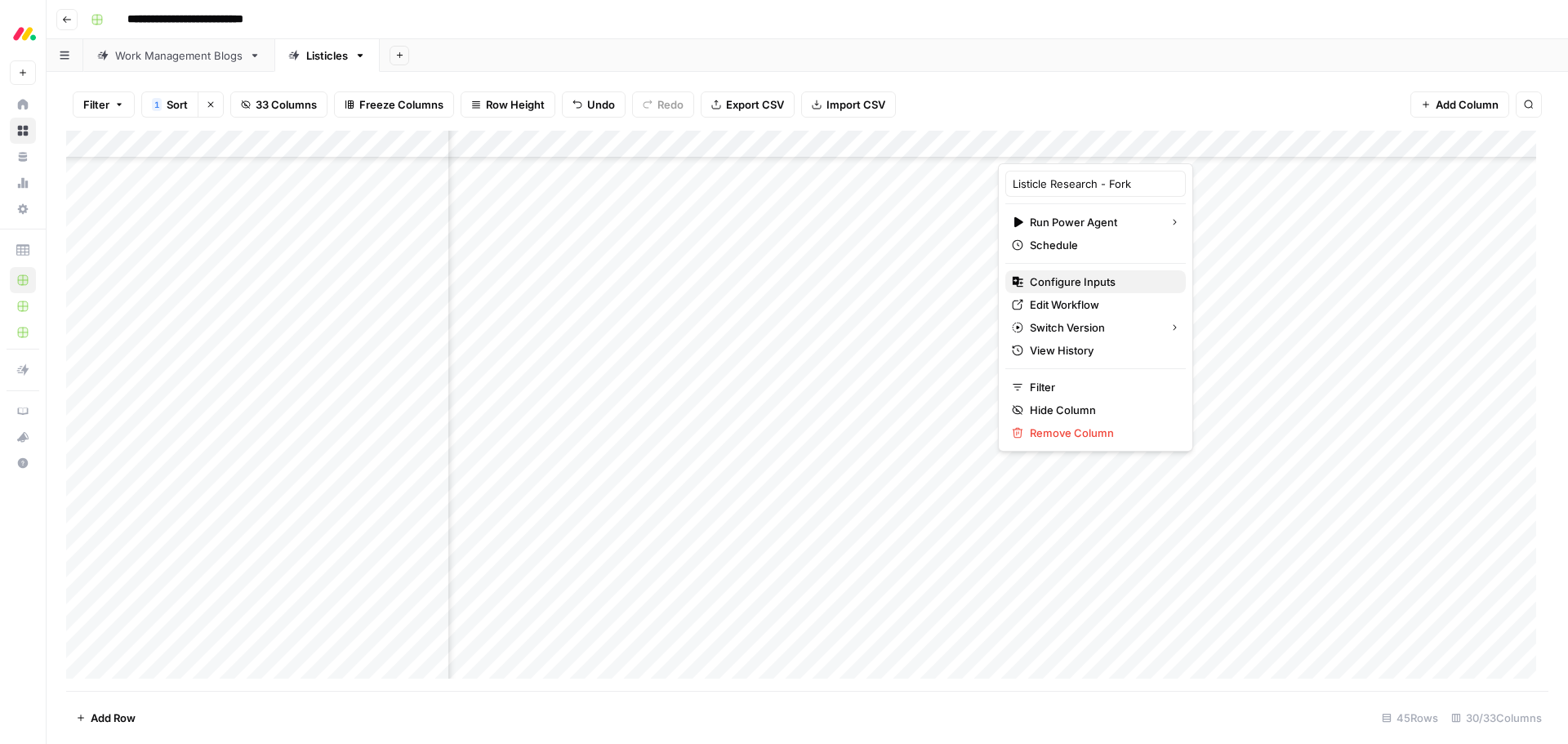 click on "Configure Inputs" at bounding box center (1101, 282) 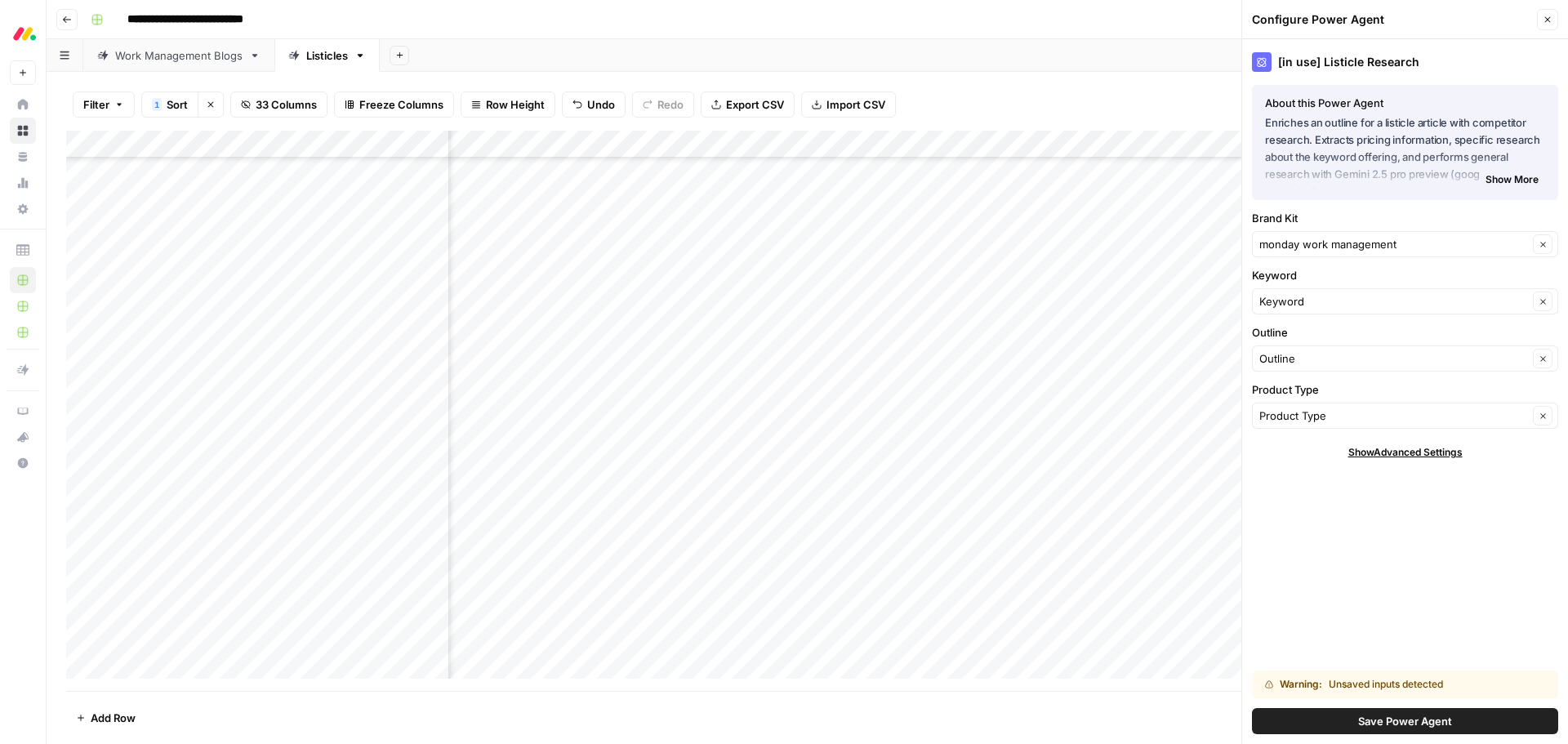 click on "Product Type Clear" at bounding box center (1405, 416) 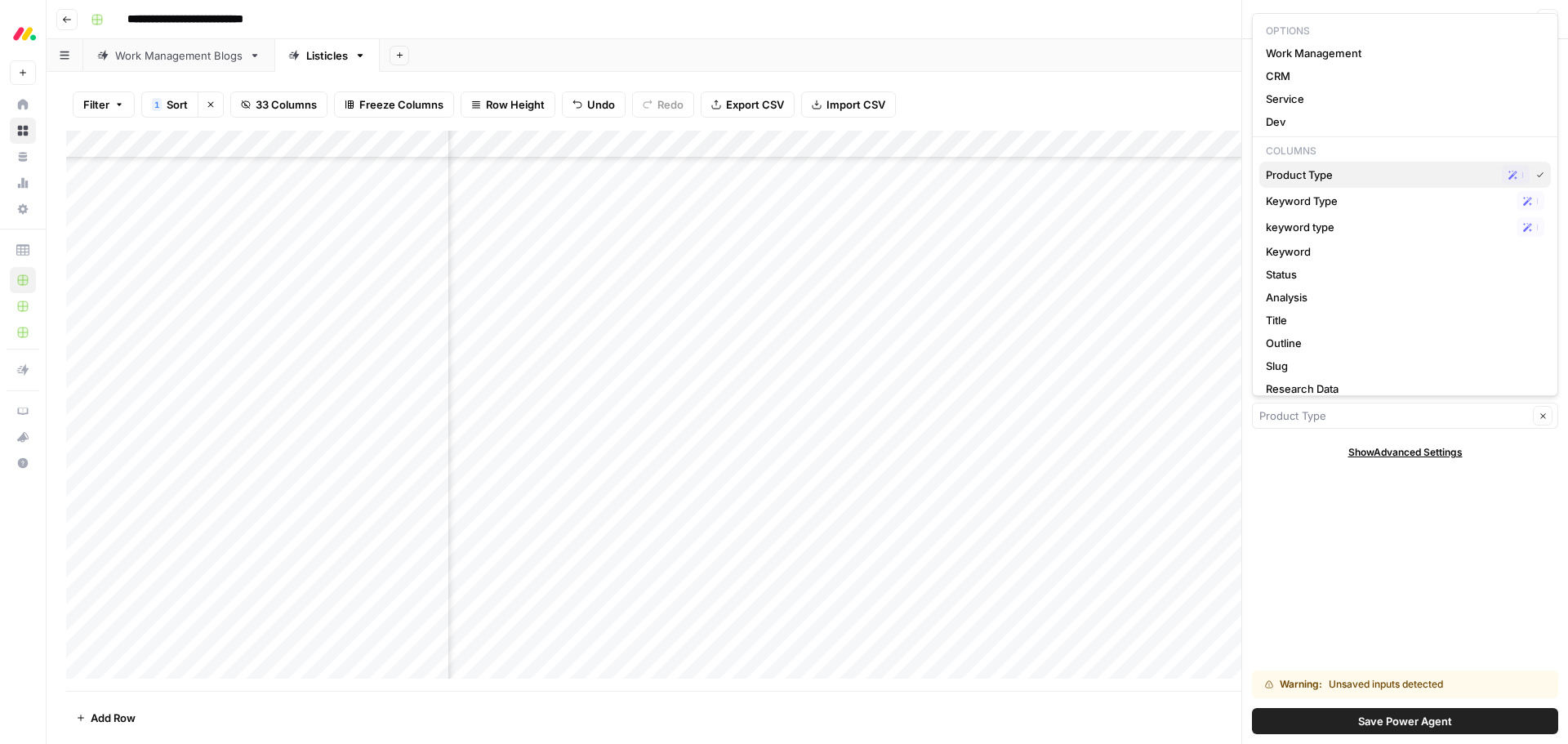 click on "Product Type" at bounding box center [1380, 175] 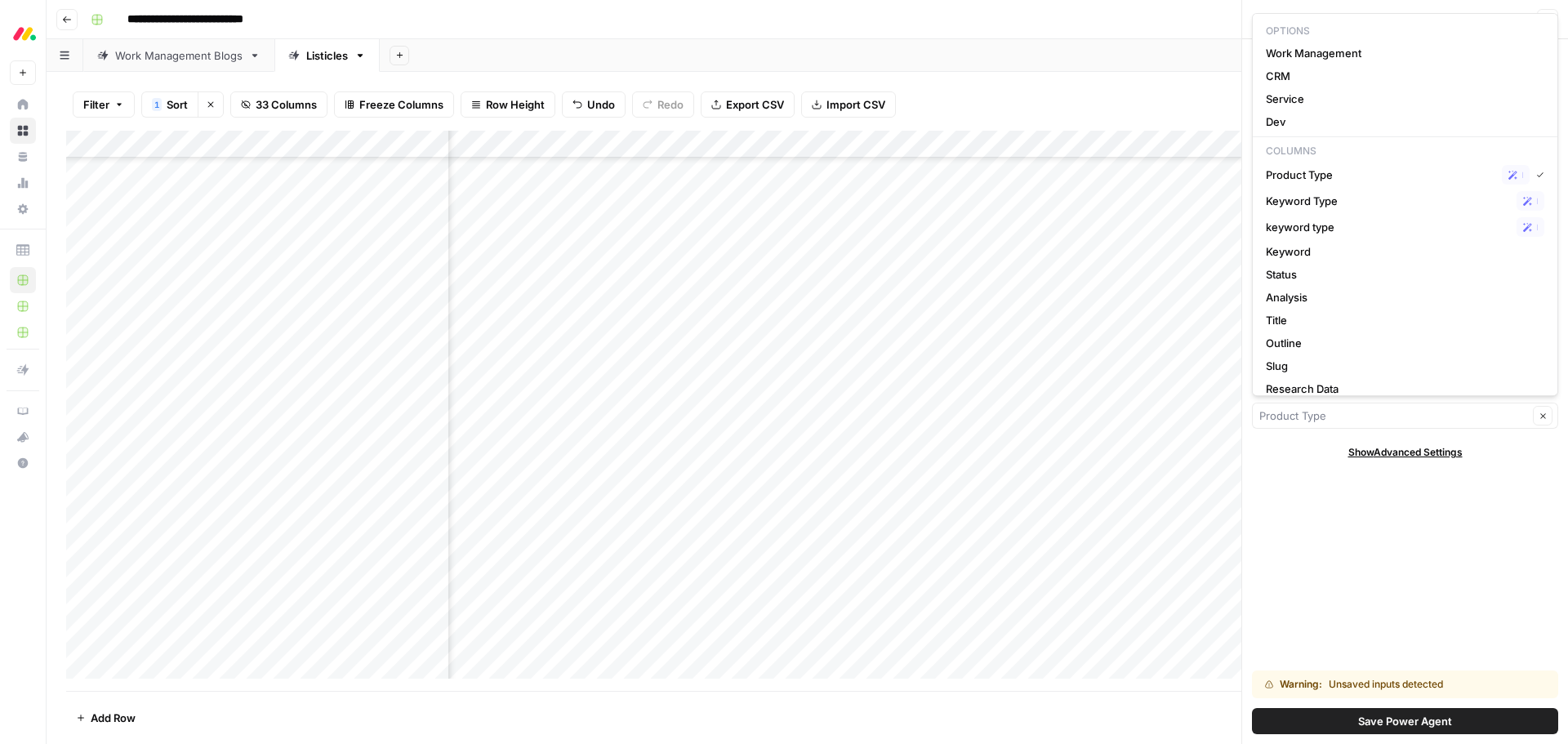 type on "Product Type" 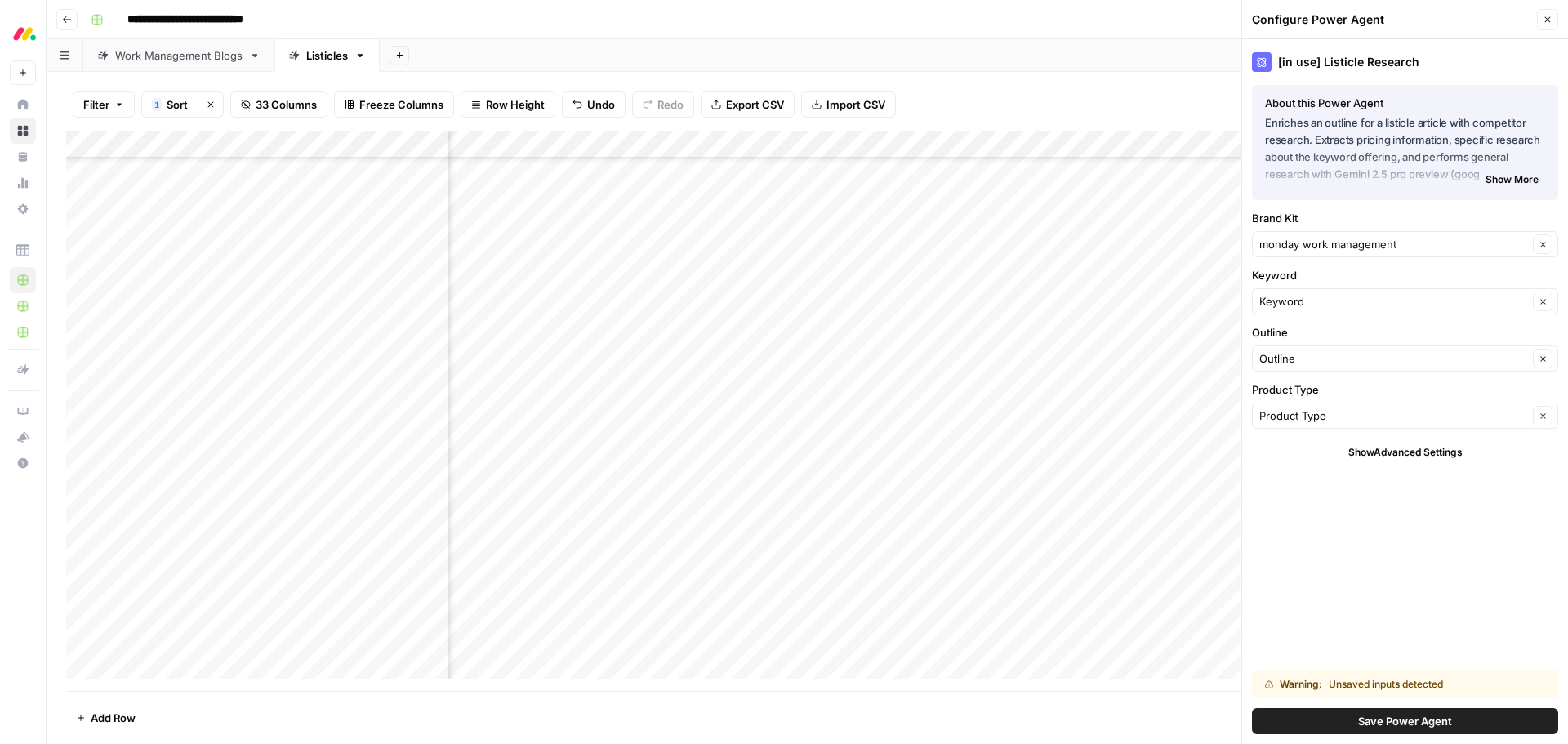 click on "Save Power Agent" at bounding box center (1405, 721) 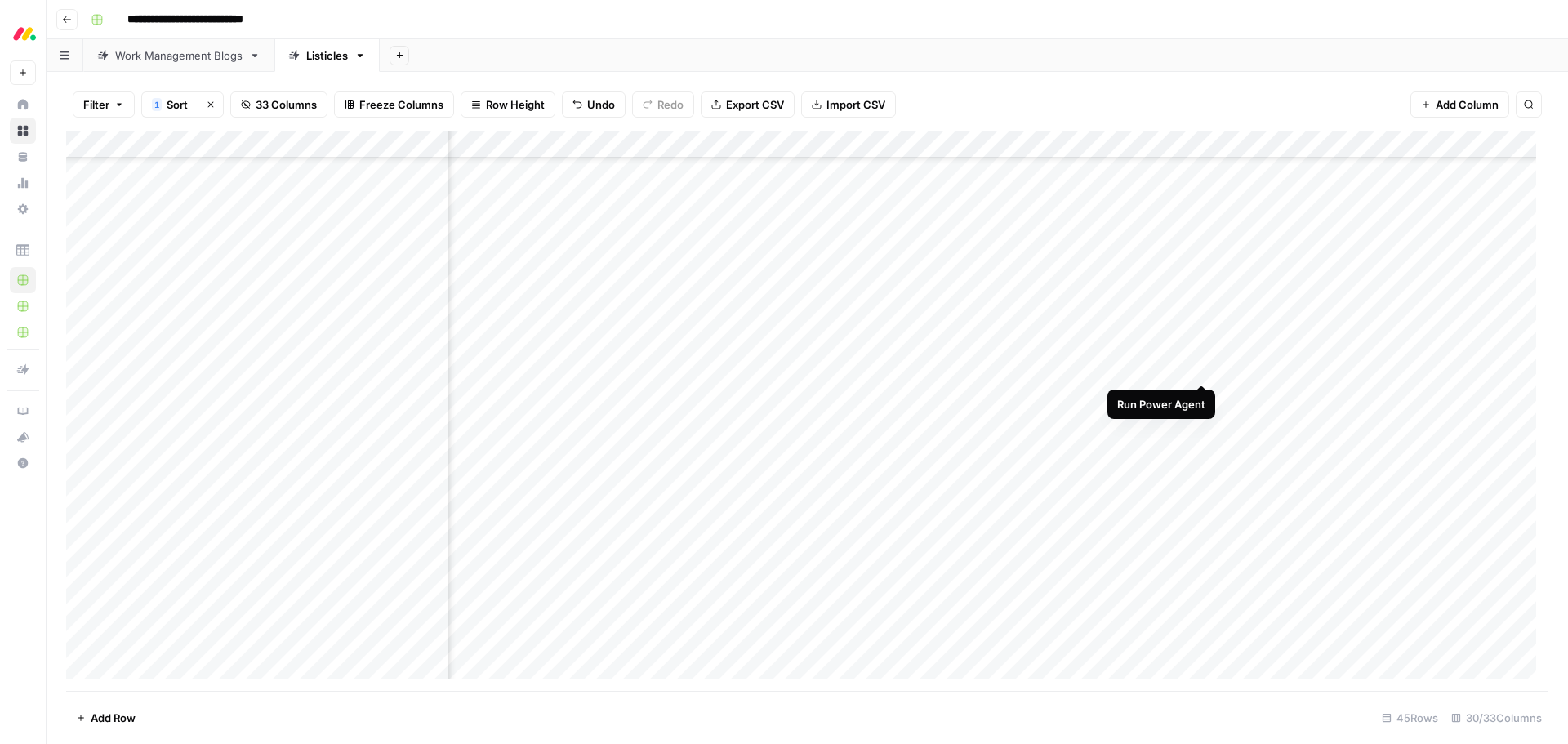 click on "Add Column" at bounding box center [807, 411] 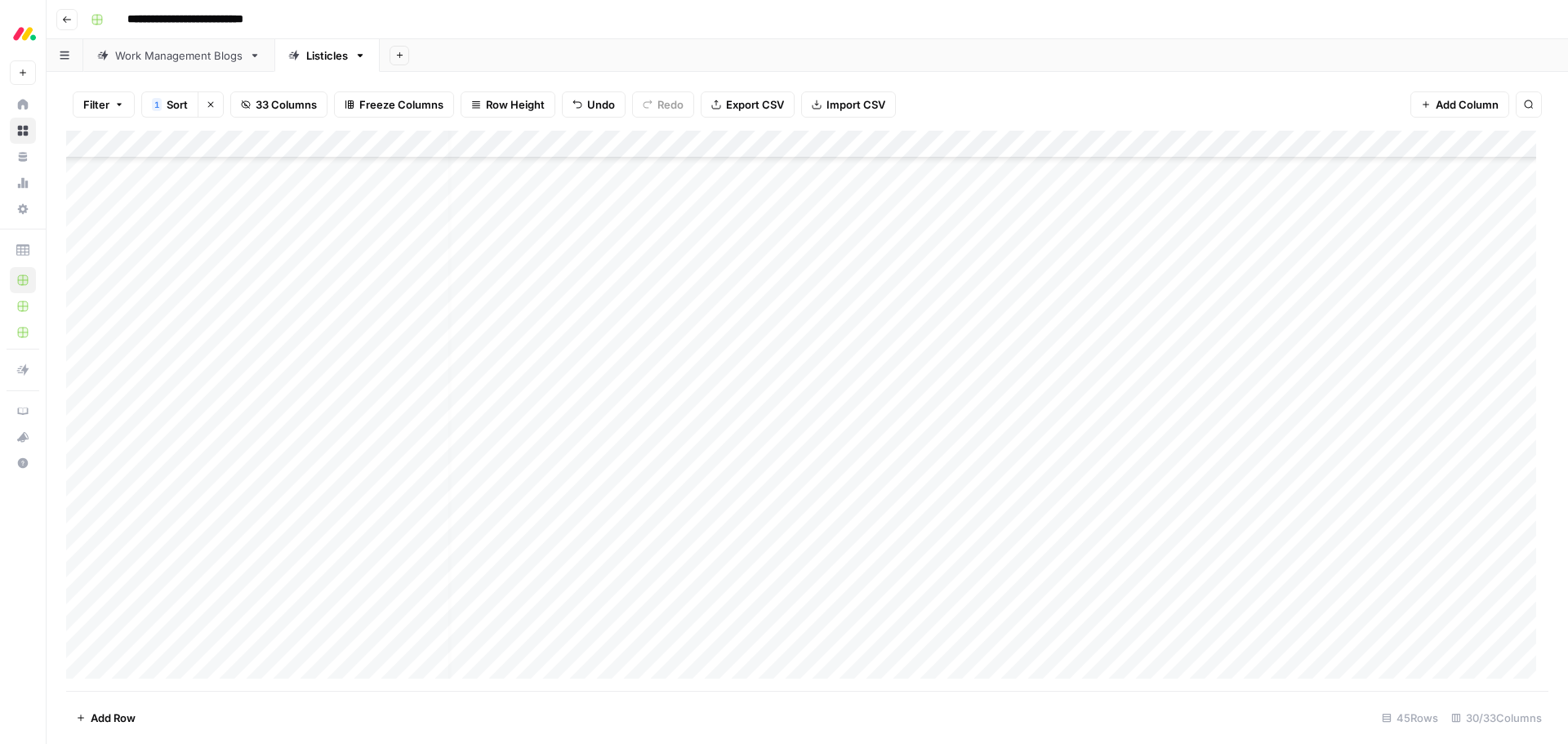 scroll, scrollTop: 386, scrollLeft: 0, axis: vertical 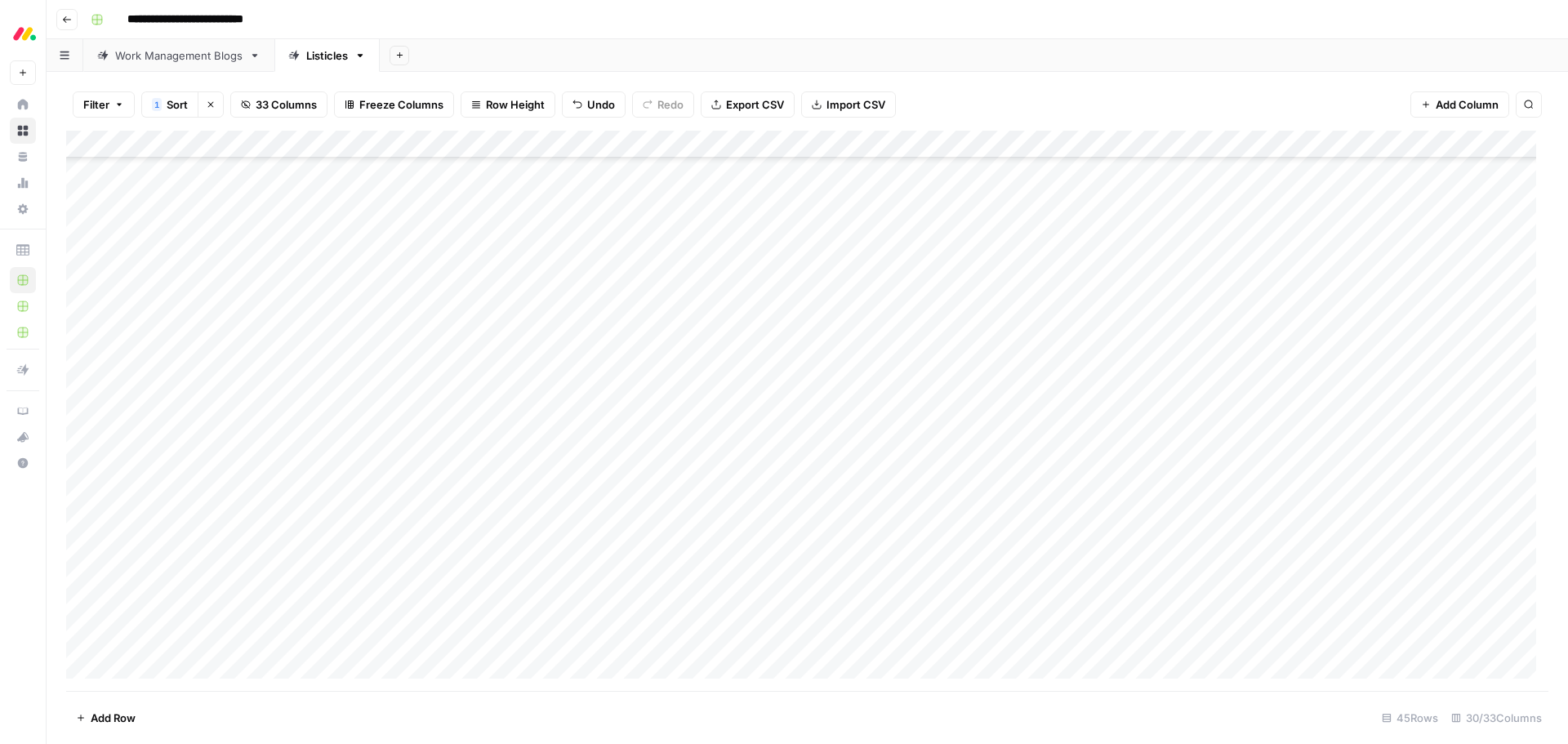 click on "Add Column" at bounding box center (807, 411) 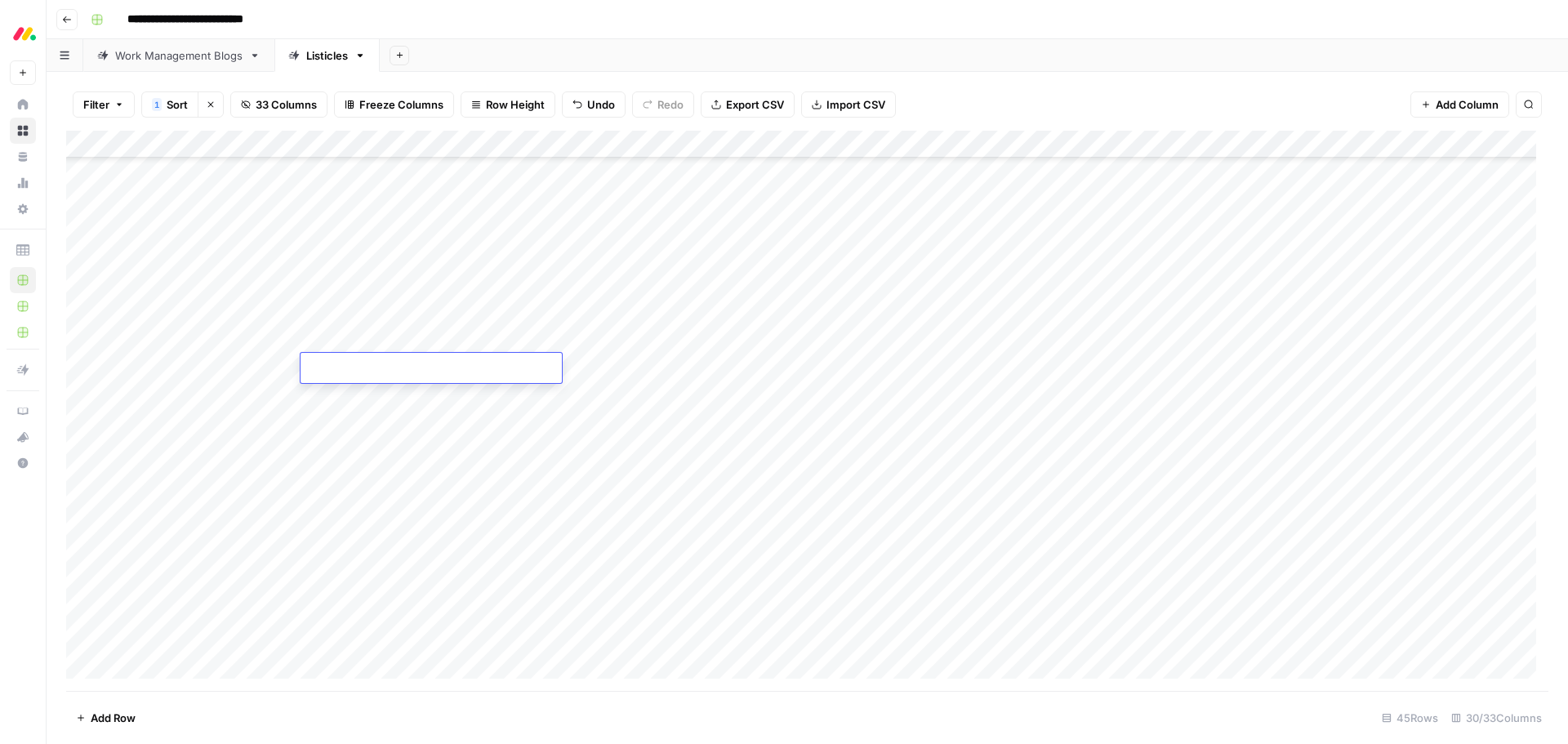 click at bounding box center (431, 369) 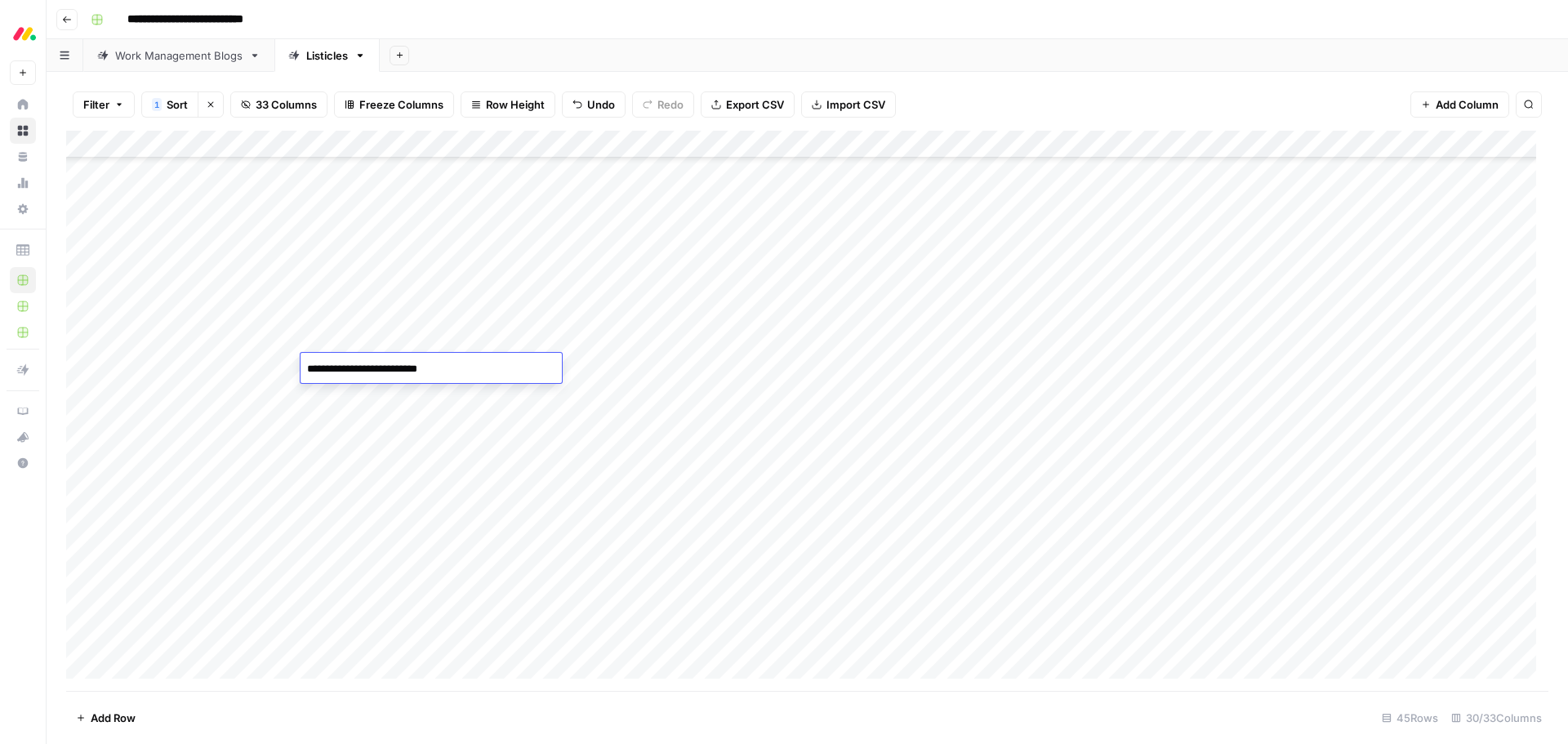 type on "**********" 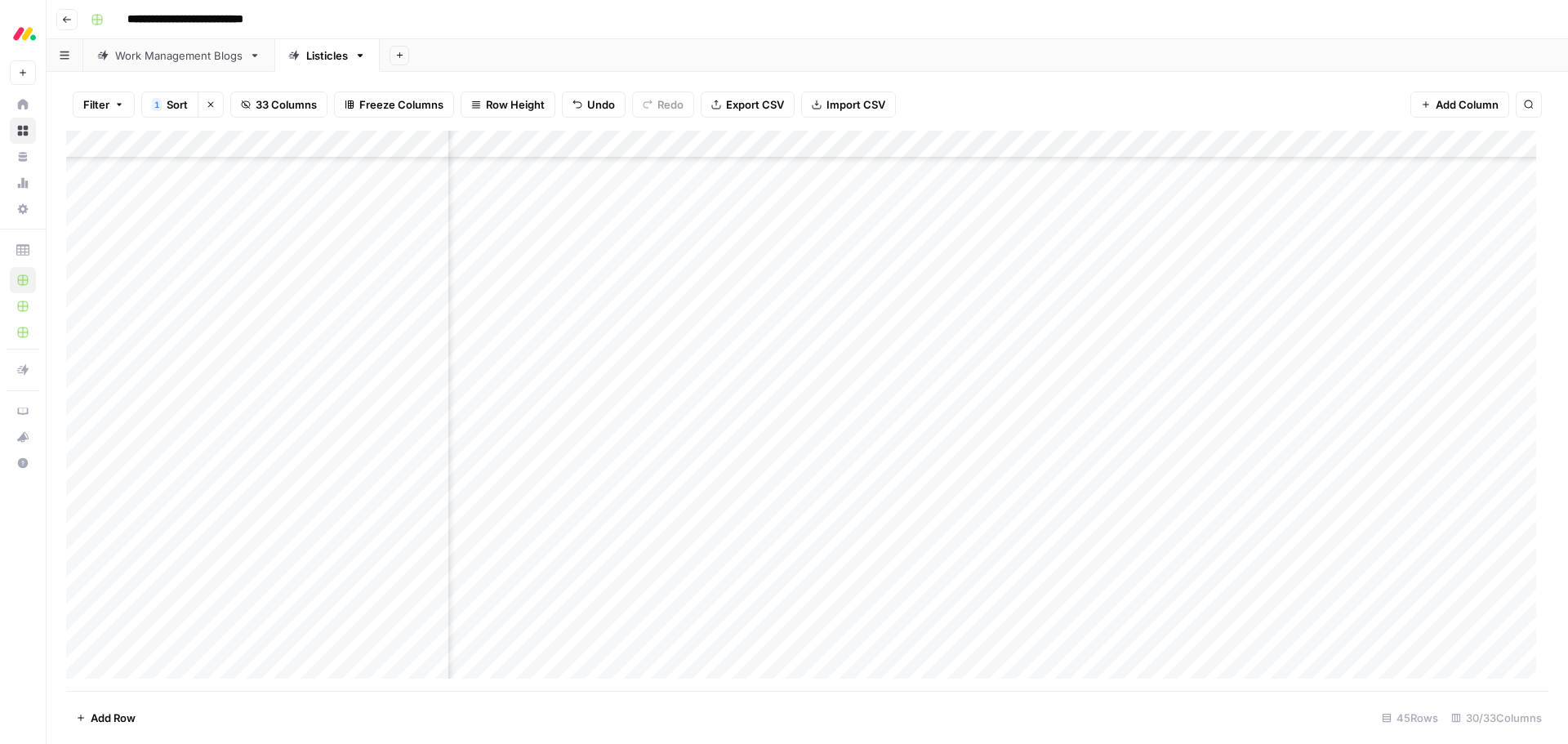 scroll, scrollTop: 141, scrollLeft: 1922, axis: both 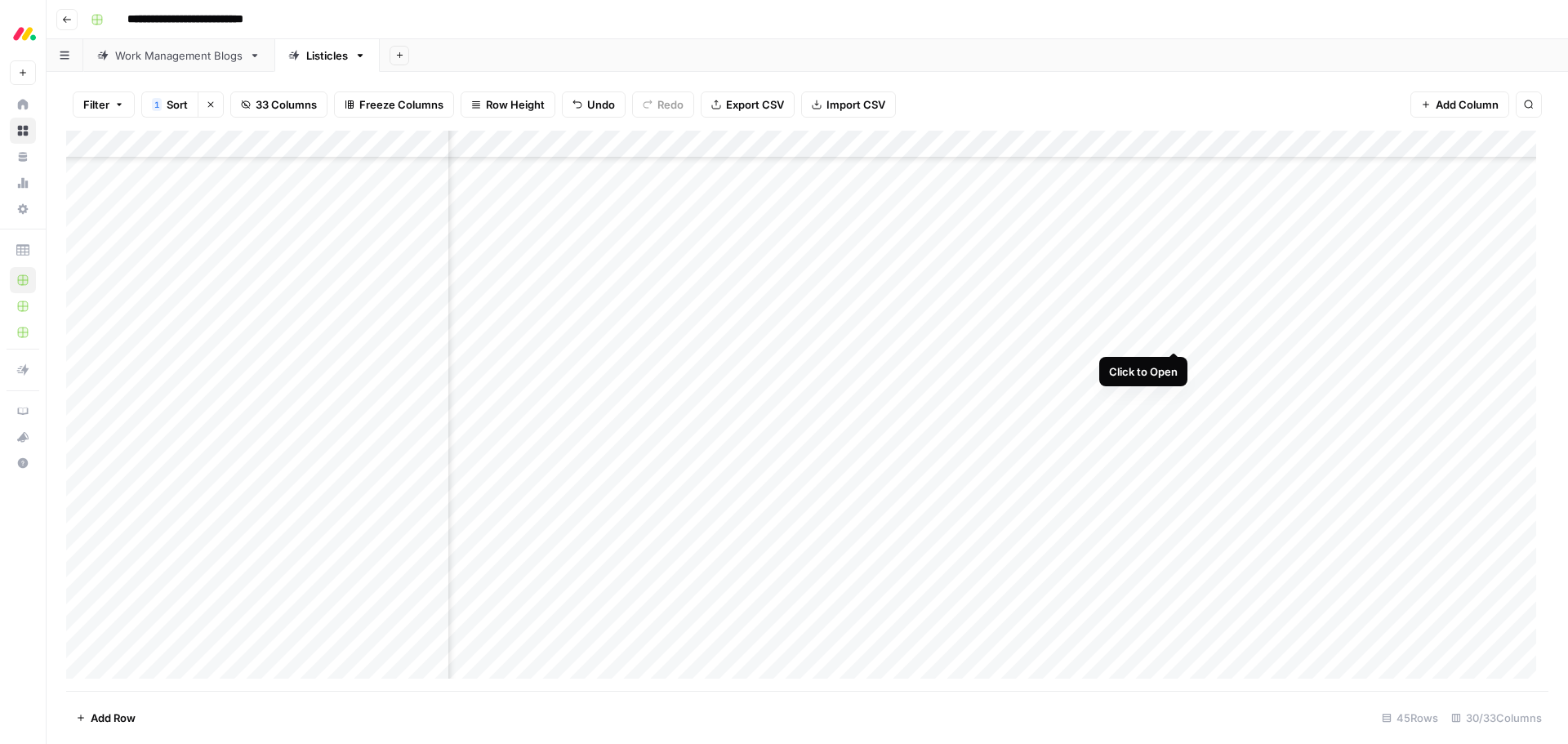 click on "Add Column" at bounding box center [807, 411] 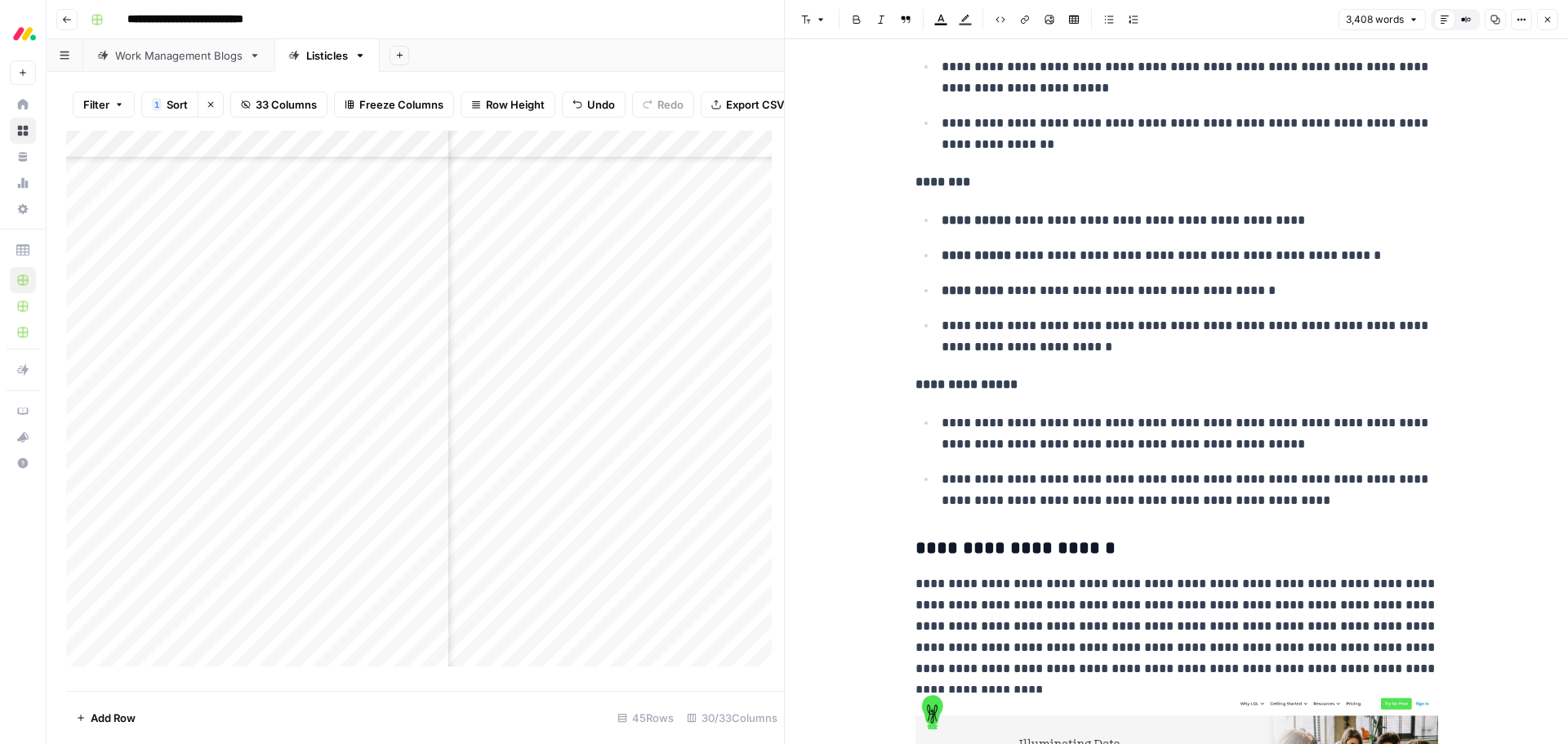 scroll, scrollTop: 3675, scrollLeft: 0, axis: vertical 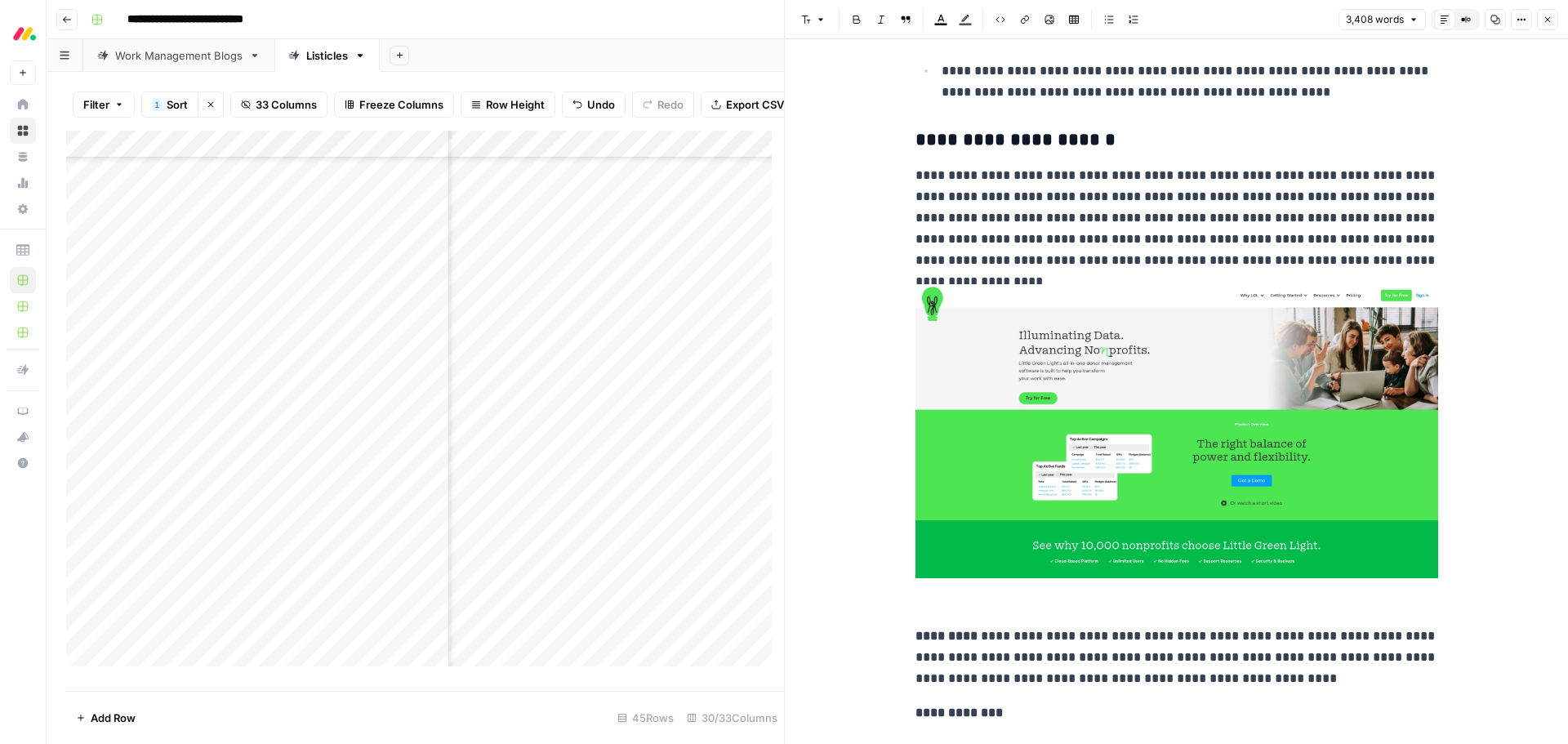 click 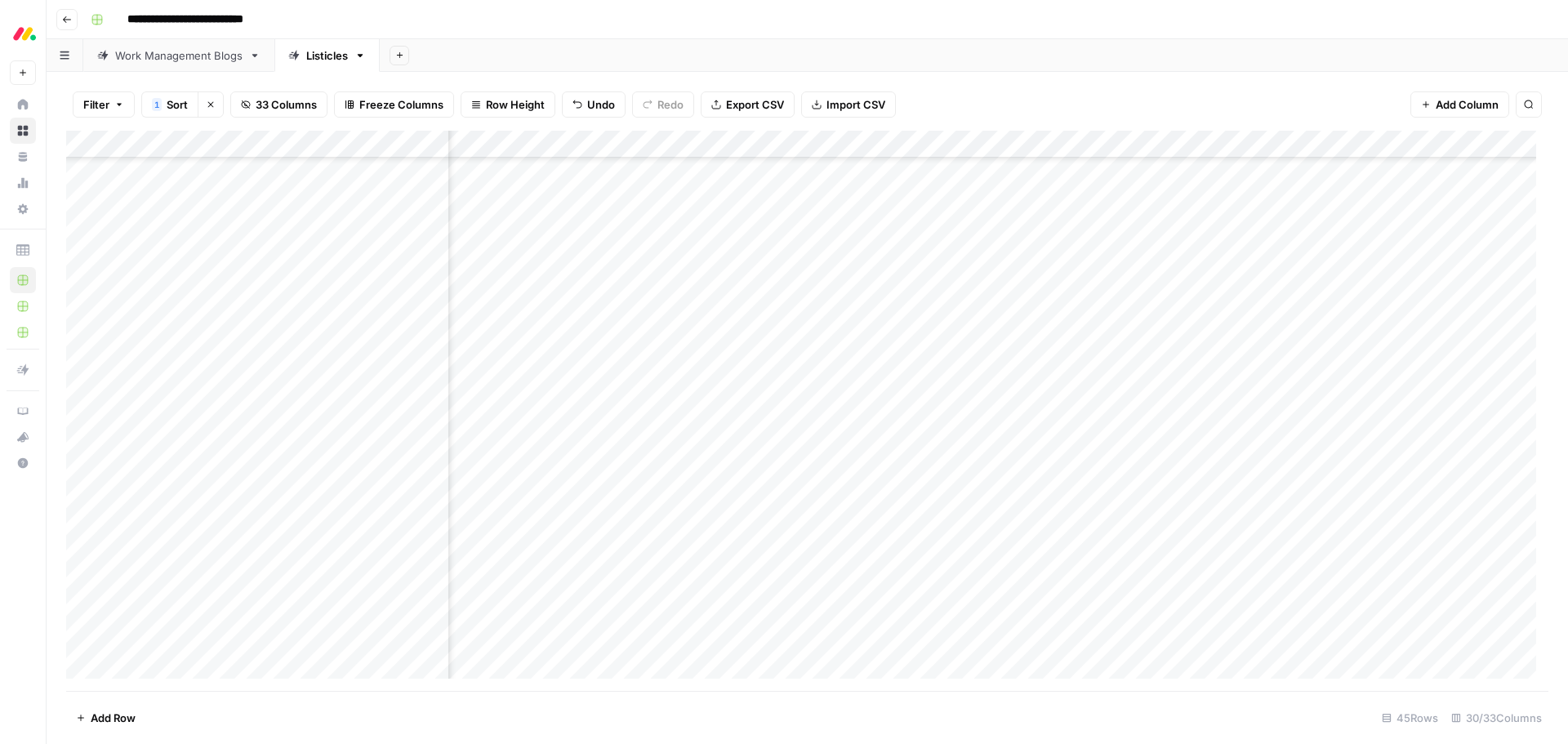 scroll, scrollTop: 141, scrollLeft: 657, axis: both 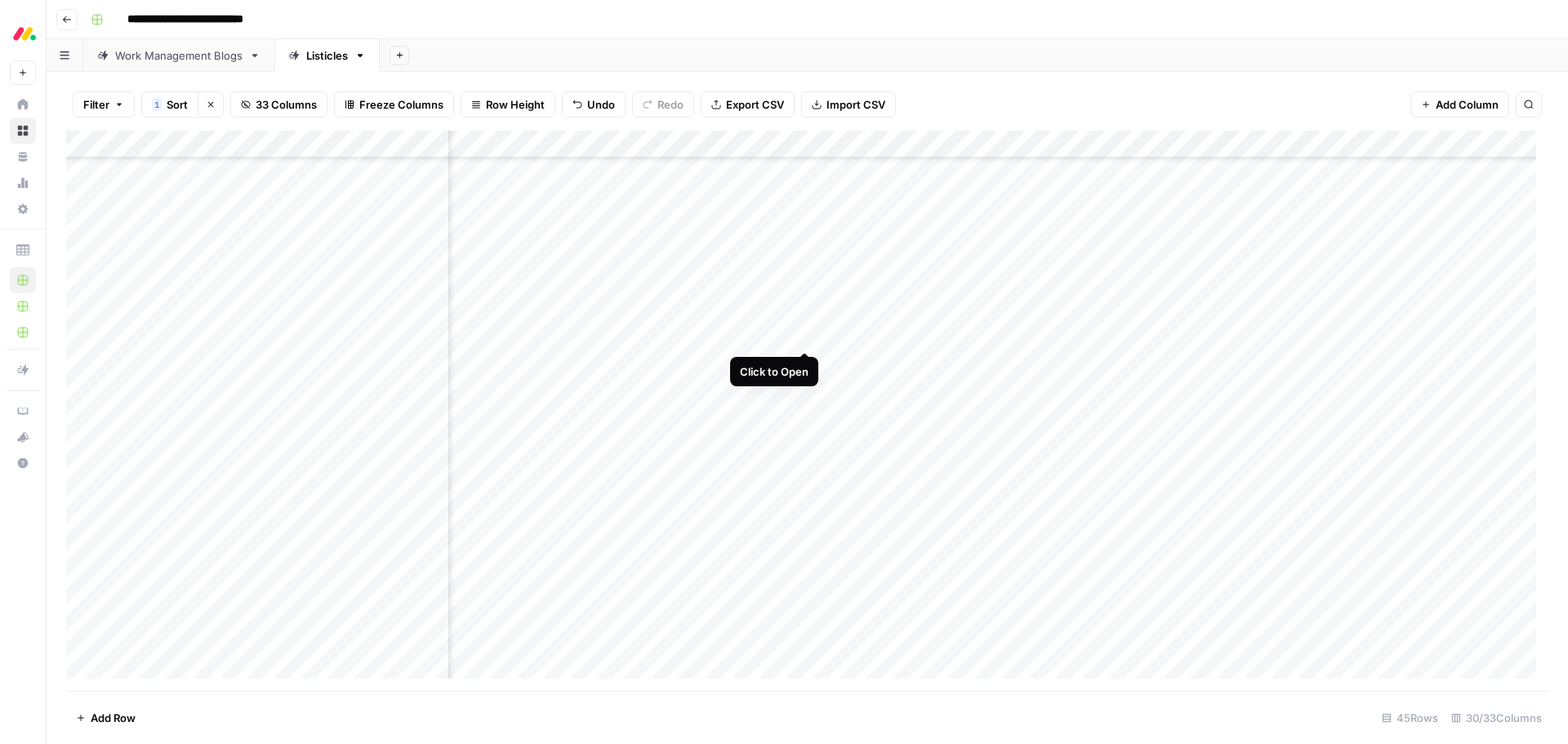 click on "Add Column" at bounding box center (807, 411) 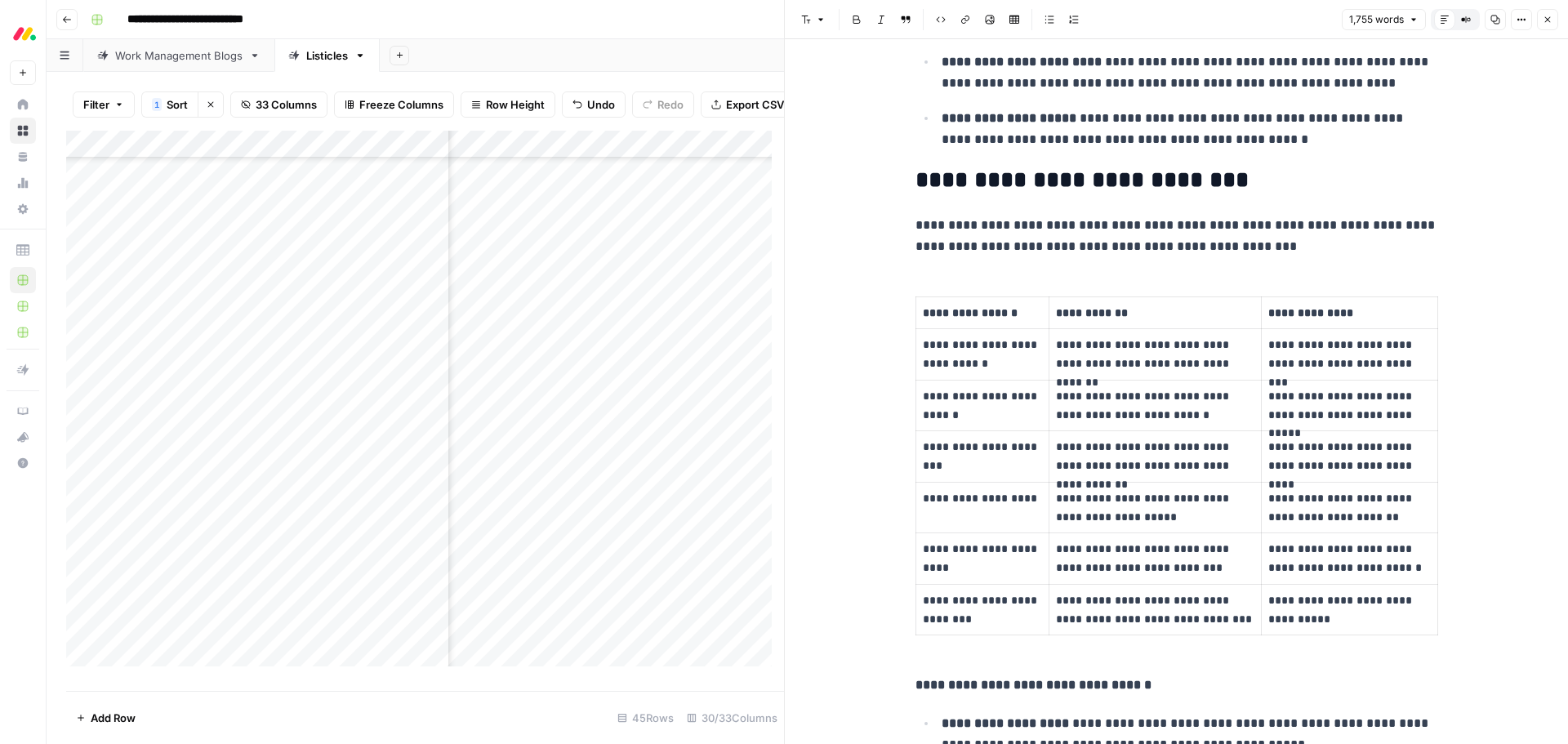 scroll, scrollTop: 653, scrollLeft: 0, axis: vertical 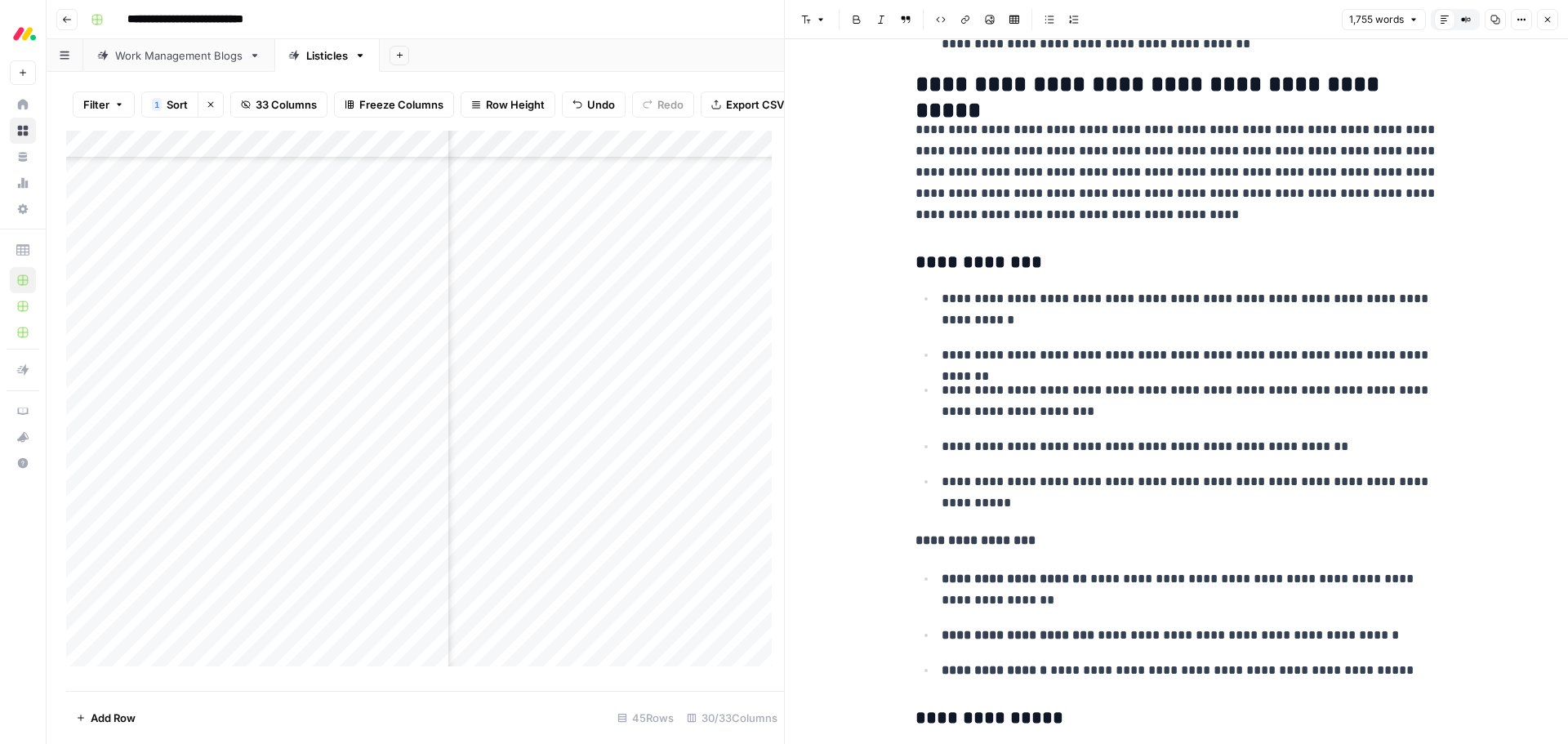 click on "**********" at bounding box center (1177, 172) 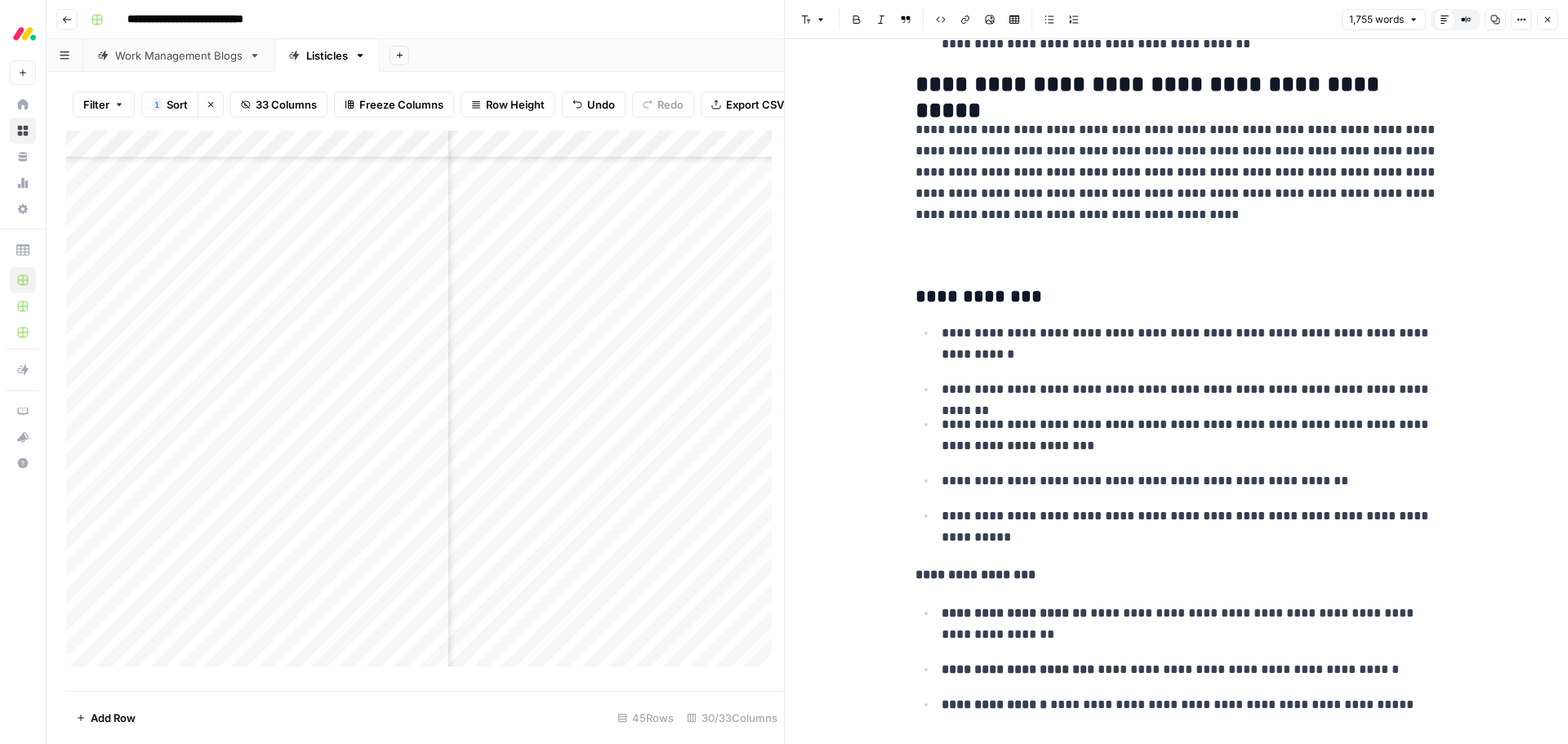 type 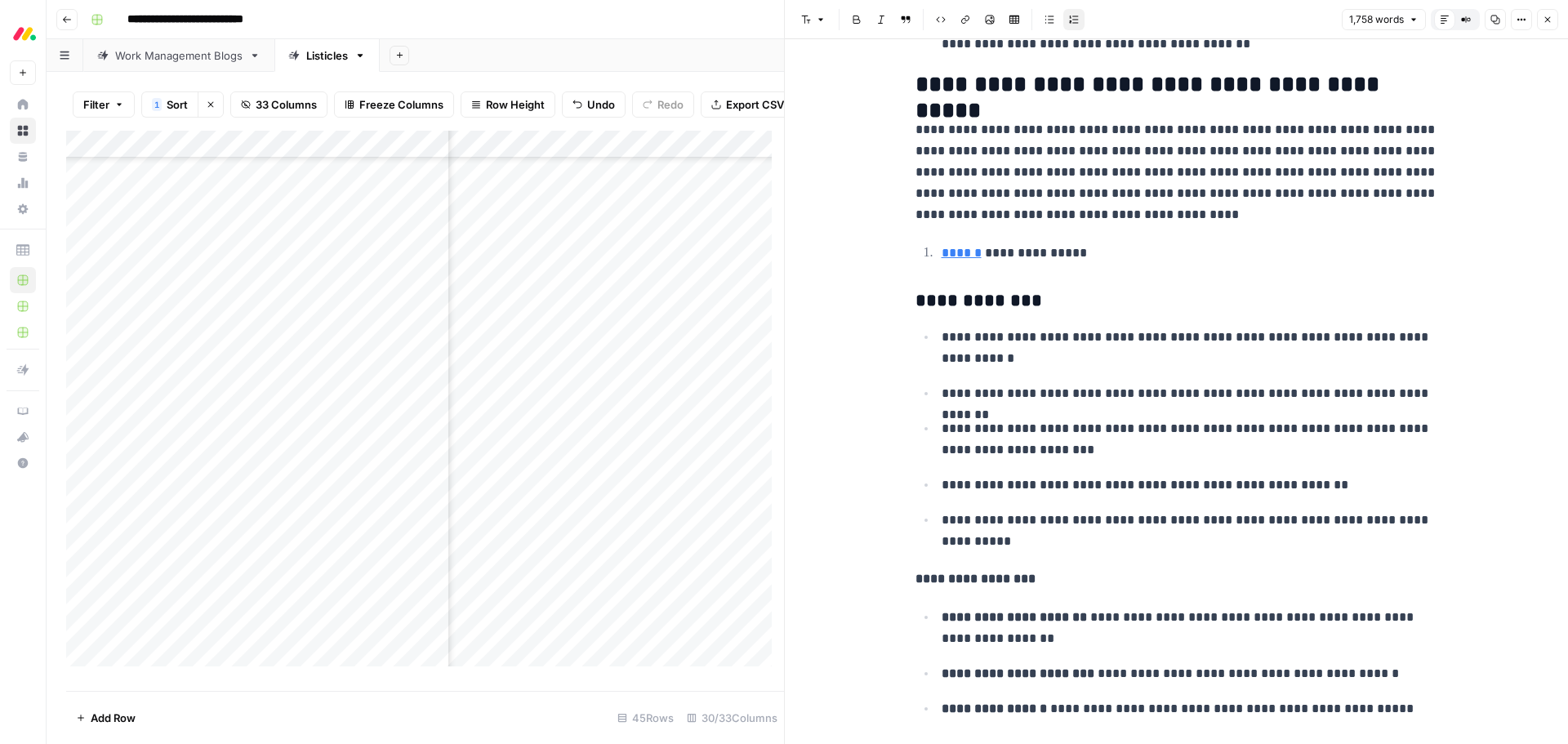 click on "**********" at bounding box center [1187, 252] 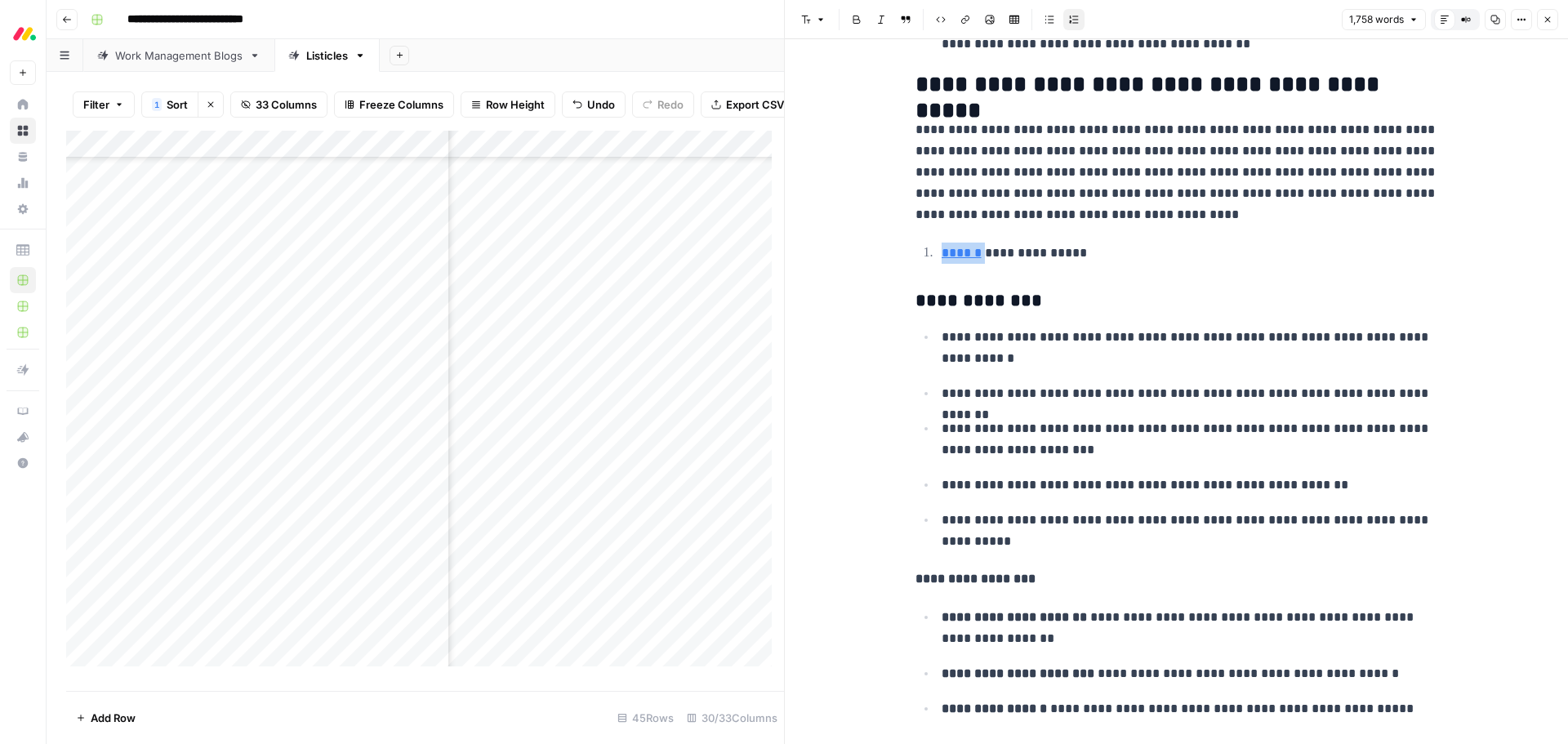 click on "**********" at bounding box center [1187, 252] 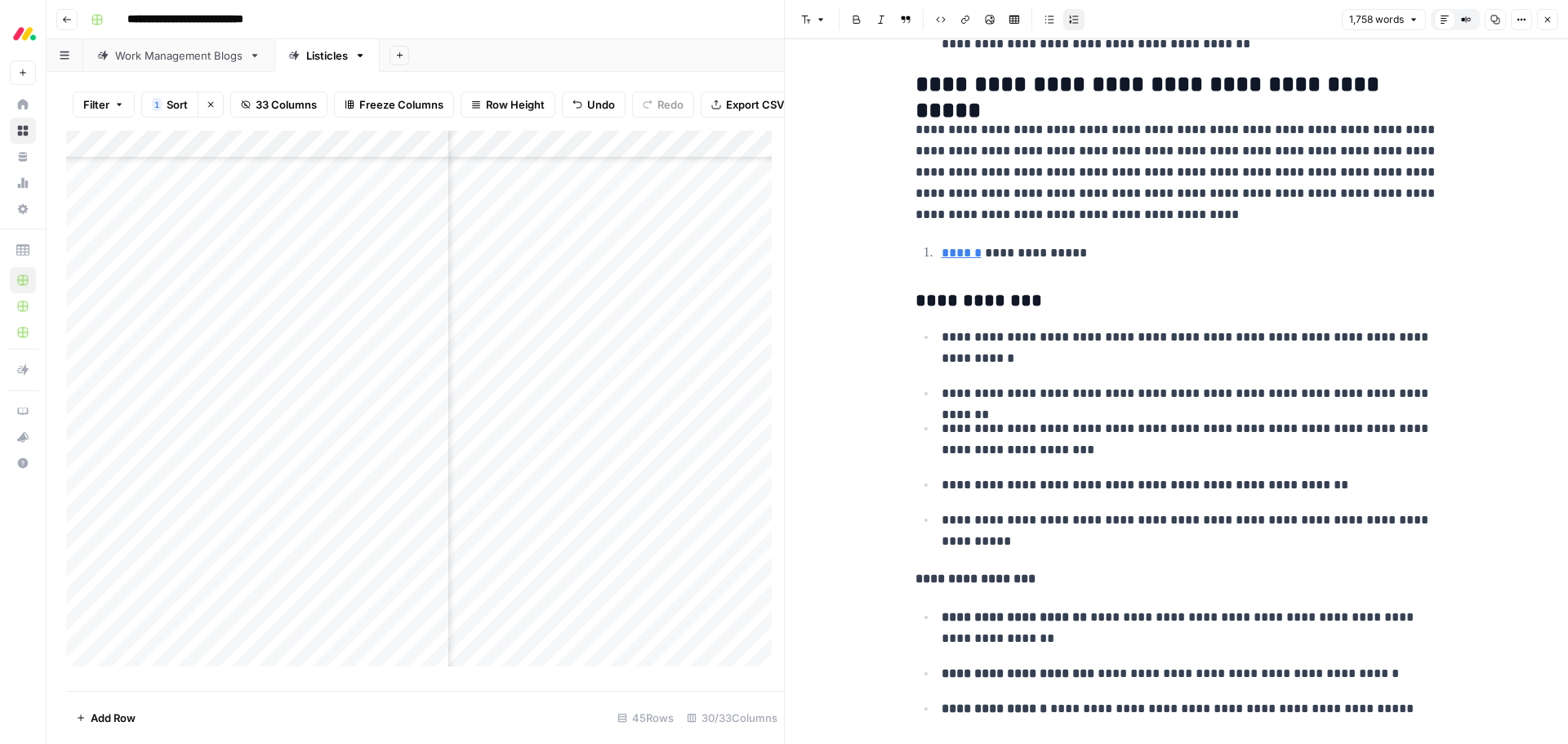 click on "**********" at bounding box center (1187, 252) 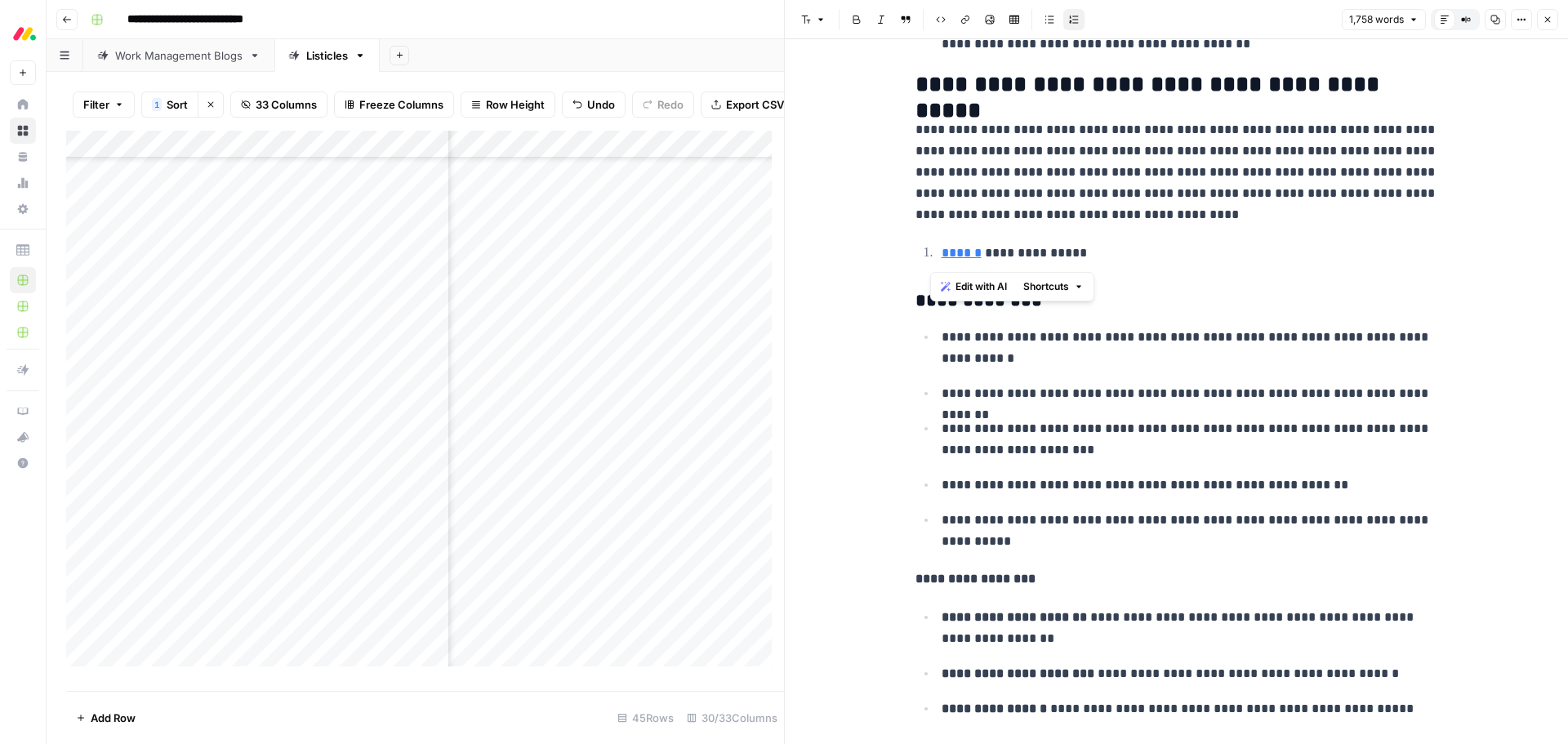 click on "**********" at bounding box center (1190, 253) 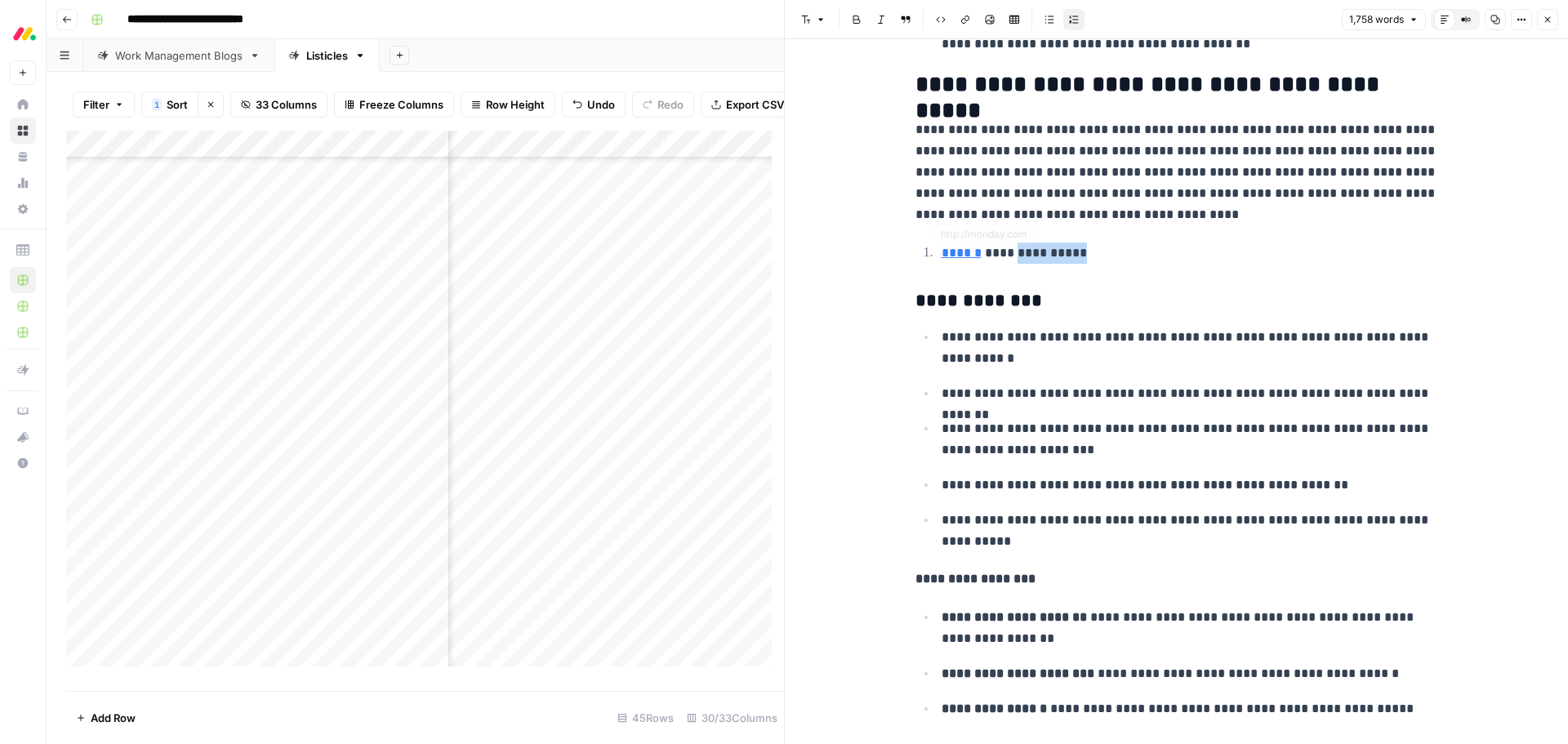 click on "**********" at bounding box center [1190, 253] 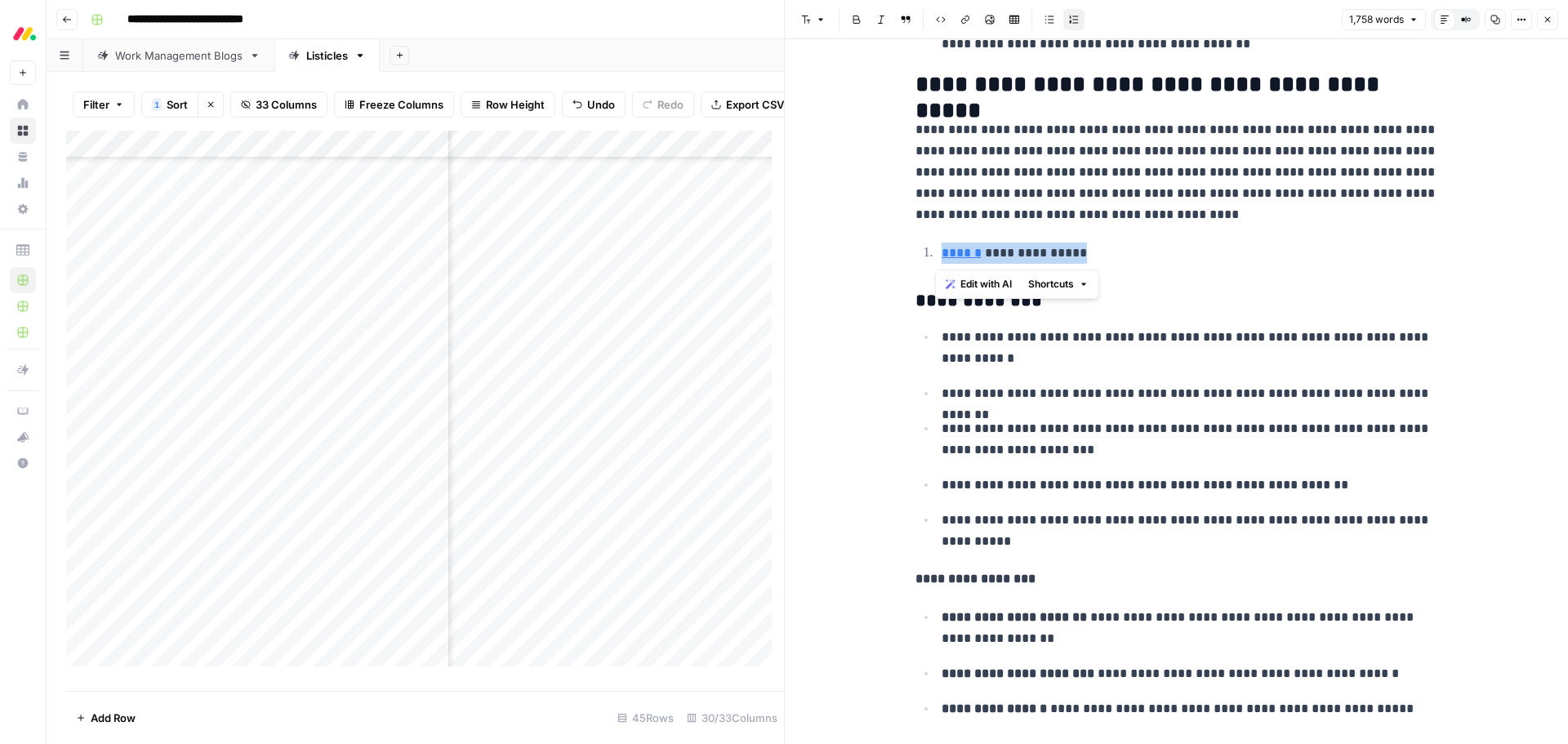 click on "**********" at bounding box center (1190, 253) 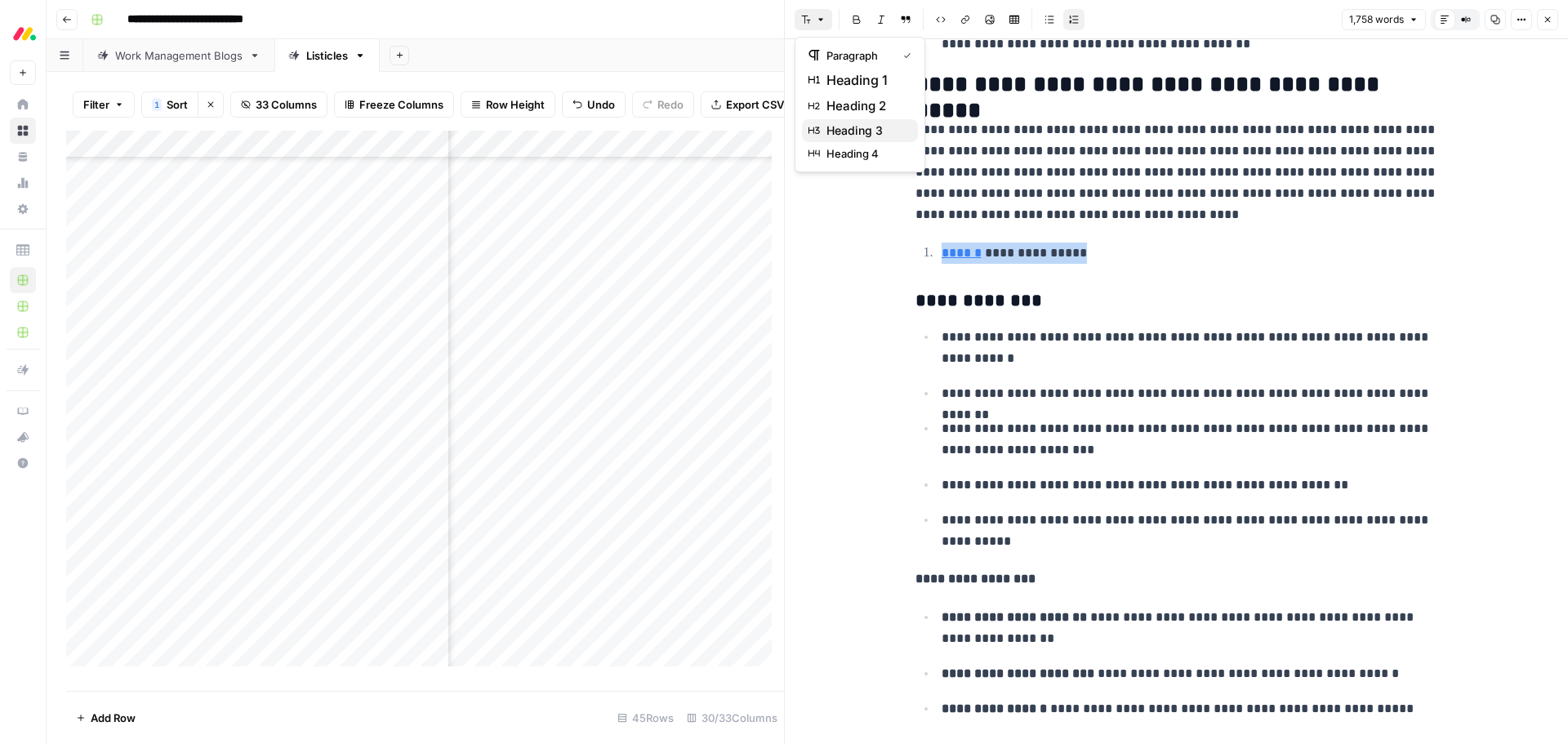 click on "heading 3" at bounding box center [866, 131] 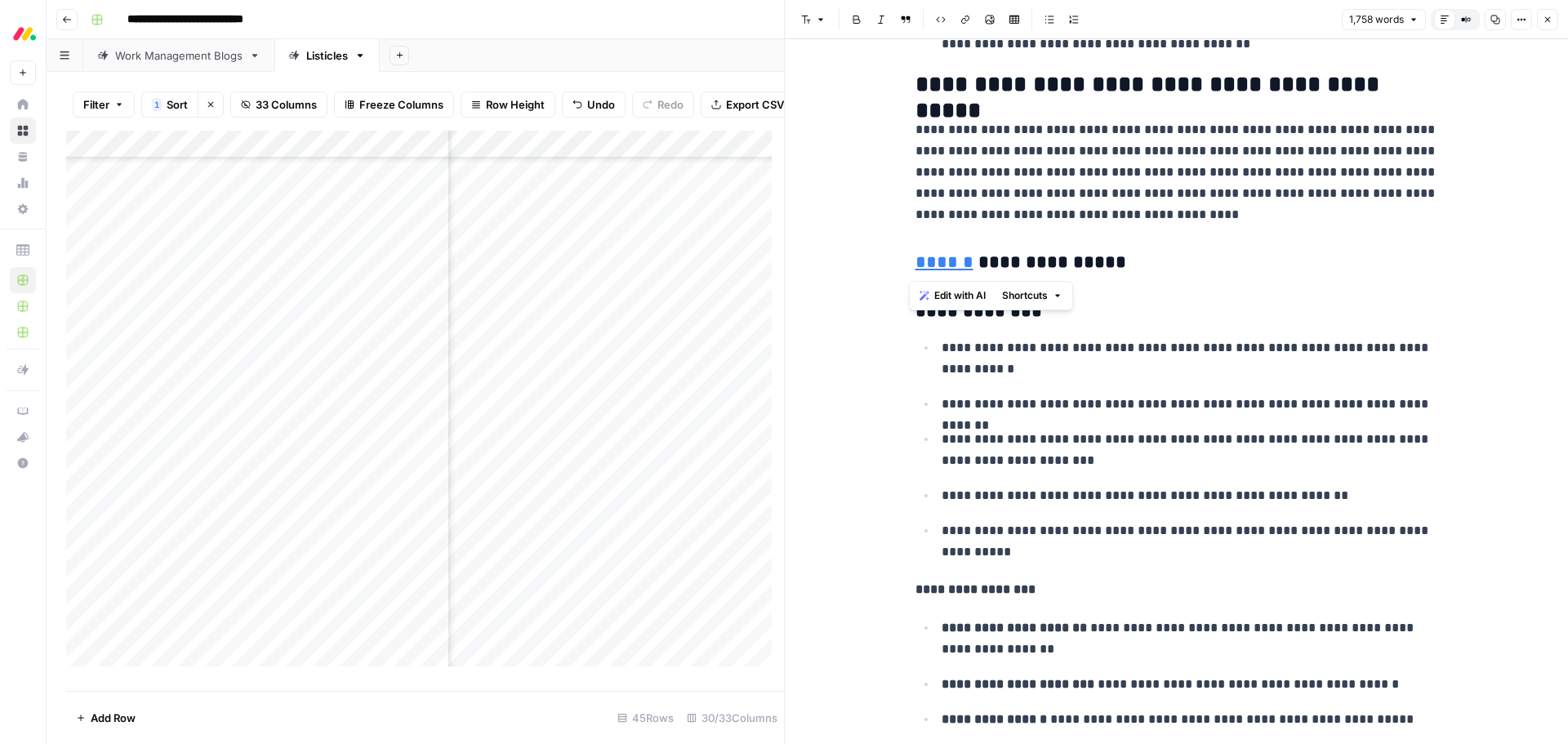 click on "**********" at bounding box center [1177, 263] 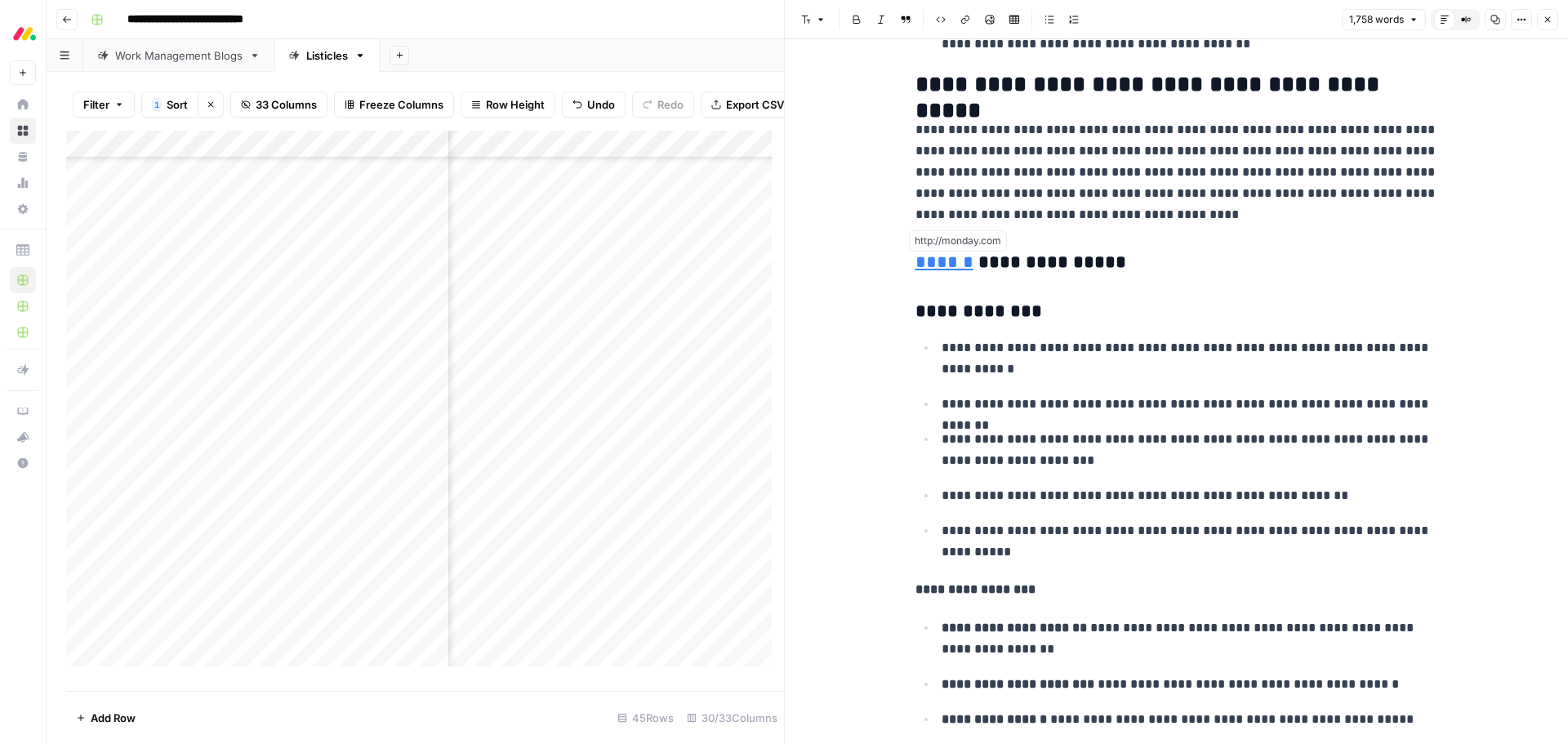click on "**********" at bounding box center [1177, 2987] 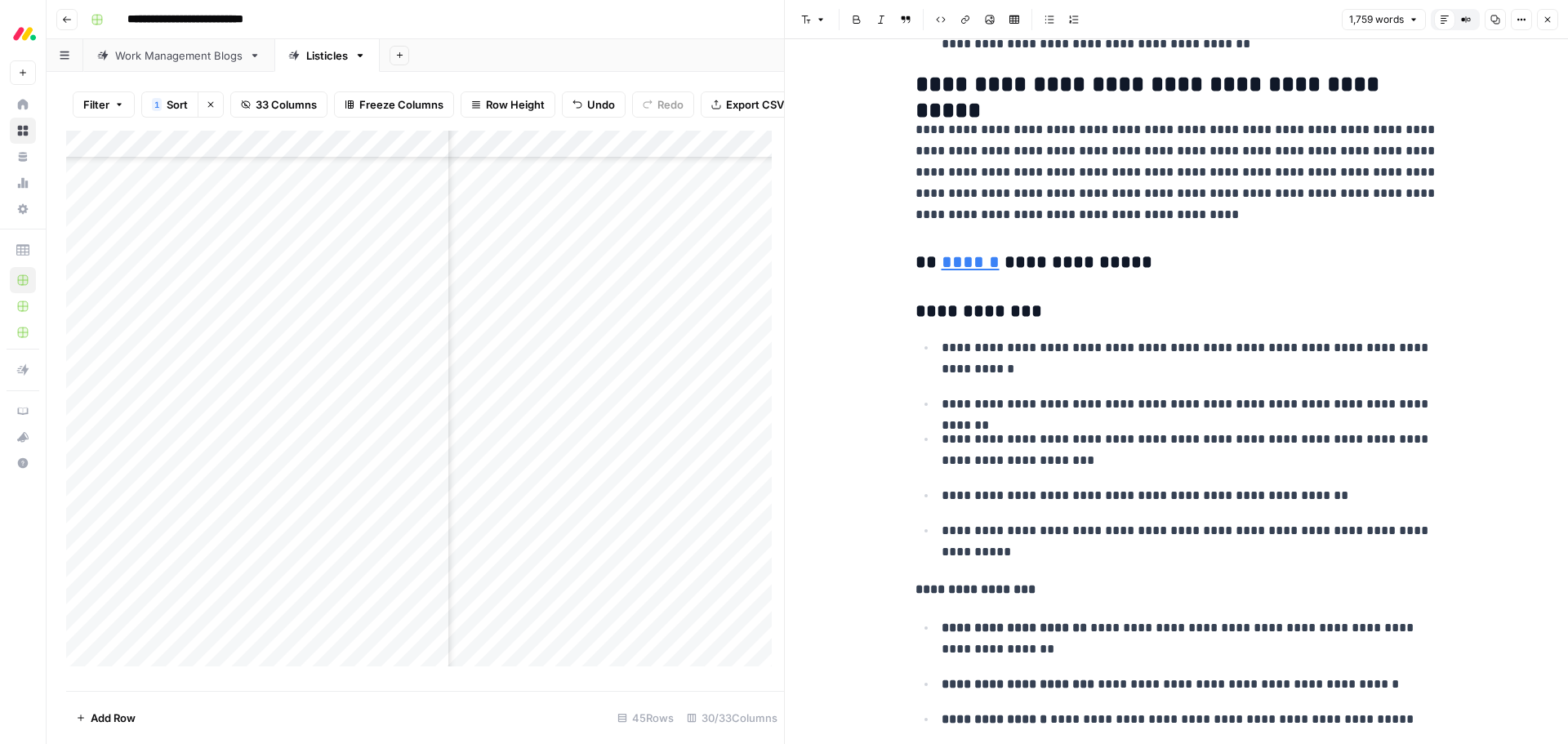 click on "**********" at bounding box center [1177, 312] 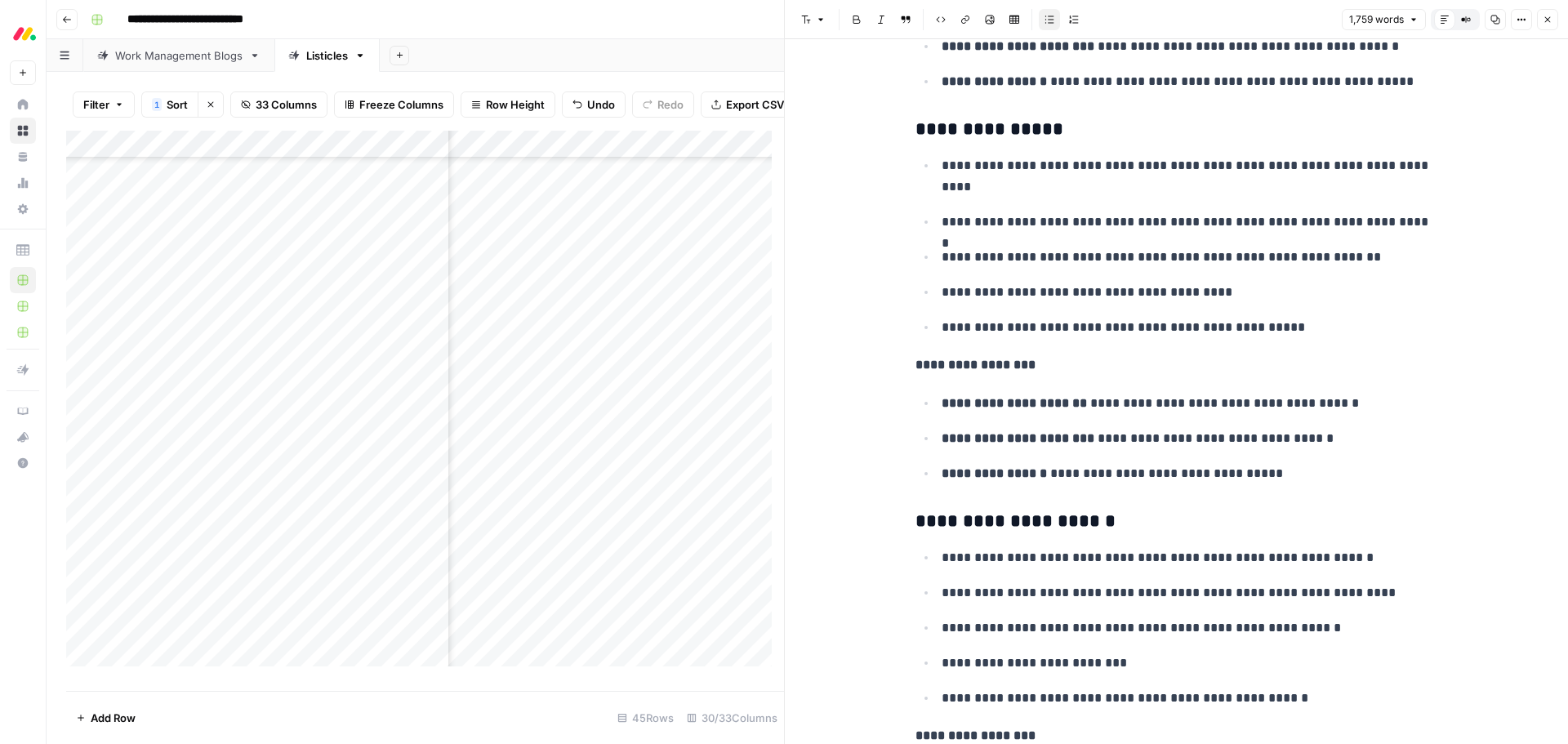 scroll, scrollTop: 1901, scrollLeft: 0, axis: vertical 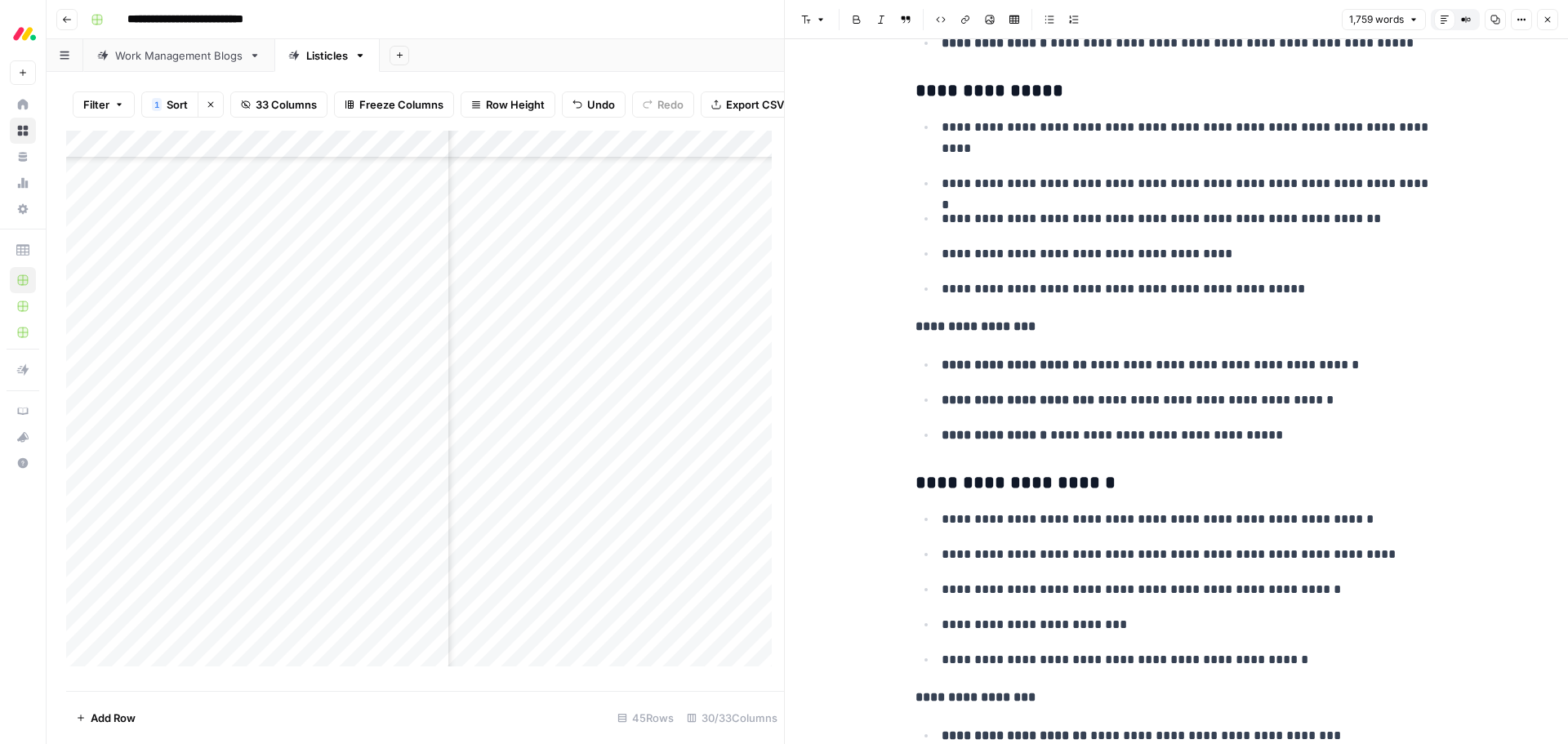 click on "**********" at bounding box center [1177, 483] 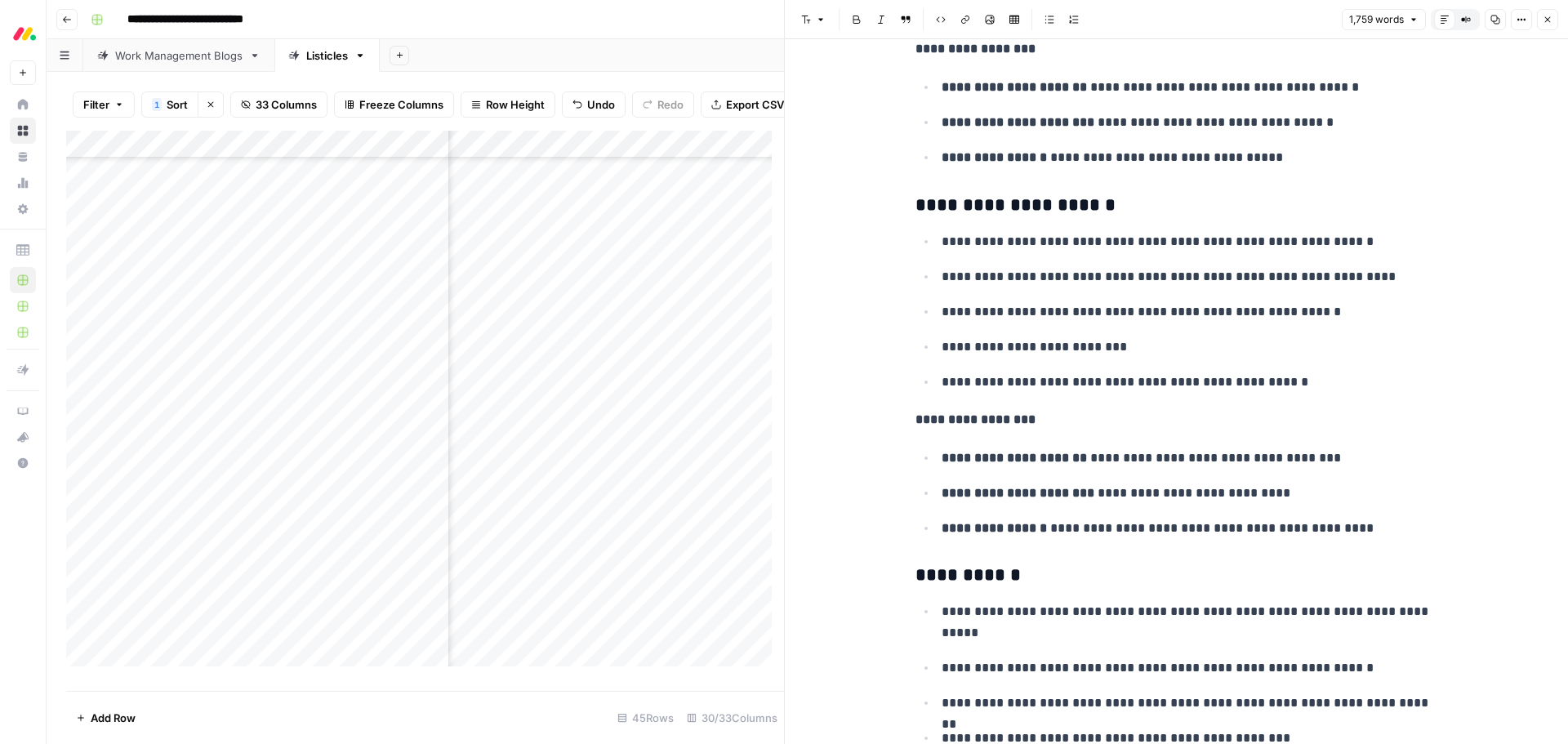 scroll, scrollTop: 2228, scrollLeft: 0, axis: vertical 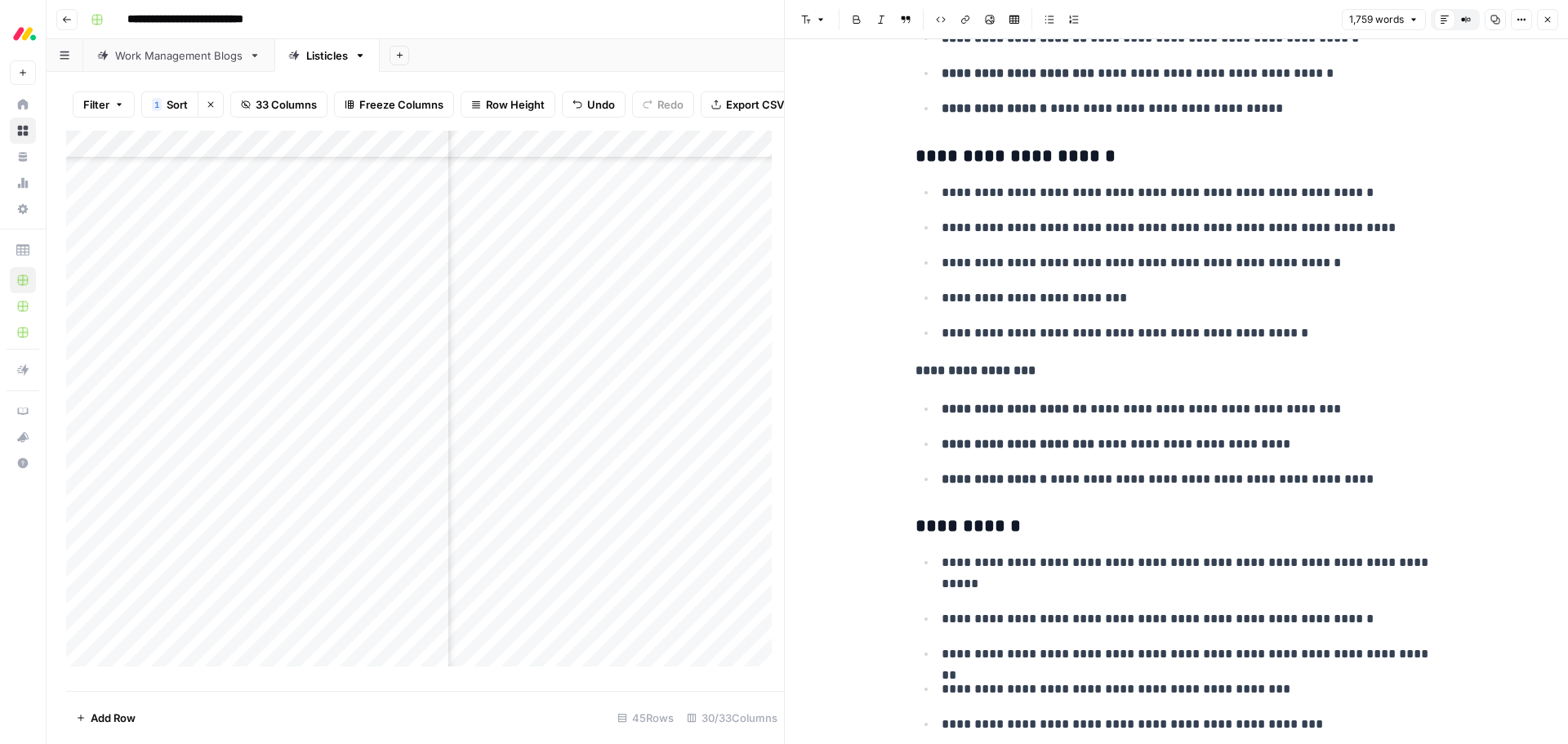 click on "**********" at bounding box center (1177, 527) 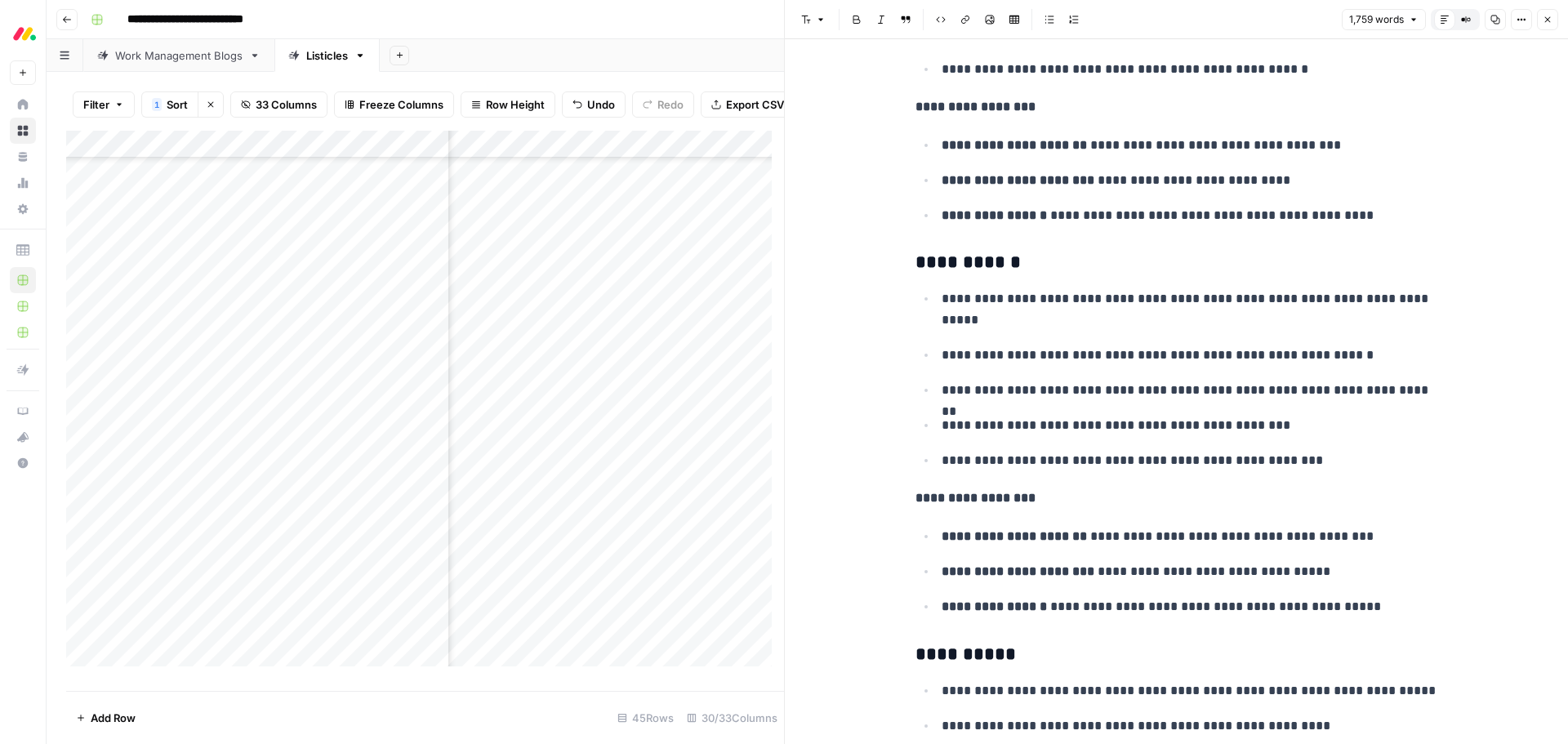scroll, scrollTop: 2636, scrollLeft: 0, axis: vertical 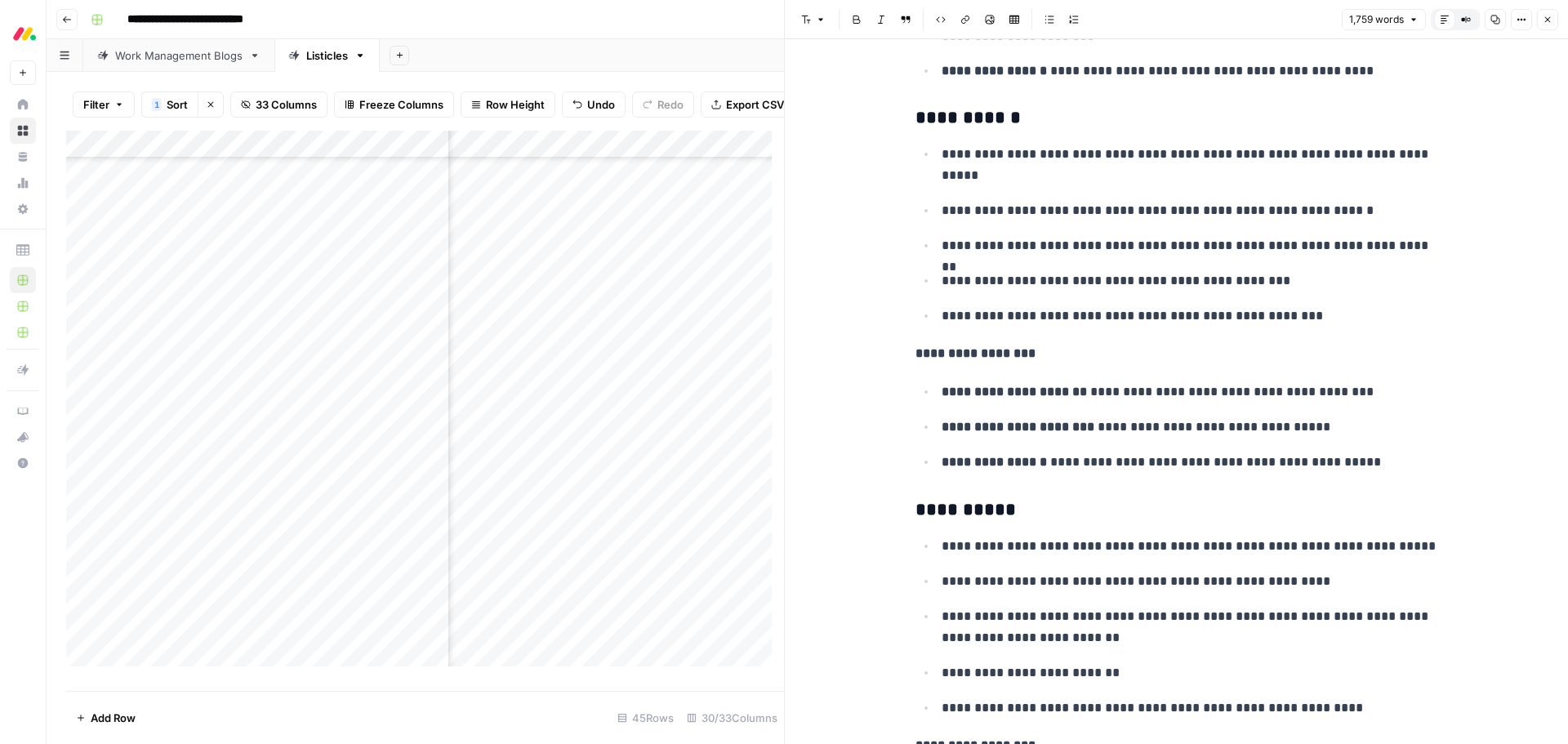 click on "**********" at bounding box center (1177, 510) 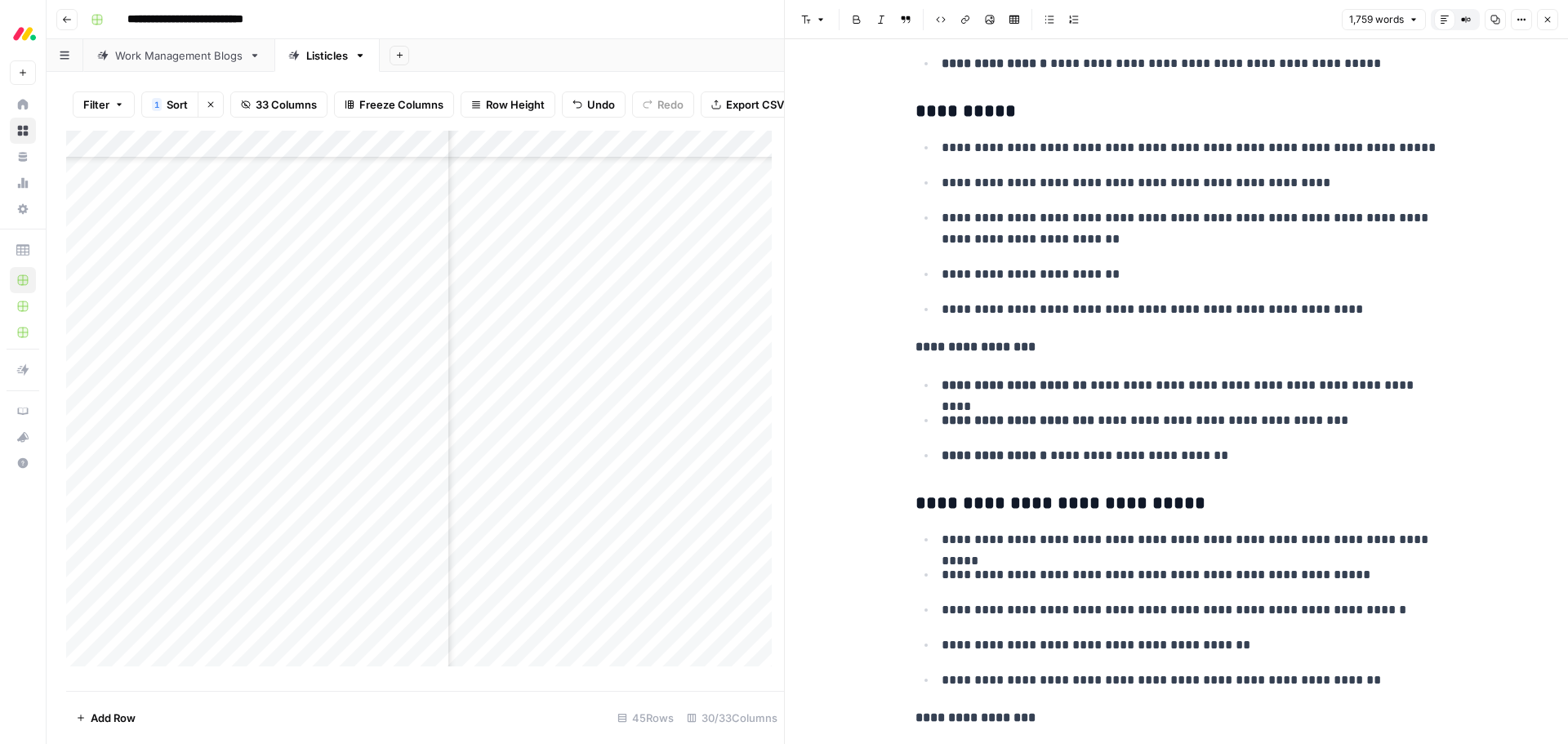 scroll, scrollTop: 3045, scrollLeft: 0, axis: vertical 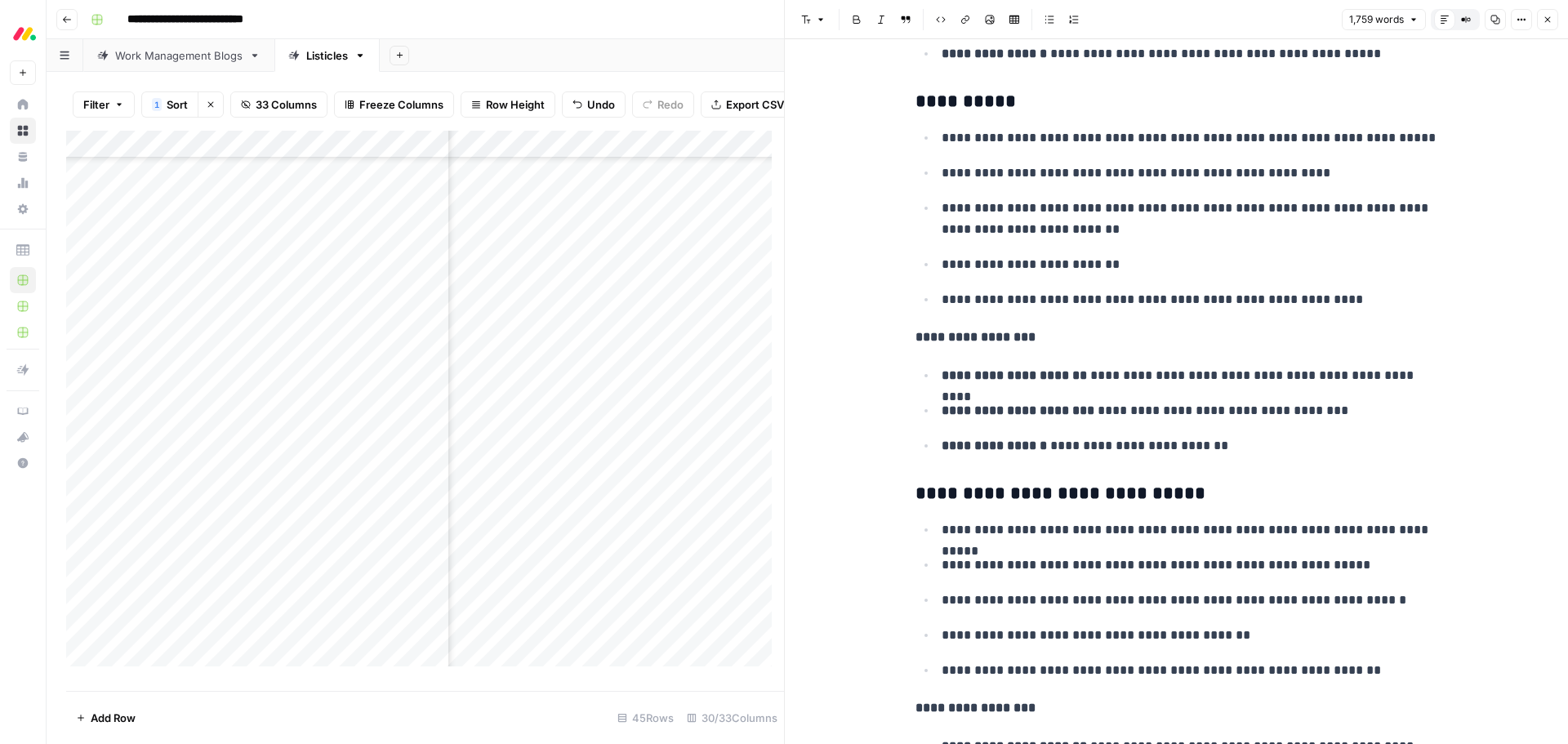 click on "**********" at bounding box center [1177, 494] 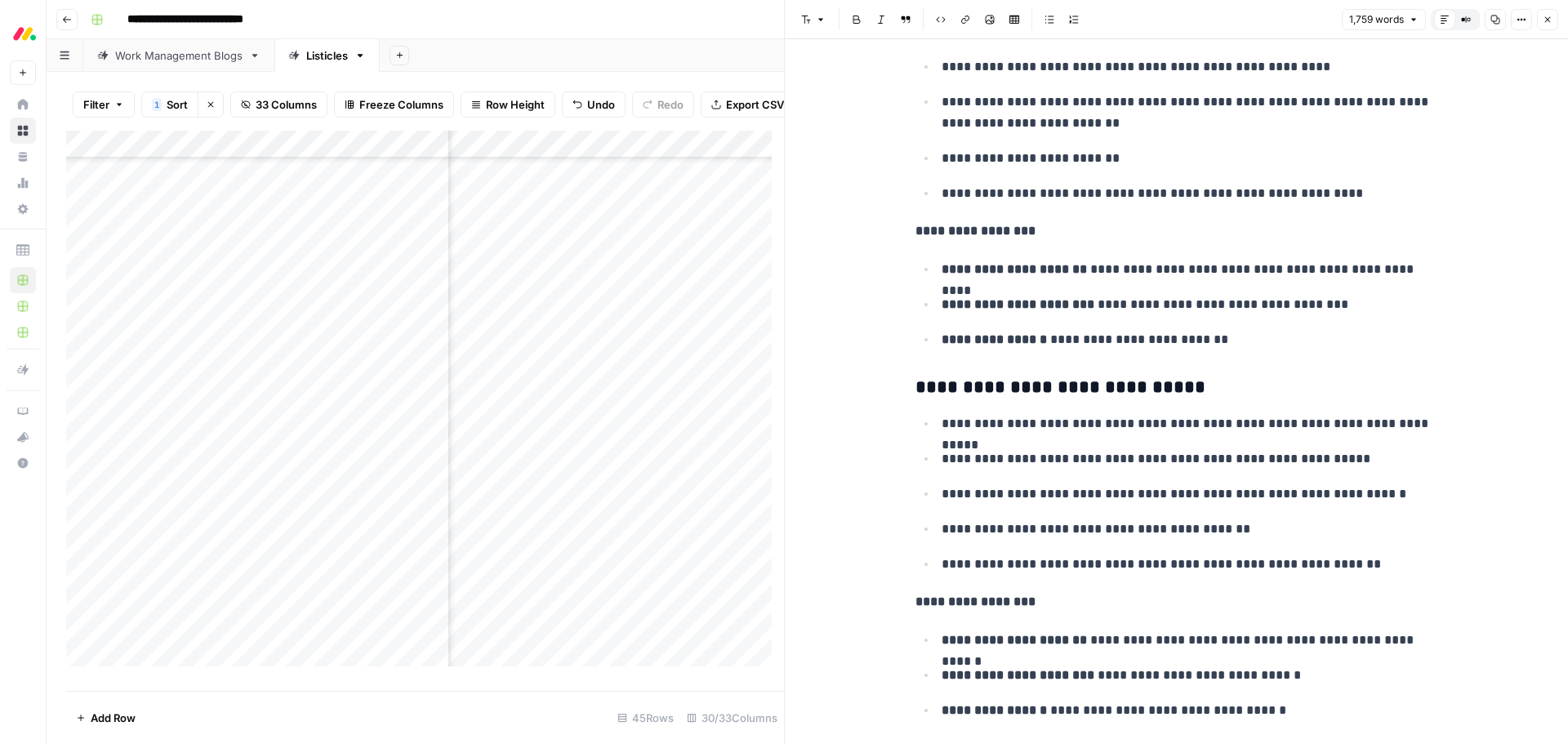 scroll, scrollTop: 3453, scrollLeft: 0, axis: vertical 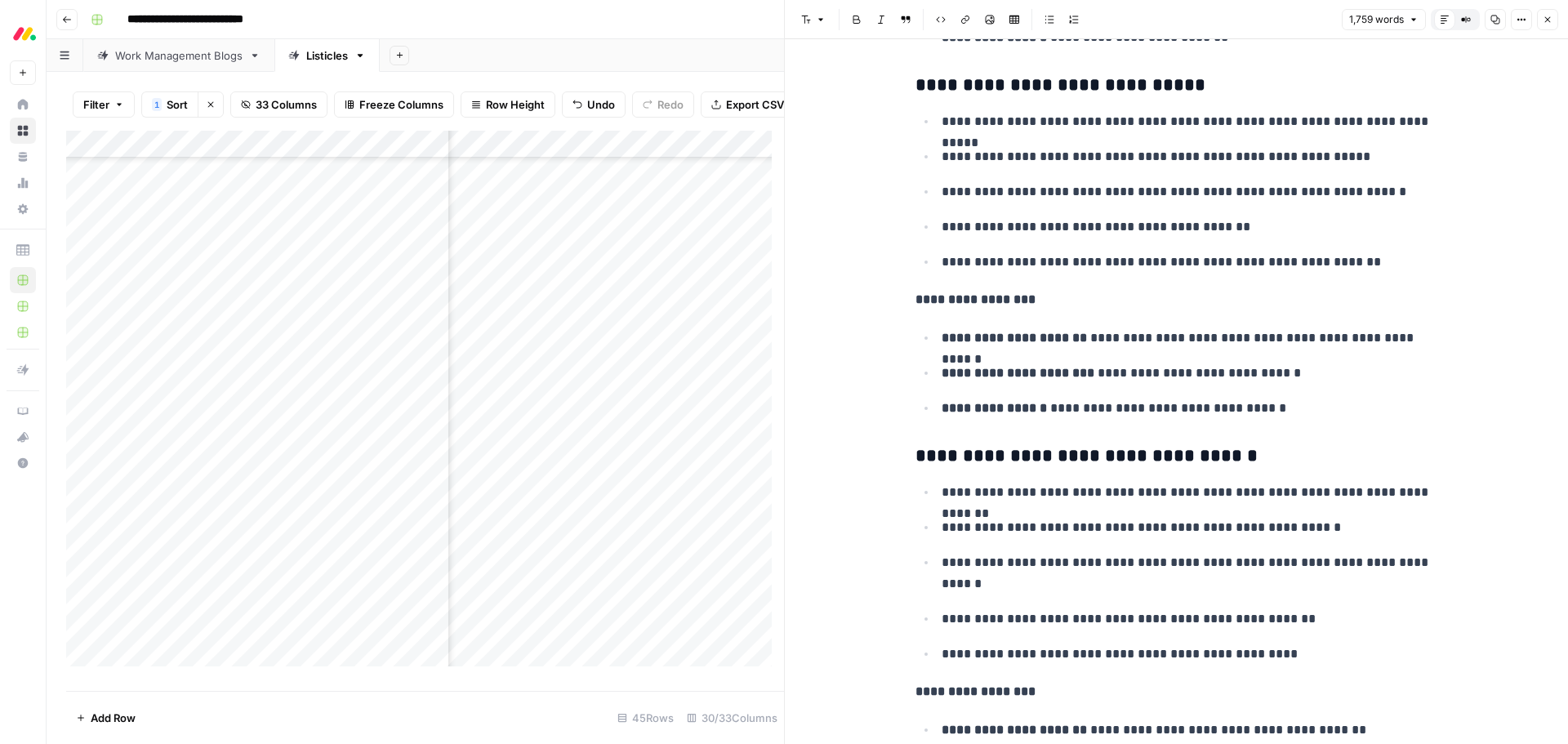 click on "**********" at bounding box center [1177, 457] 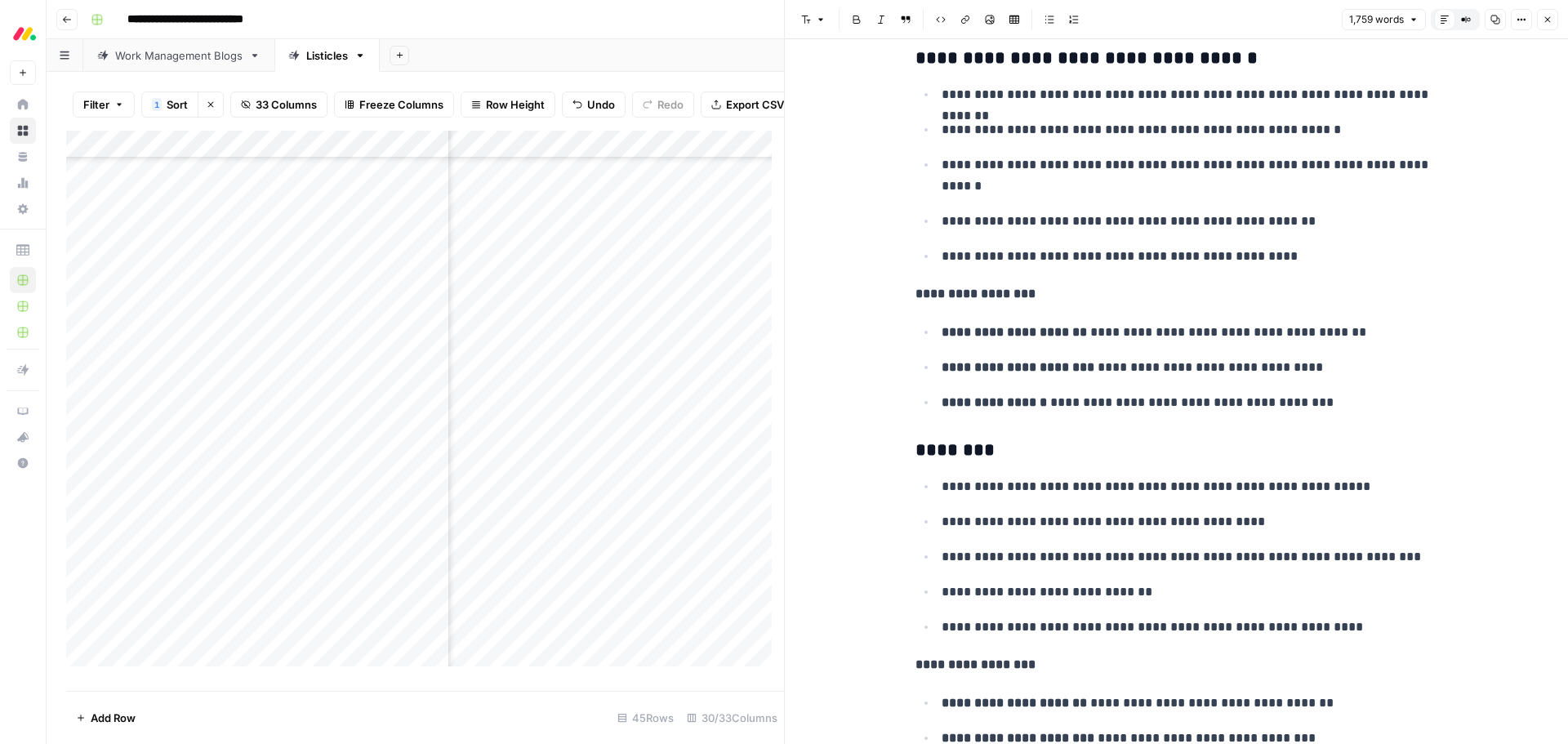 scroll, scrollTop: 3861, scrollLeft: 0, axis: vertical 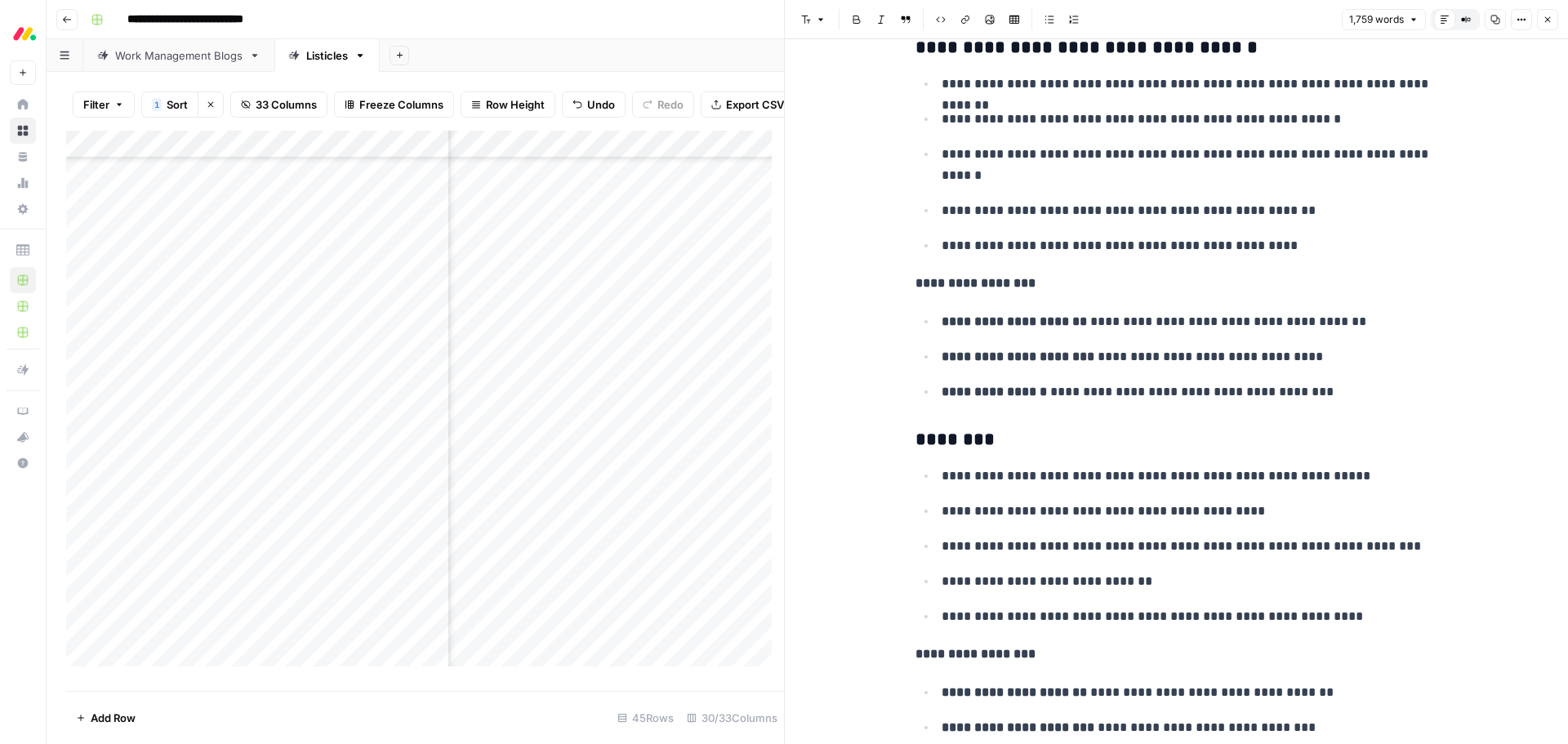 click on "********" at bounding box center (1177, 440) 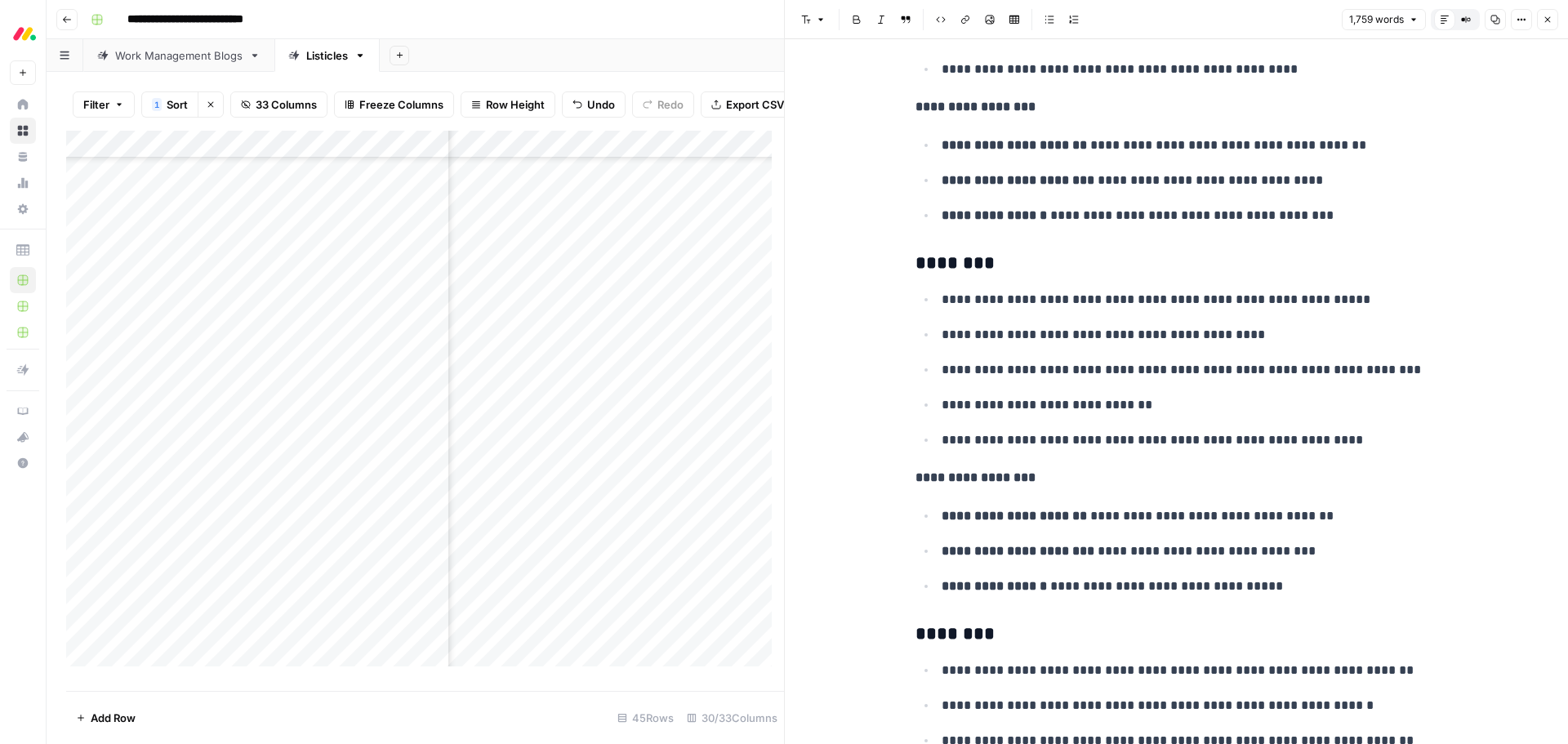 scroll, scrollTop: 4270, scrollLeft: 0, axis: vertical 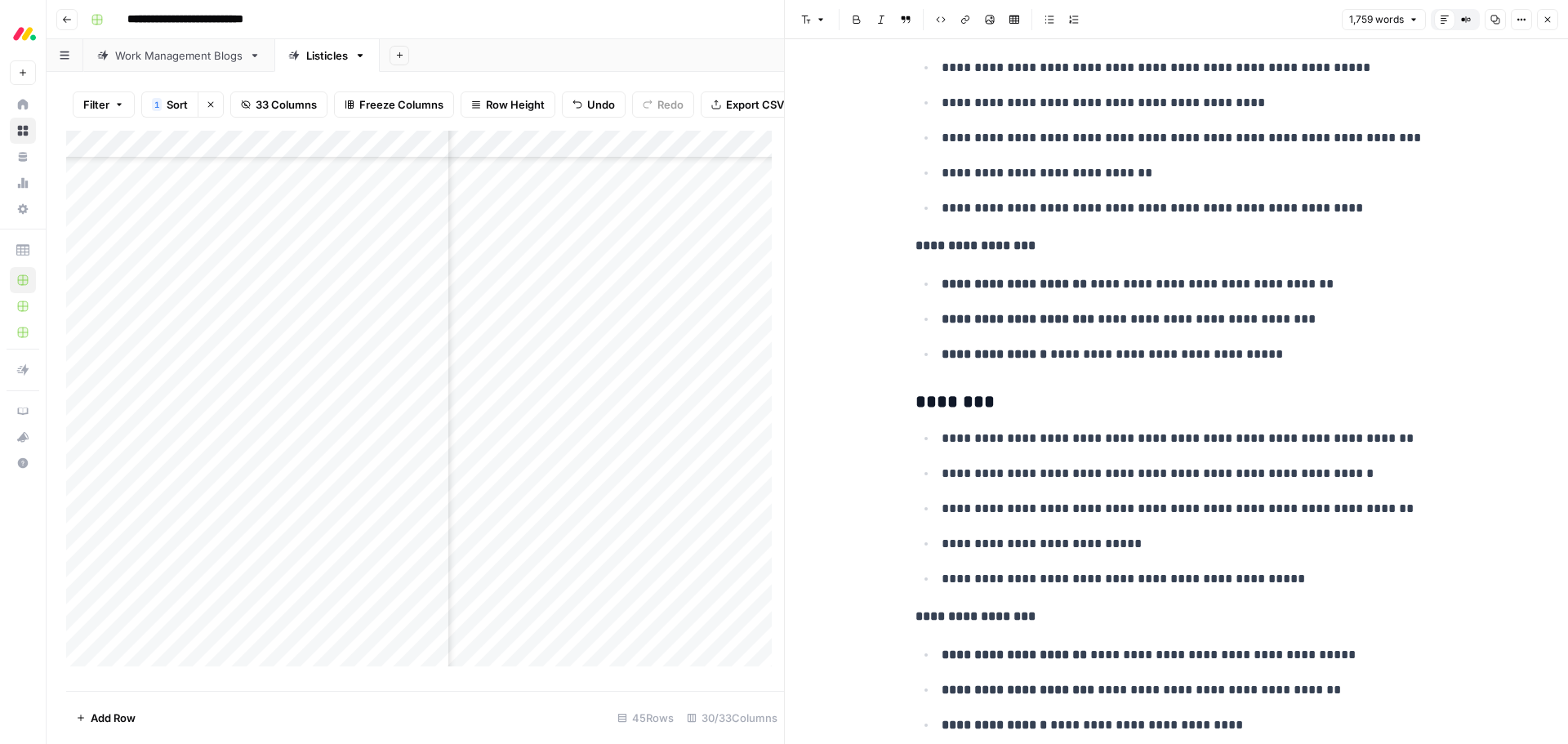 click on "********" at bounding box center (1177, 403) 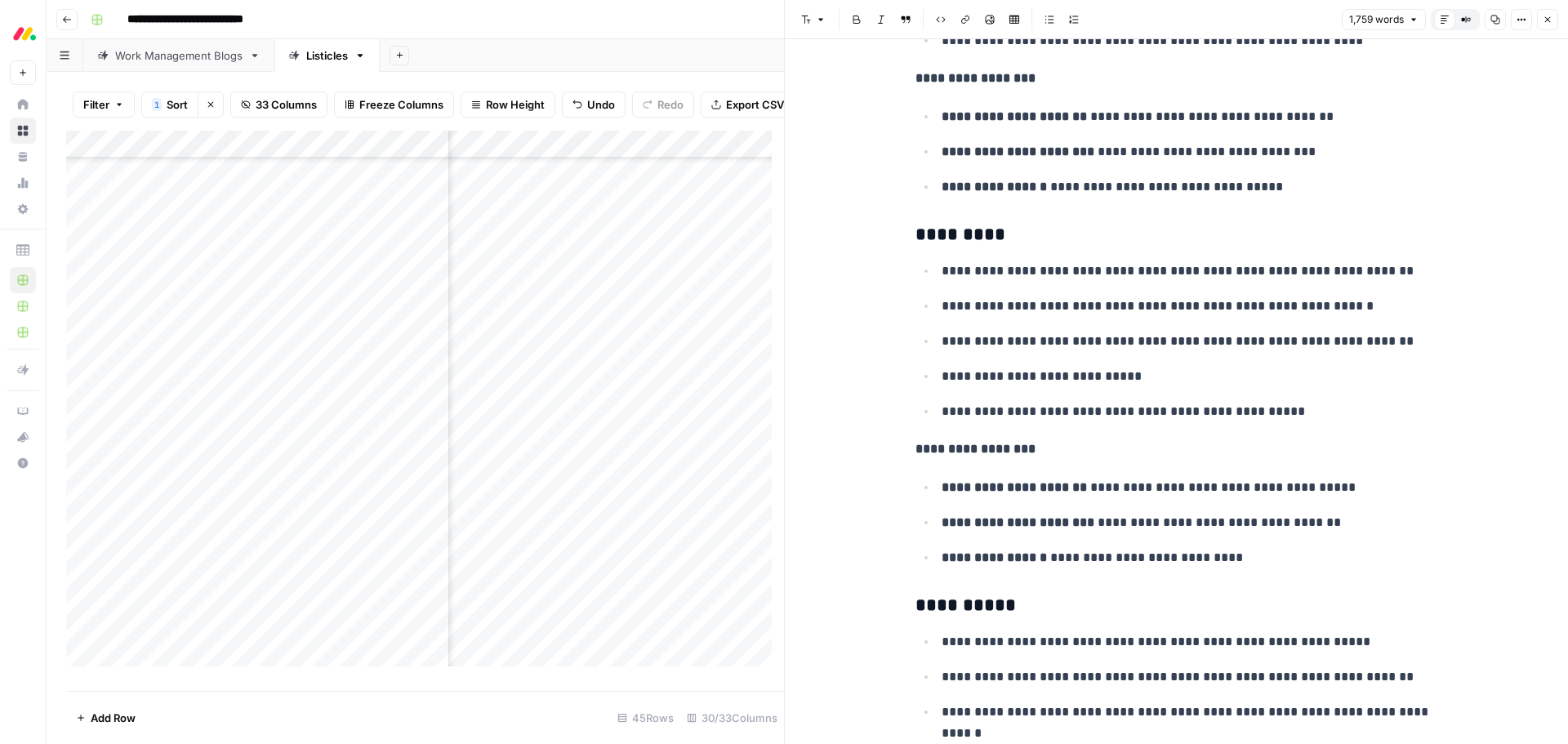 scroll, scrollTop: 4678, scrollLeft: 0, axis: vertical 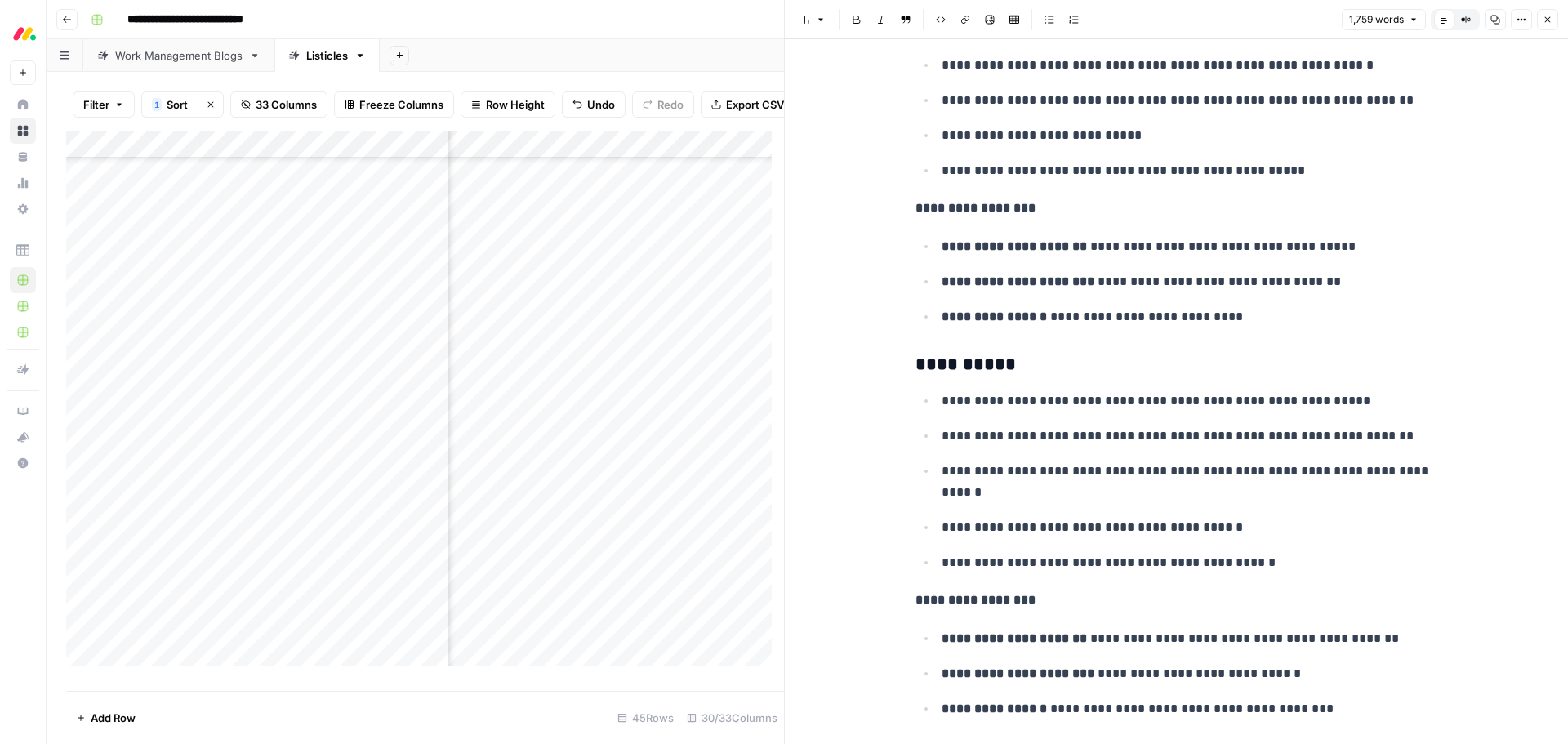 click on "**********" at bounding box center [1177, 365] 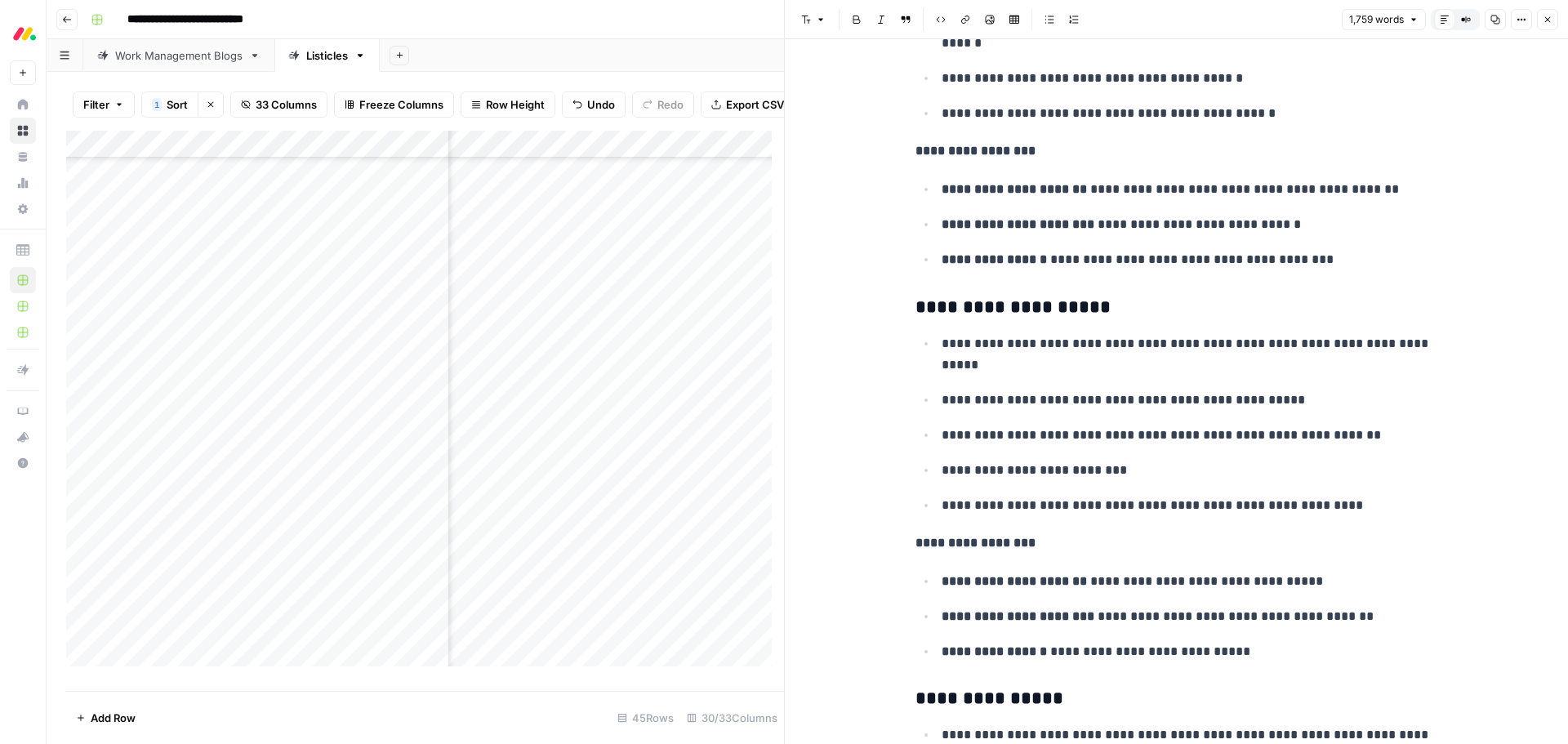 scroll, scrollTop: 5168, scrollLeft: 0, axis: vertical 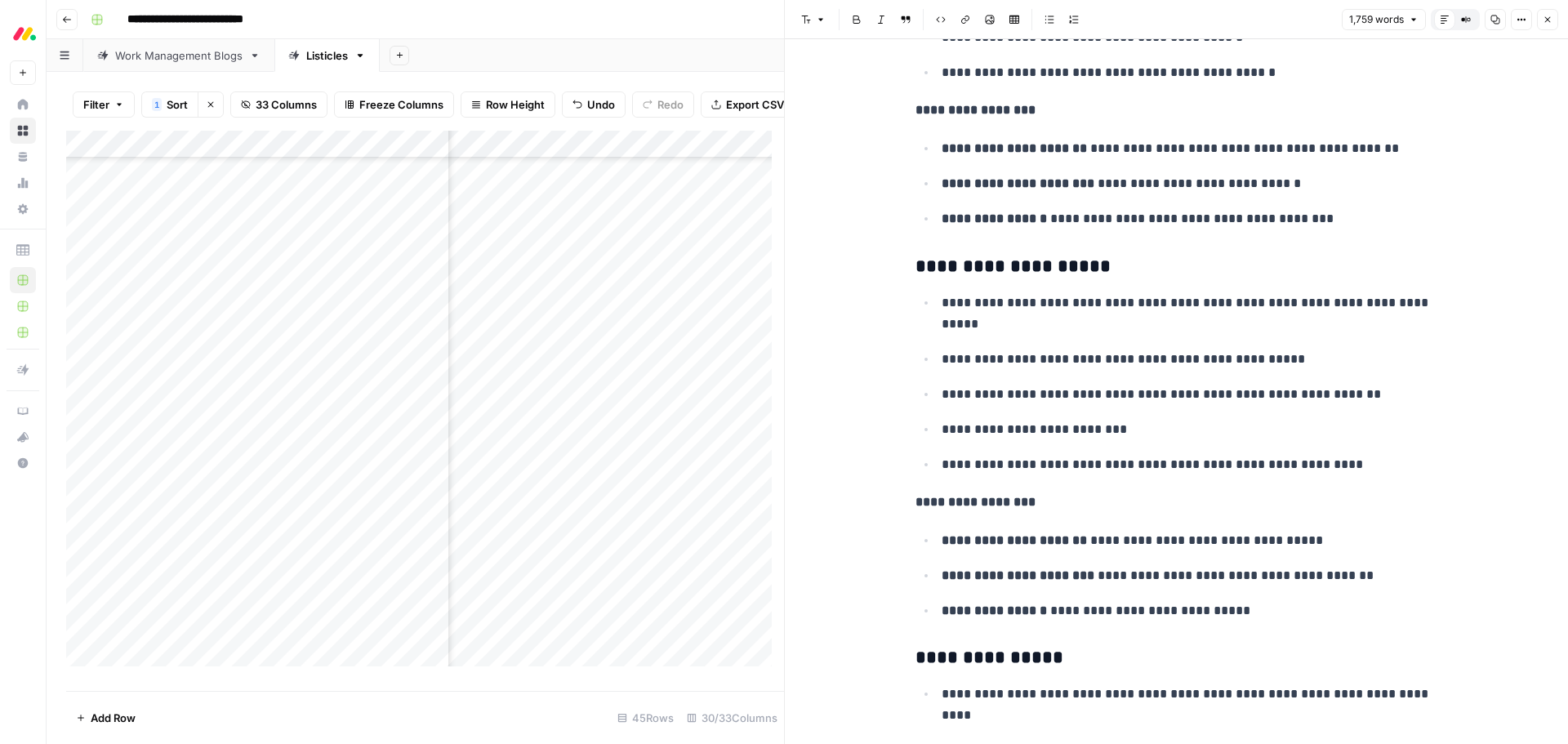 click on "**********" at bounding box center [1177, 267] 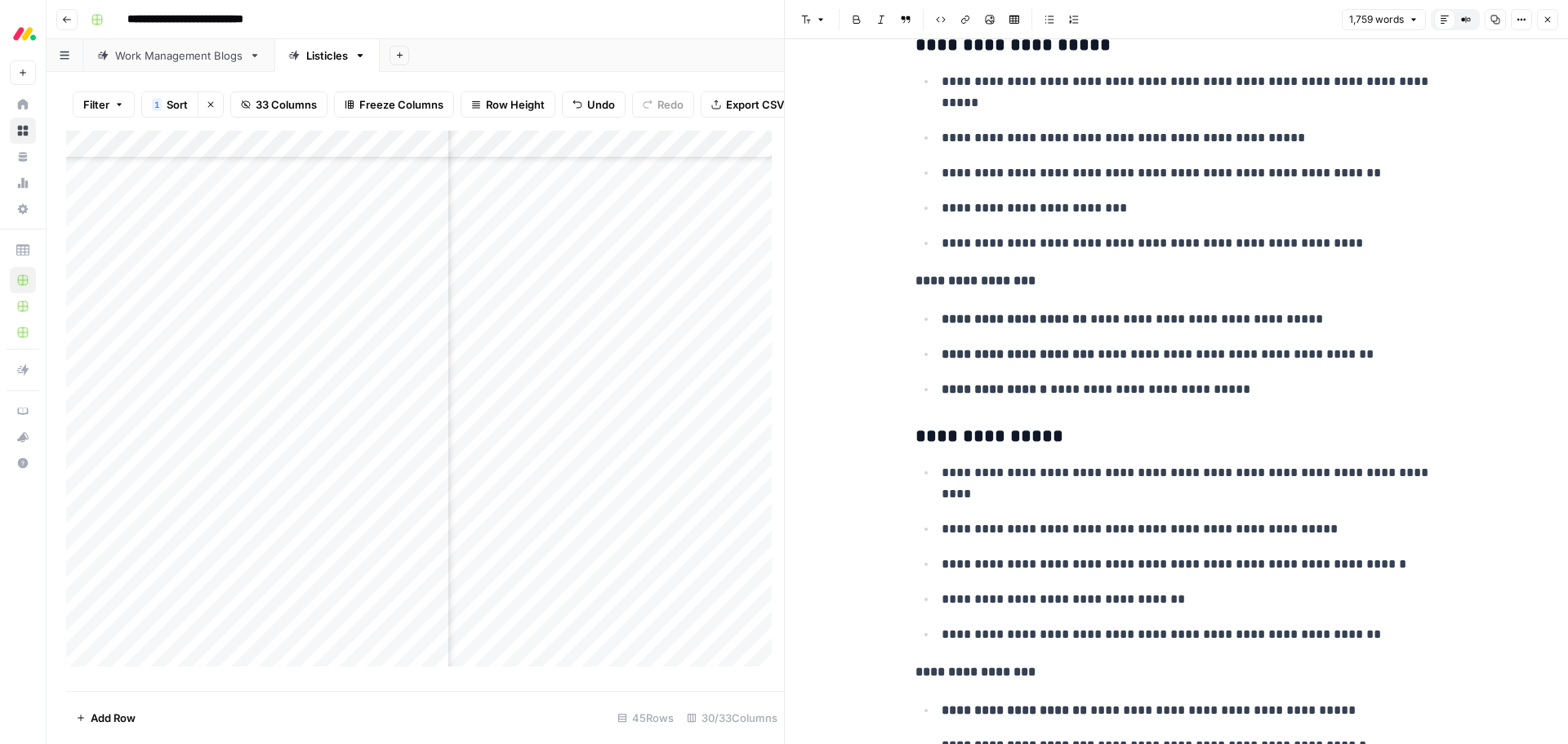scroll, scrollTop: 5413, scrollLeft: 0, axis: vertical 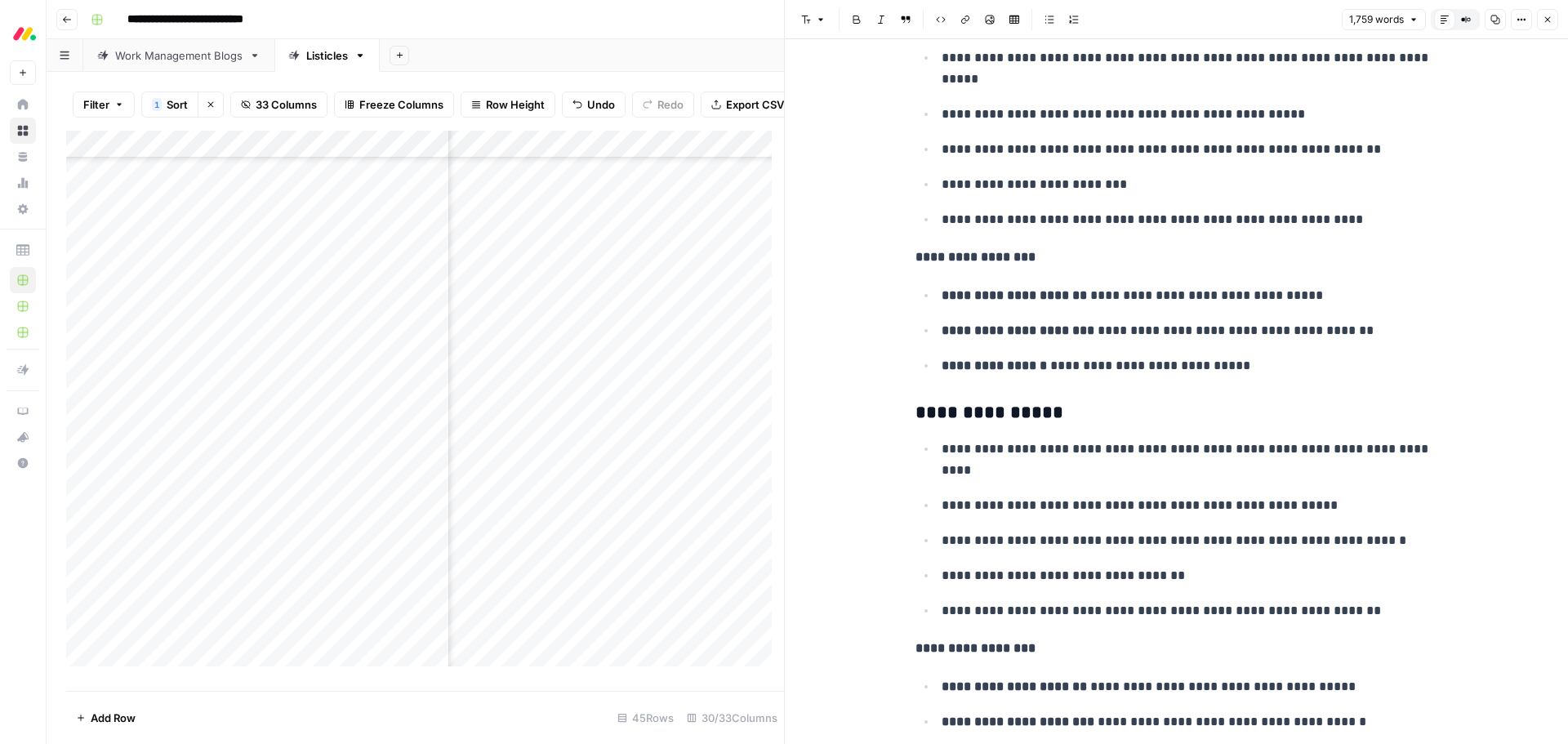 click on "**********" at bounding box center (1177, 413) 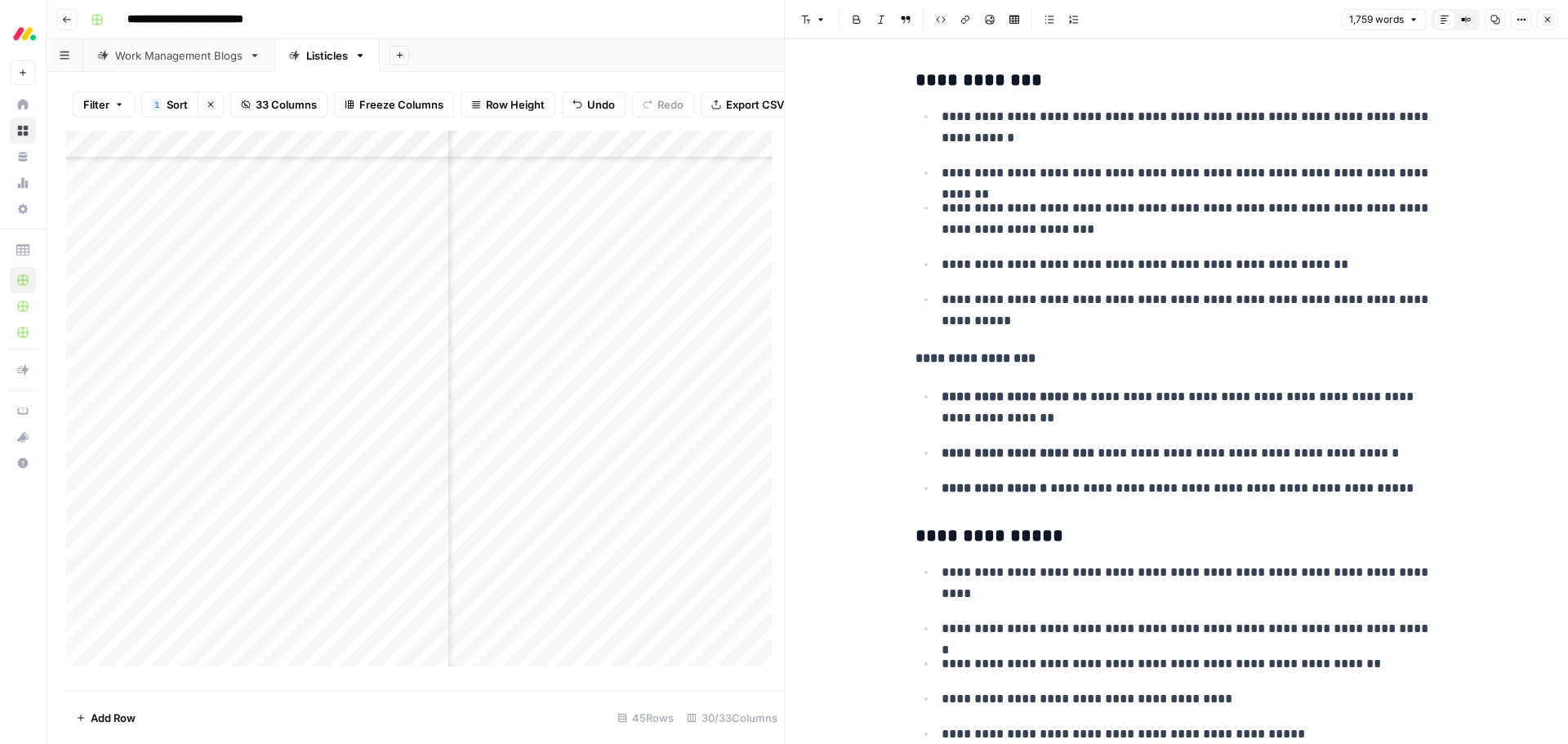 scroll, scrollTop: 0, scrollLeft: 0, axis: both 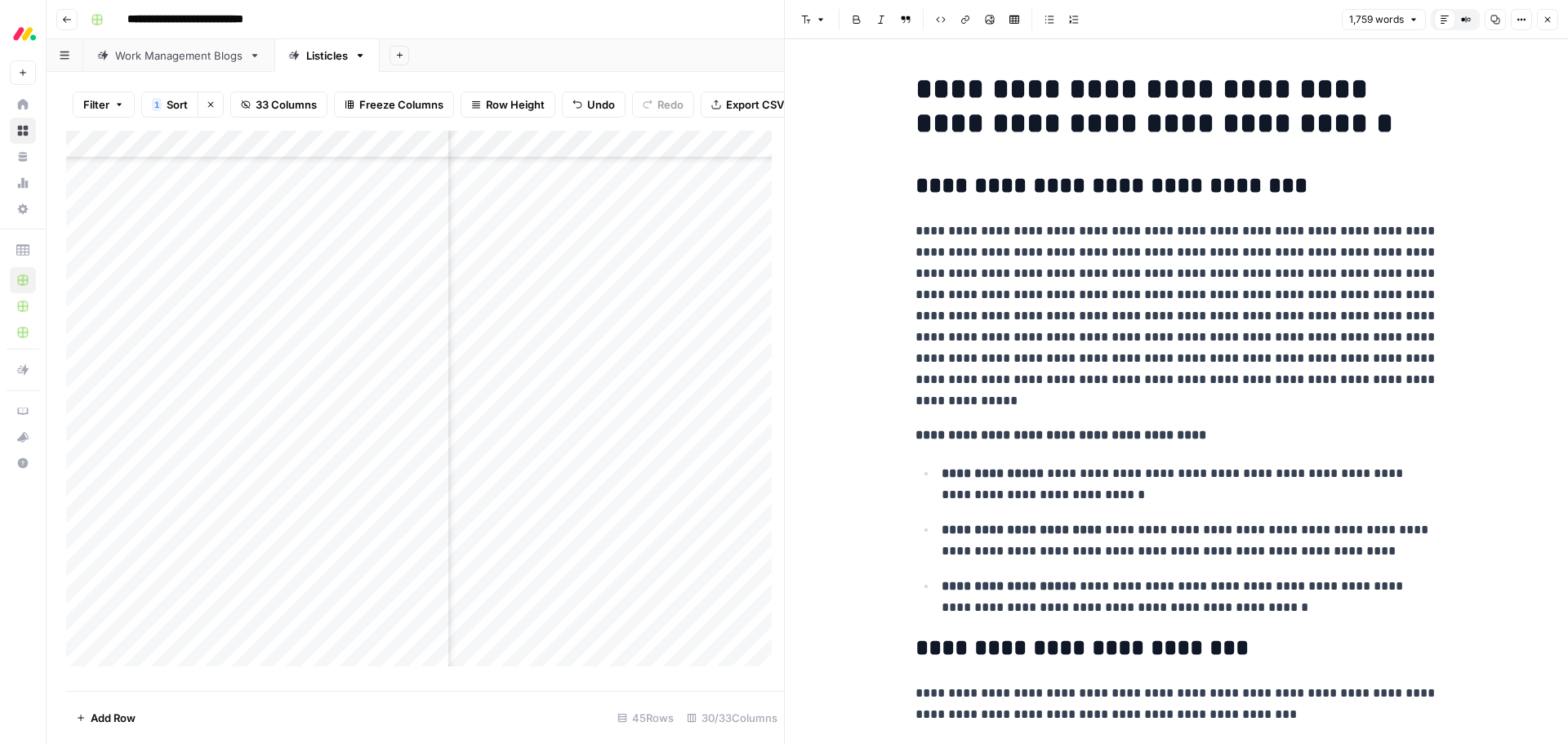 click on "Close" at bounding box center [1548, 20] 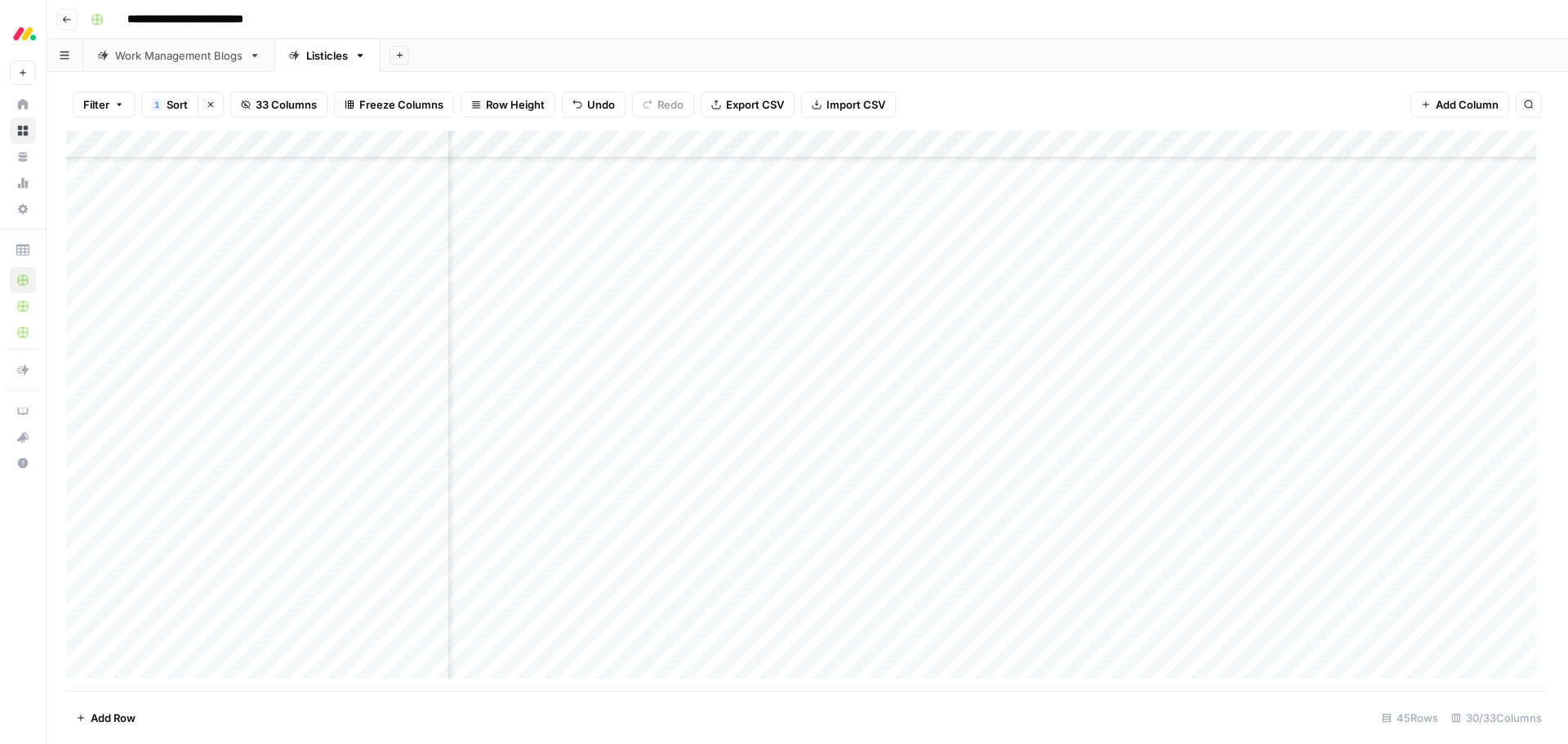 scroll, scrollTop: 141, scrollLeft: 762, axis: both 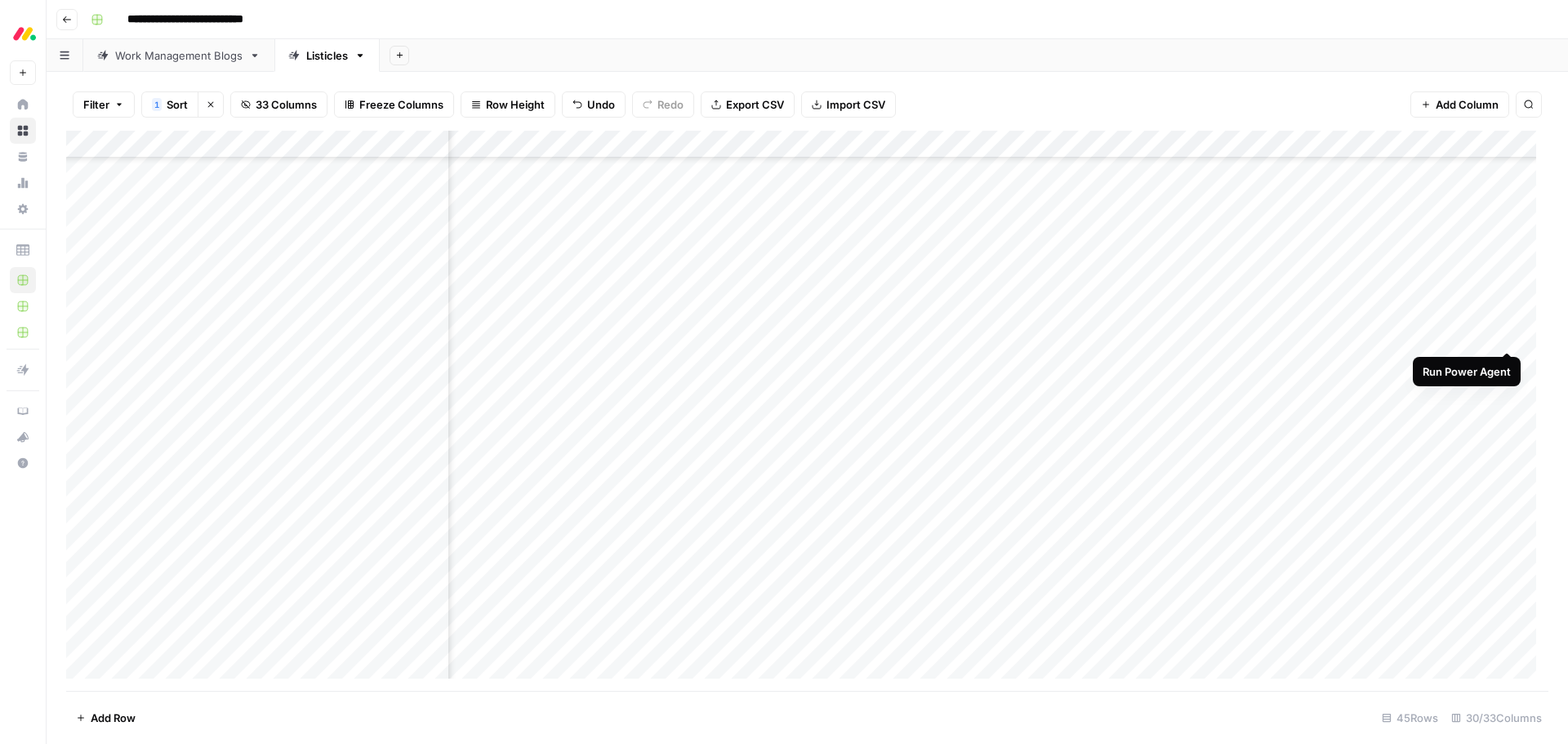 click on "Add Column" at bounding box center [807, 411] 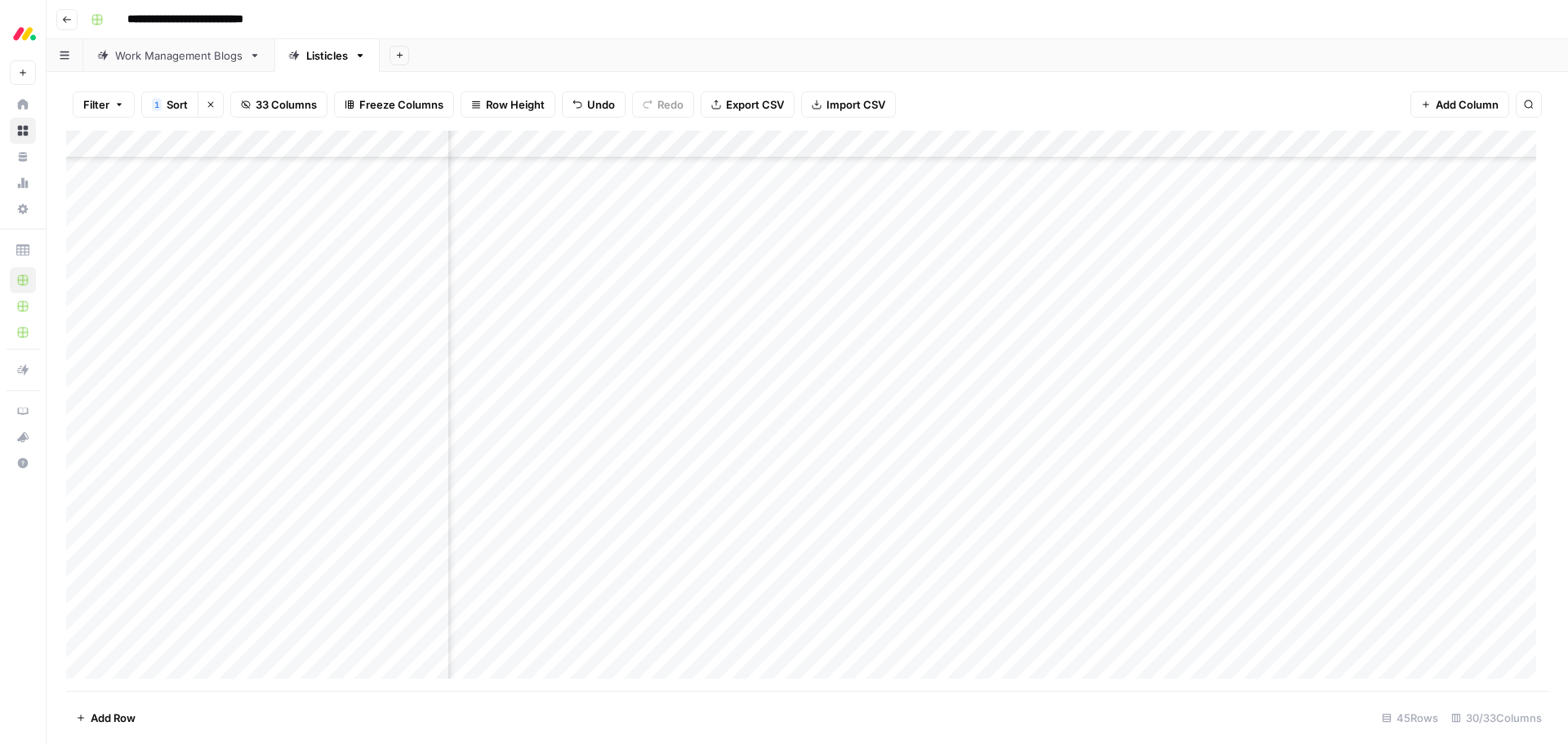 click on "Add Column" at bounding box center (807, 411) 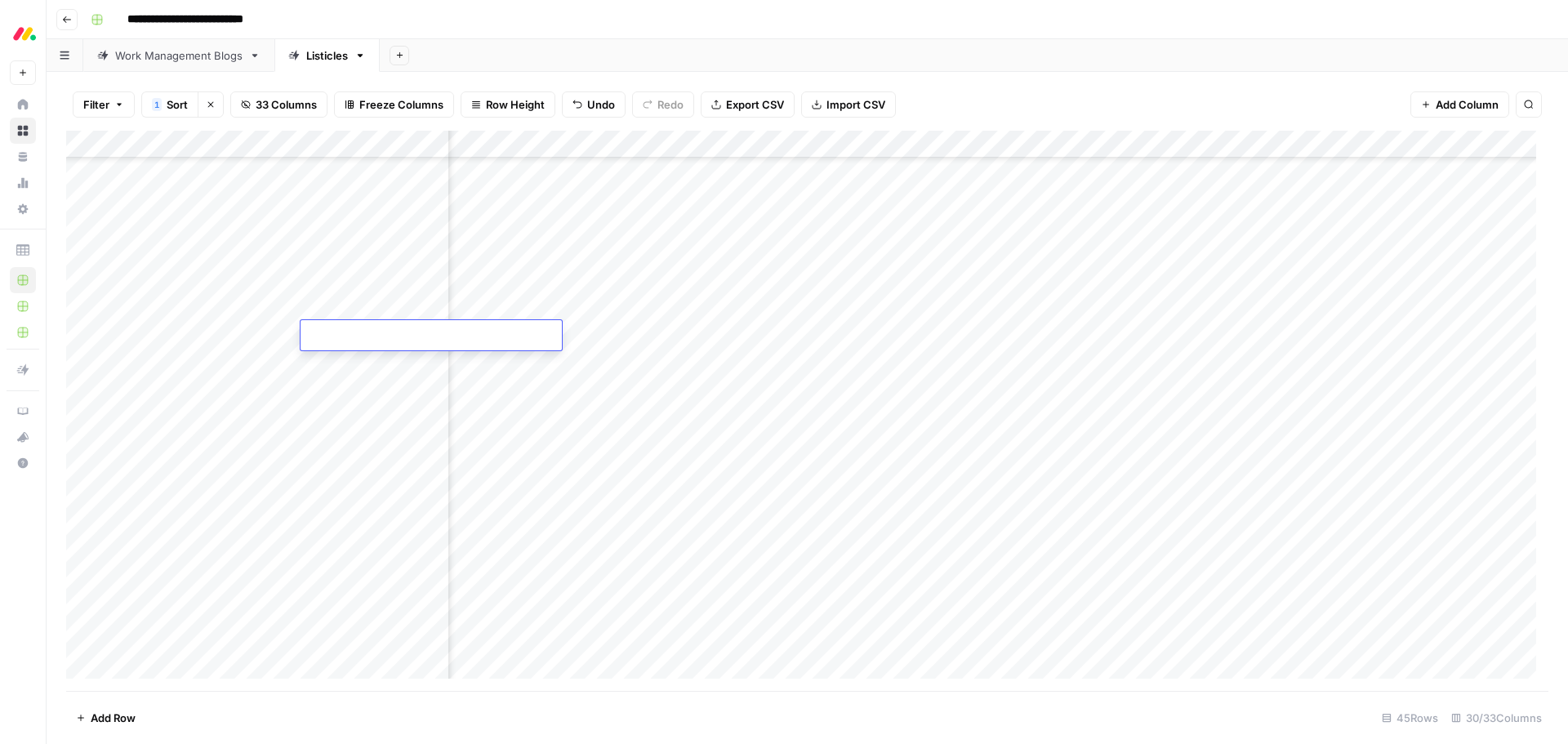 click at bounding box center (431, 336) 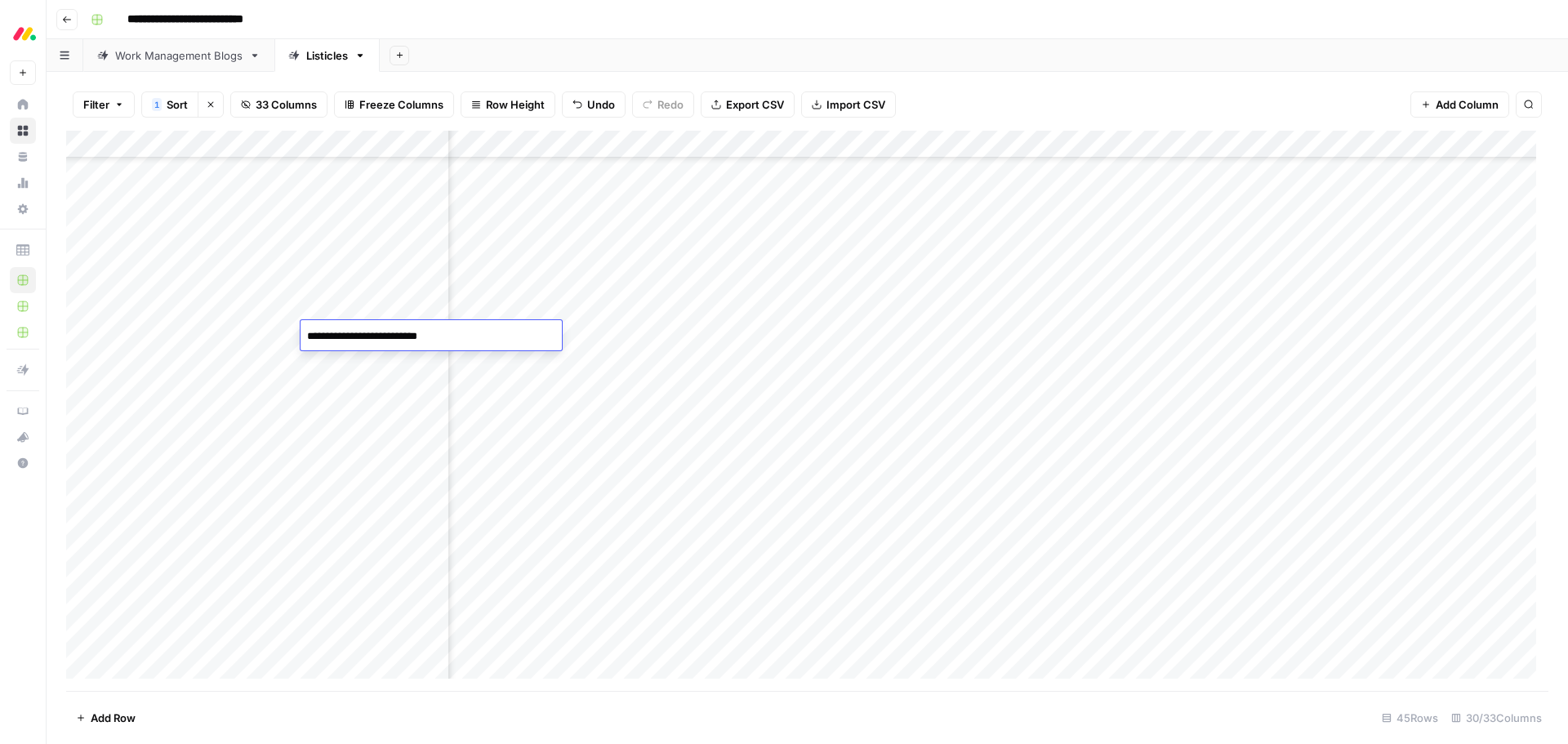 type on "**********" 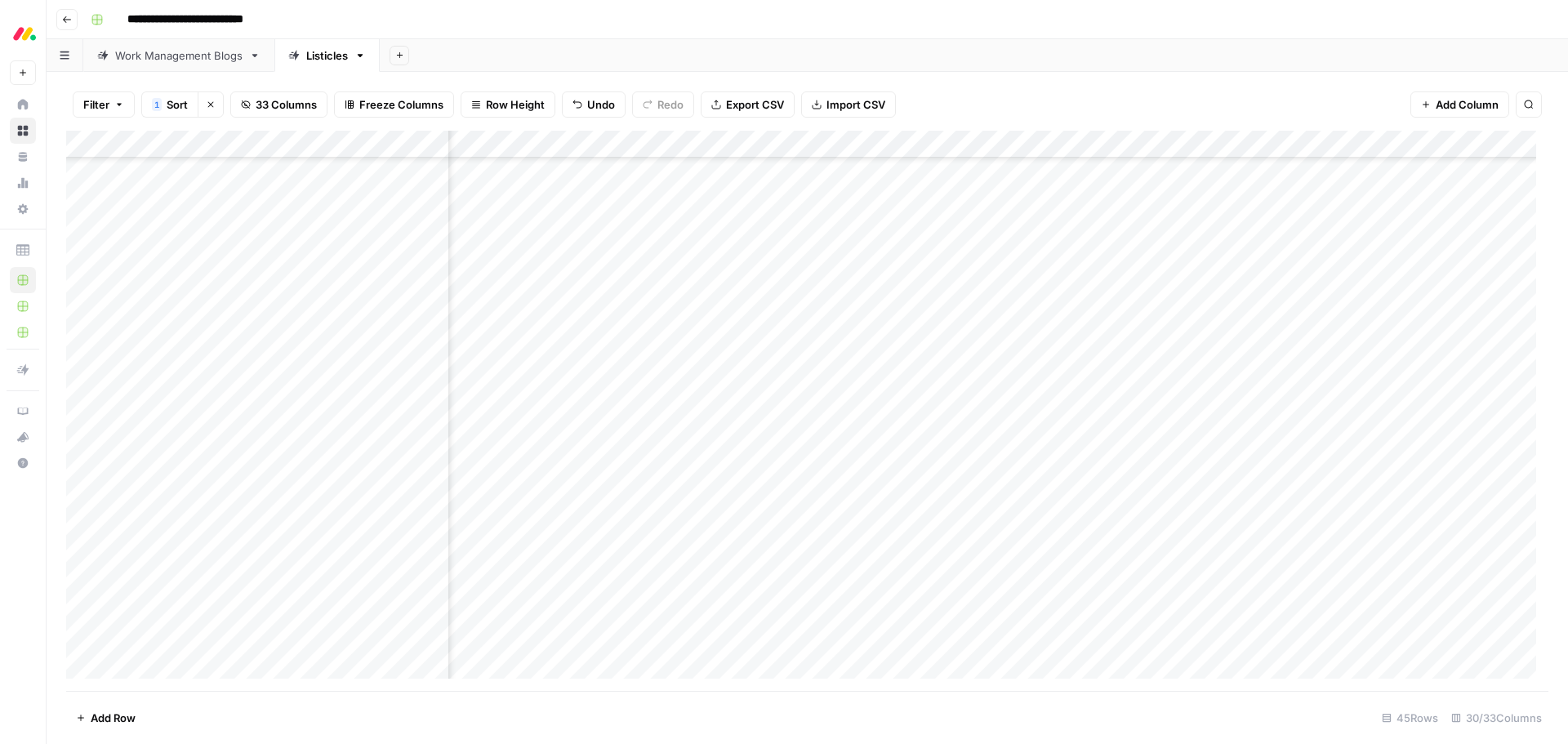 scroll, scrollTop: 631, scrollLeft: 2047, axis: both 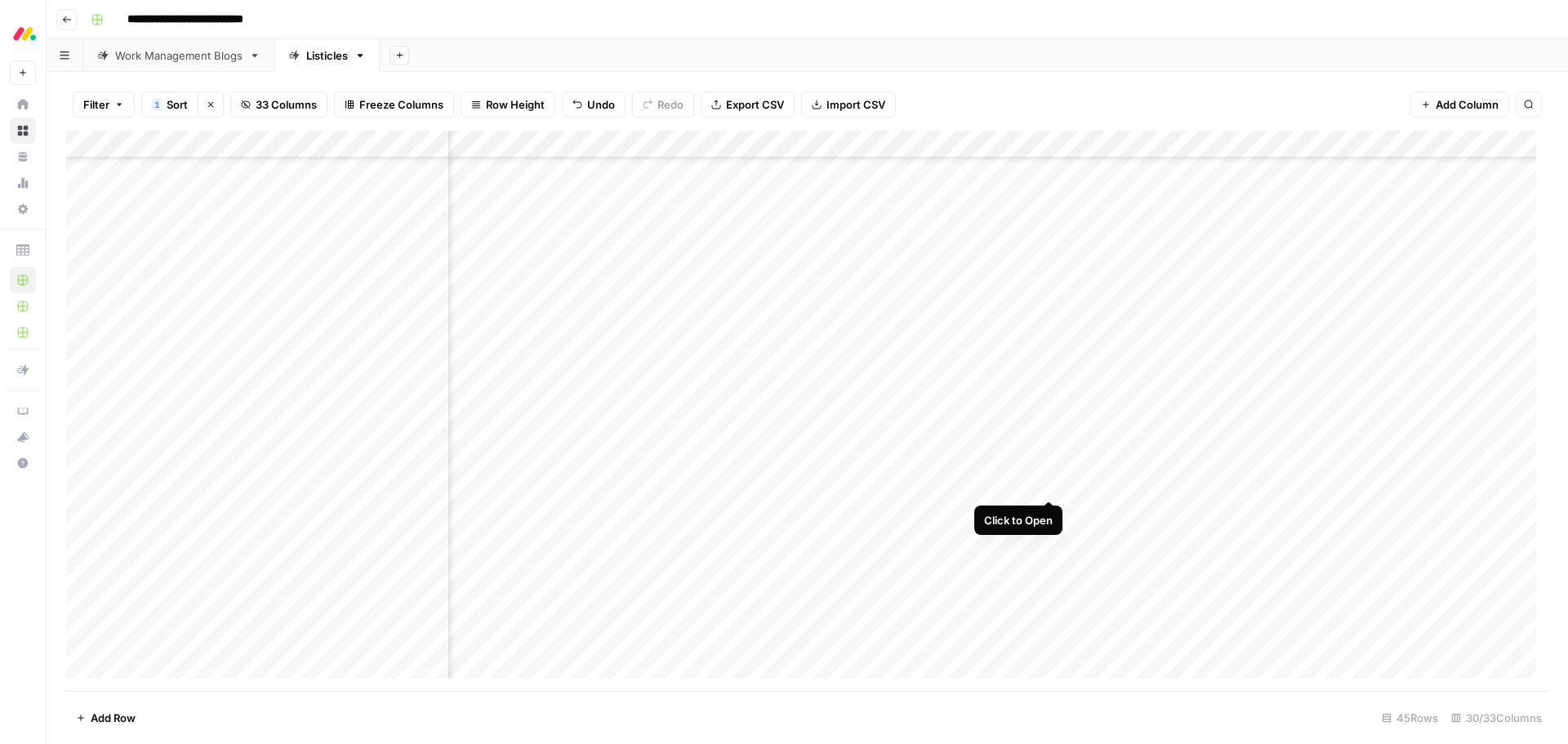 click on "Add Column" at bounding box center (807, 411) 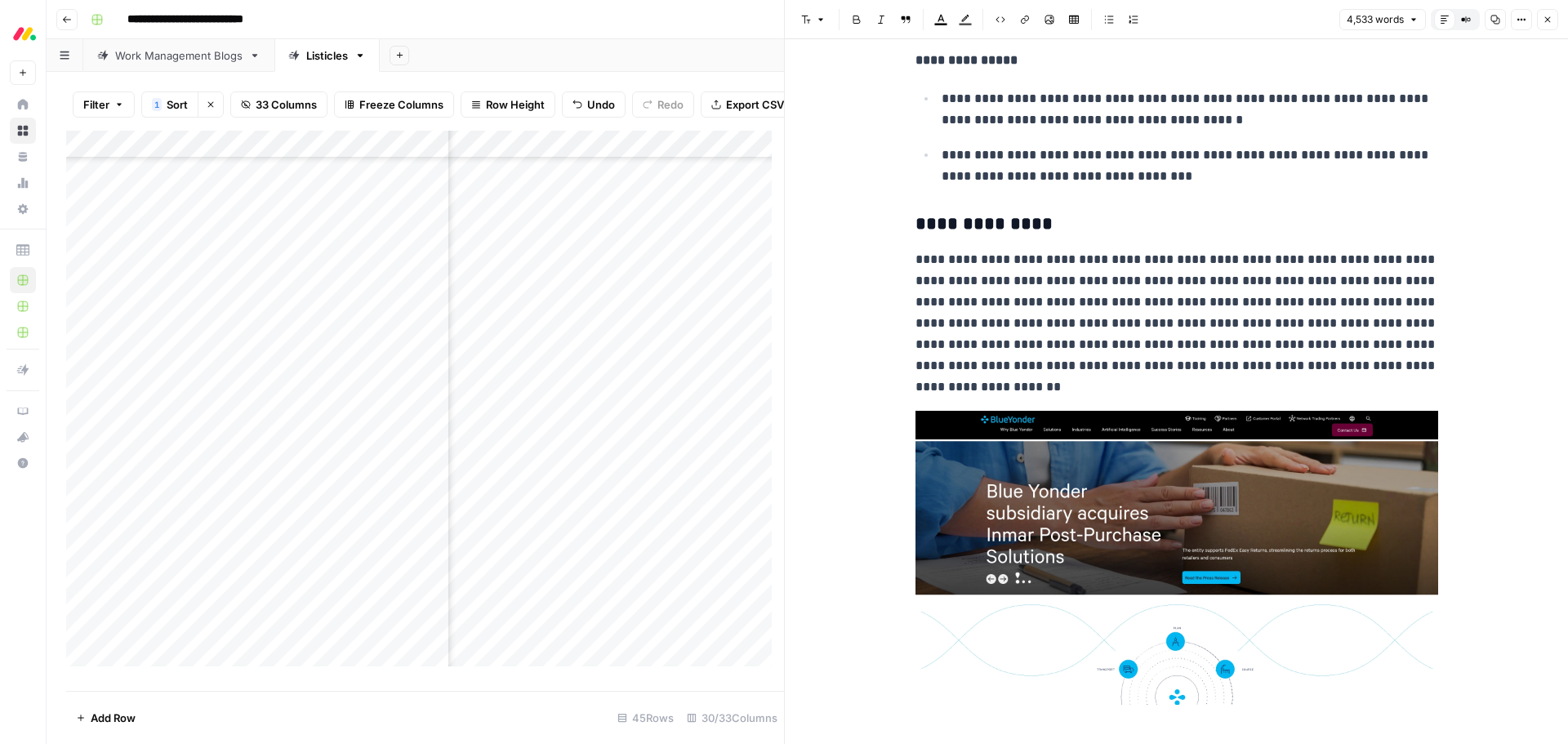 scroll, scrollTop: 5962, scrollLeft: 0, axis: vertical 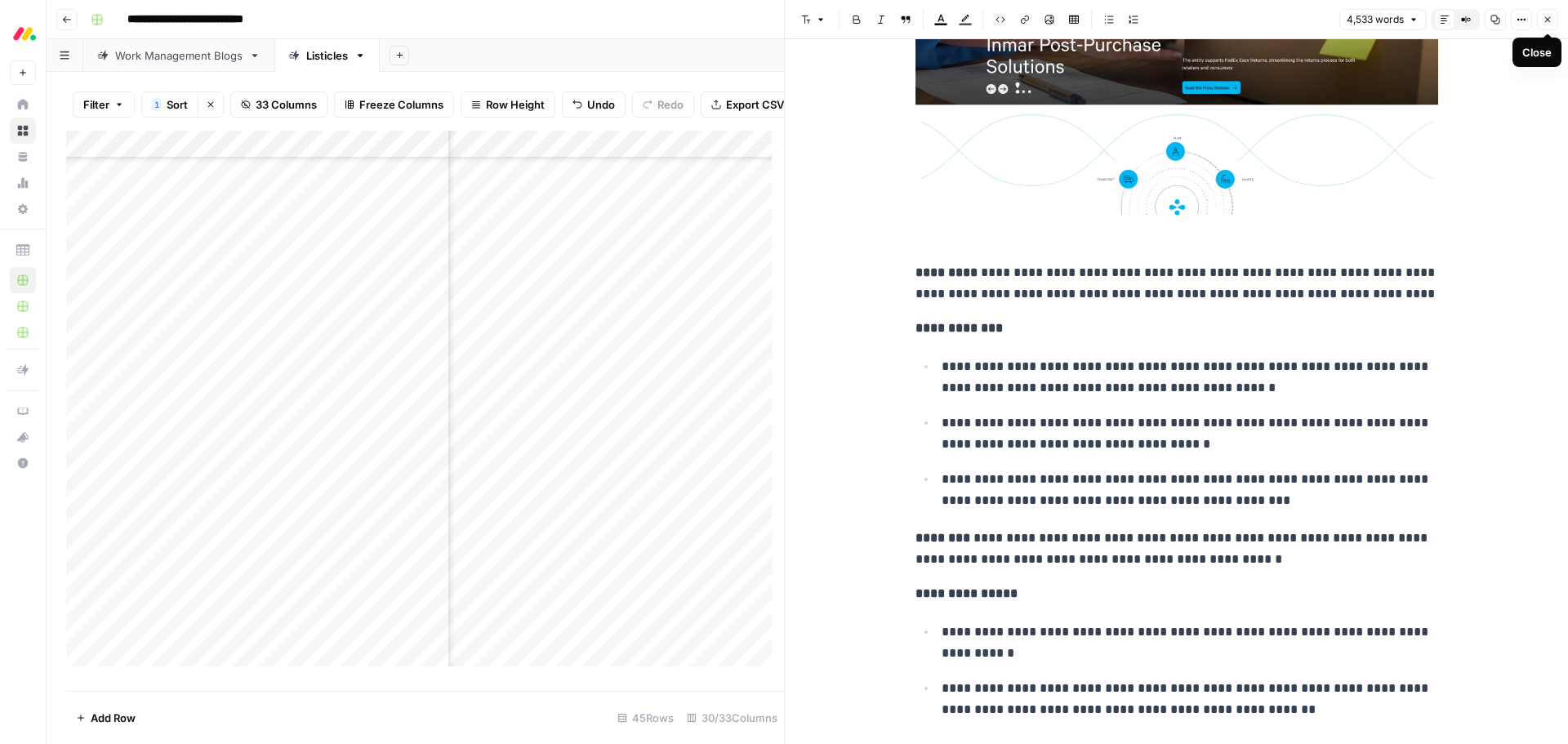 click 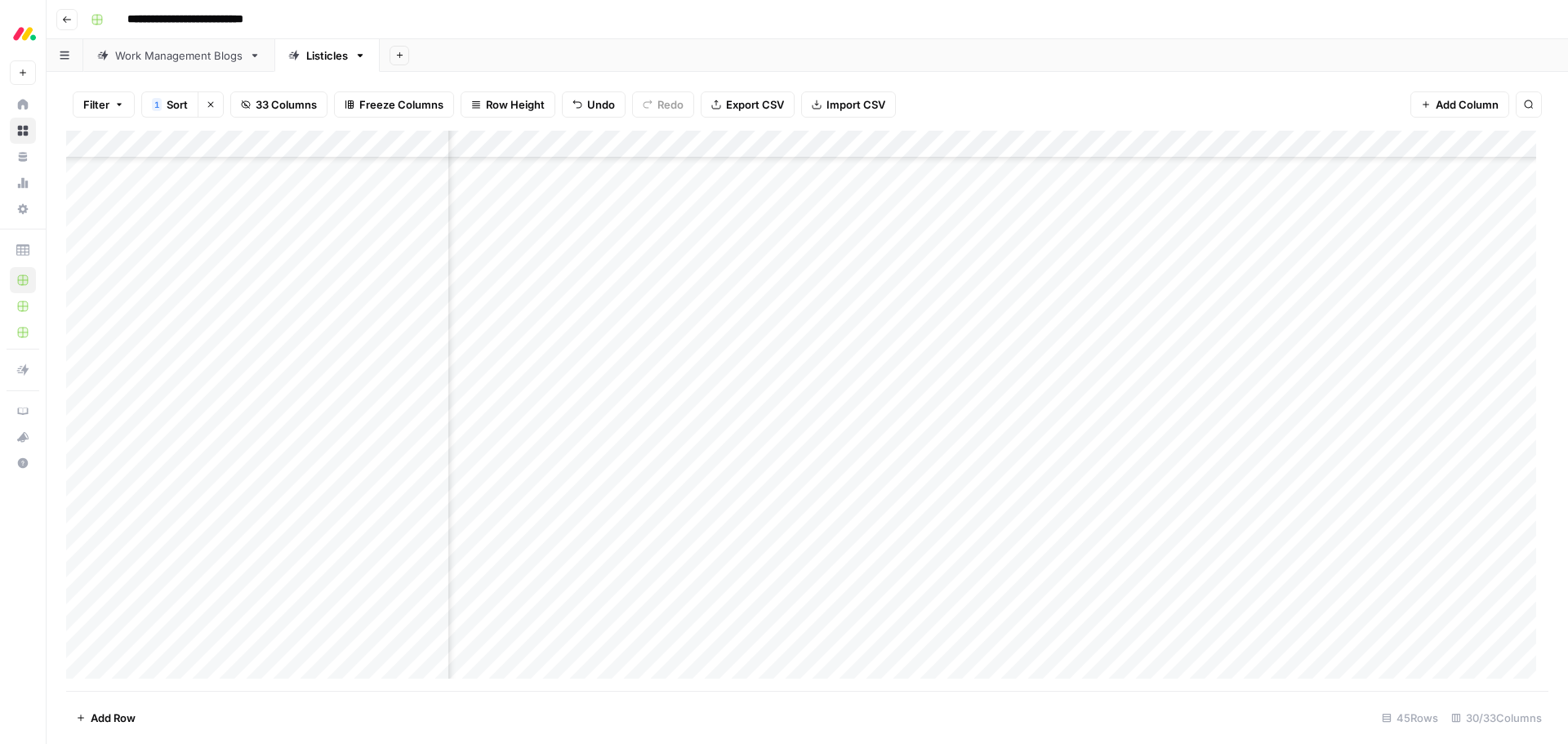 scroll, scrollTop: 631, scrollLeft: 436, axis: both 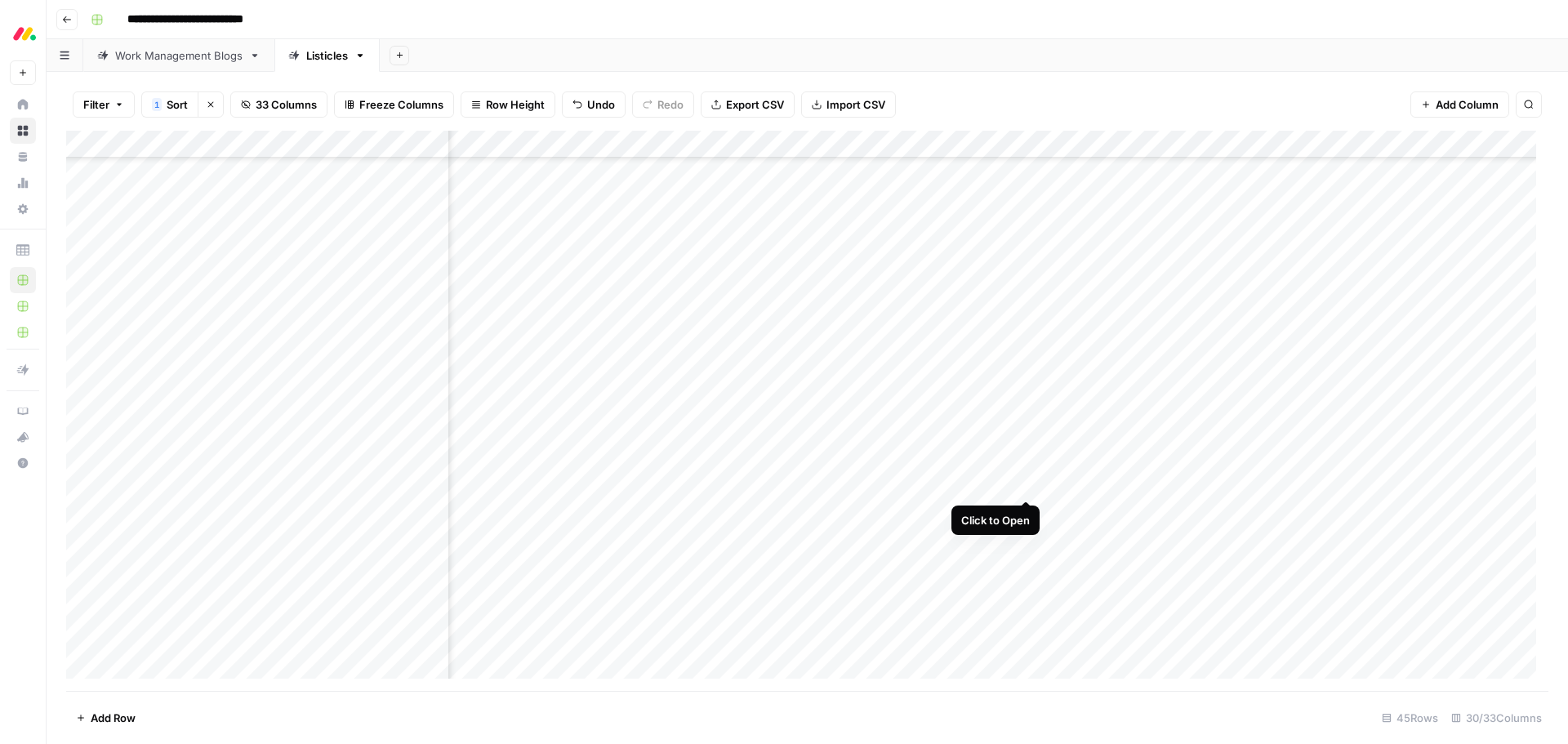 click on "Add Column" at bounding box center (807, 411) 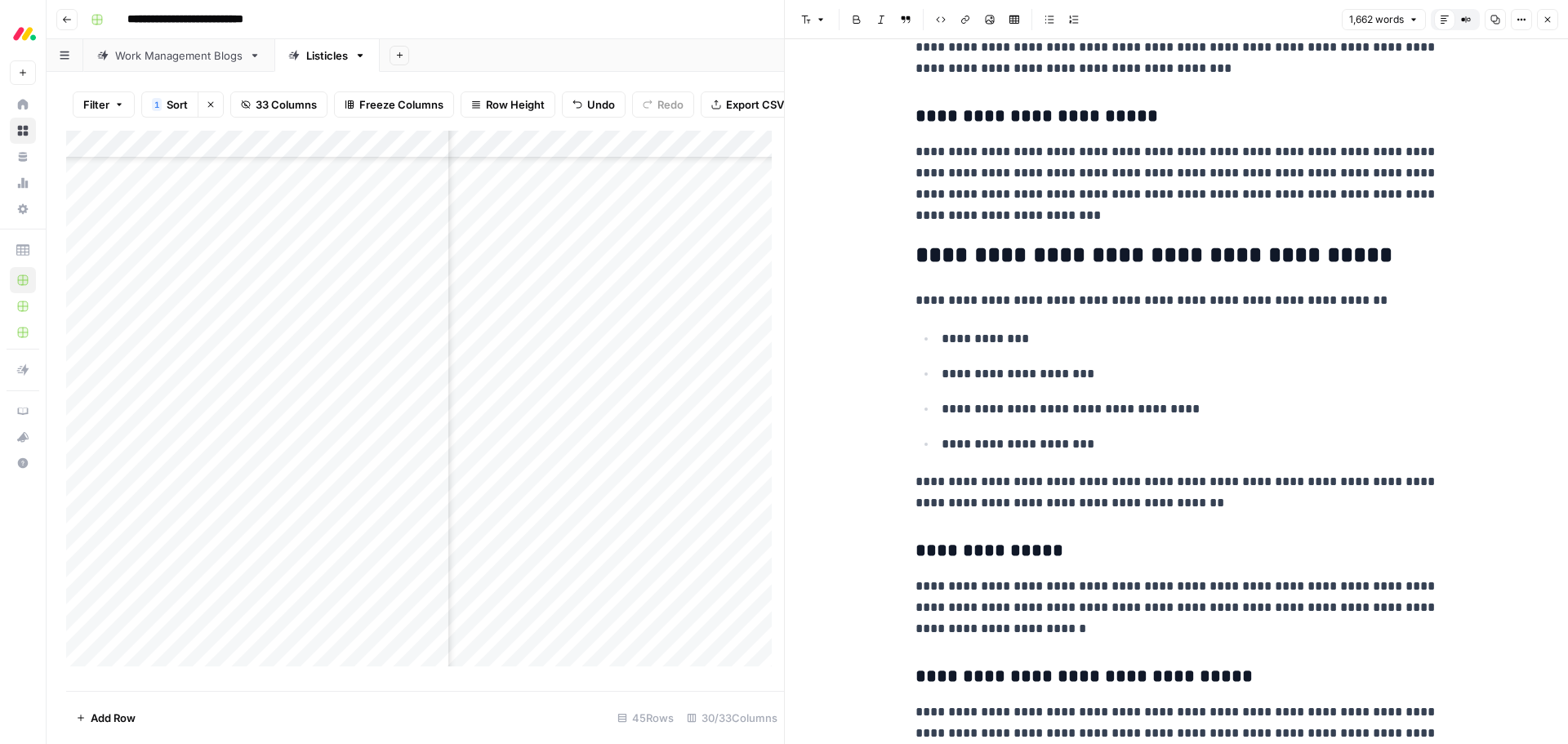 scroll, scrollTop: 1878, scrollLeft: 0, axis: vertical 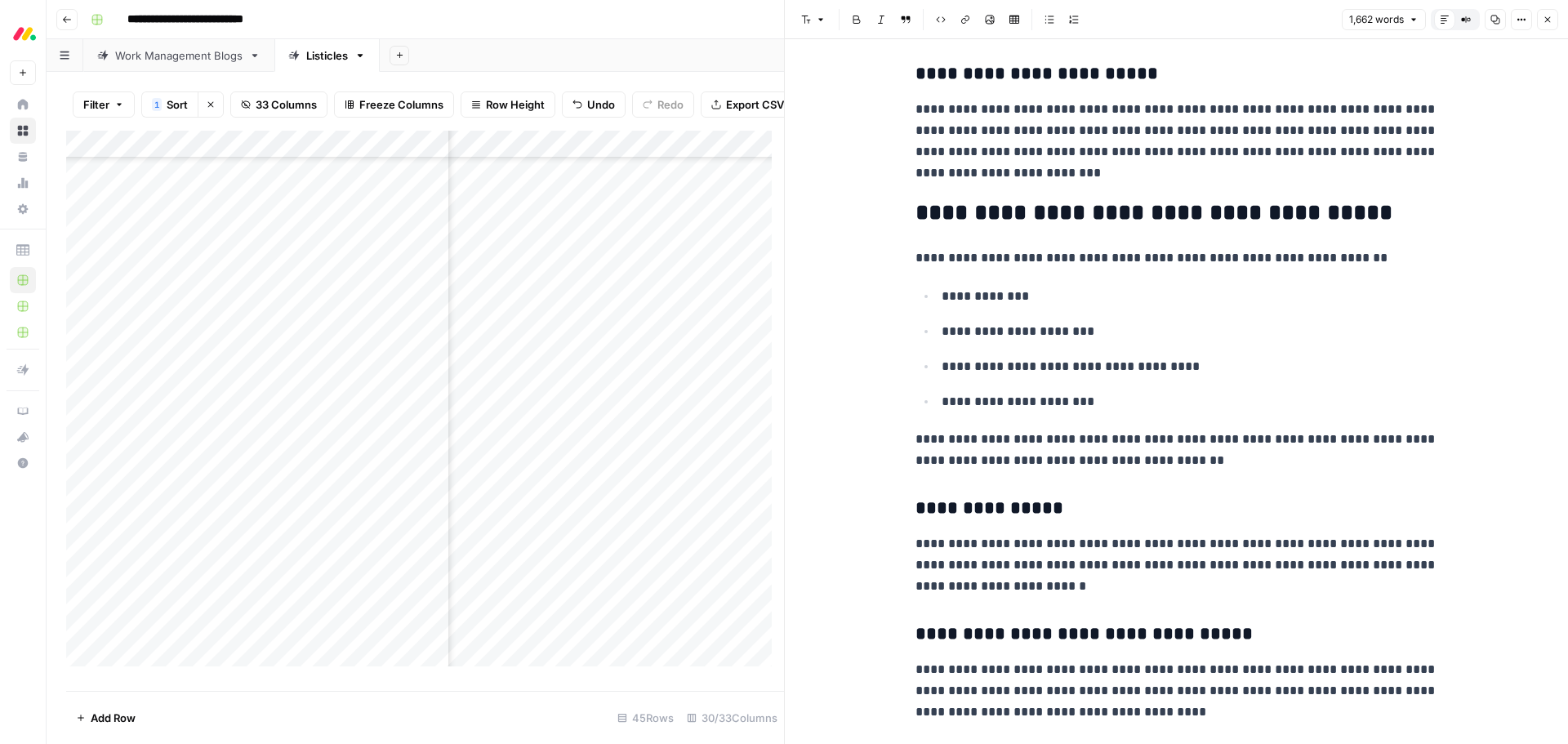 click on "**********" at bounding box center [1177, 509] 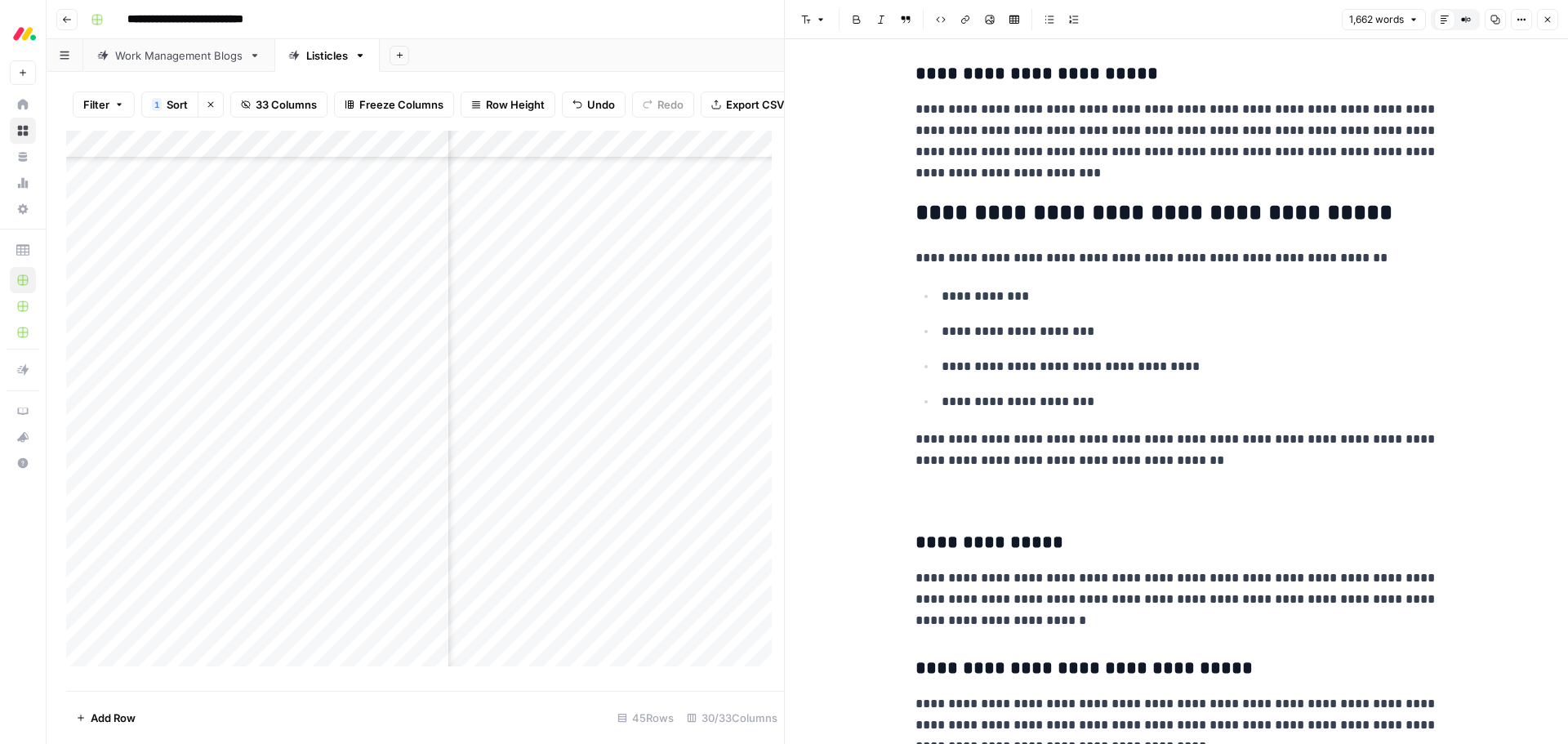 type 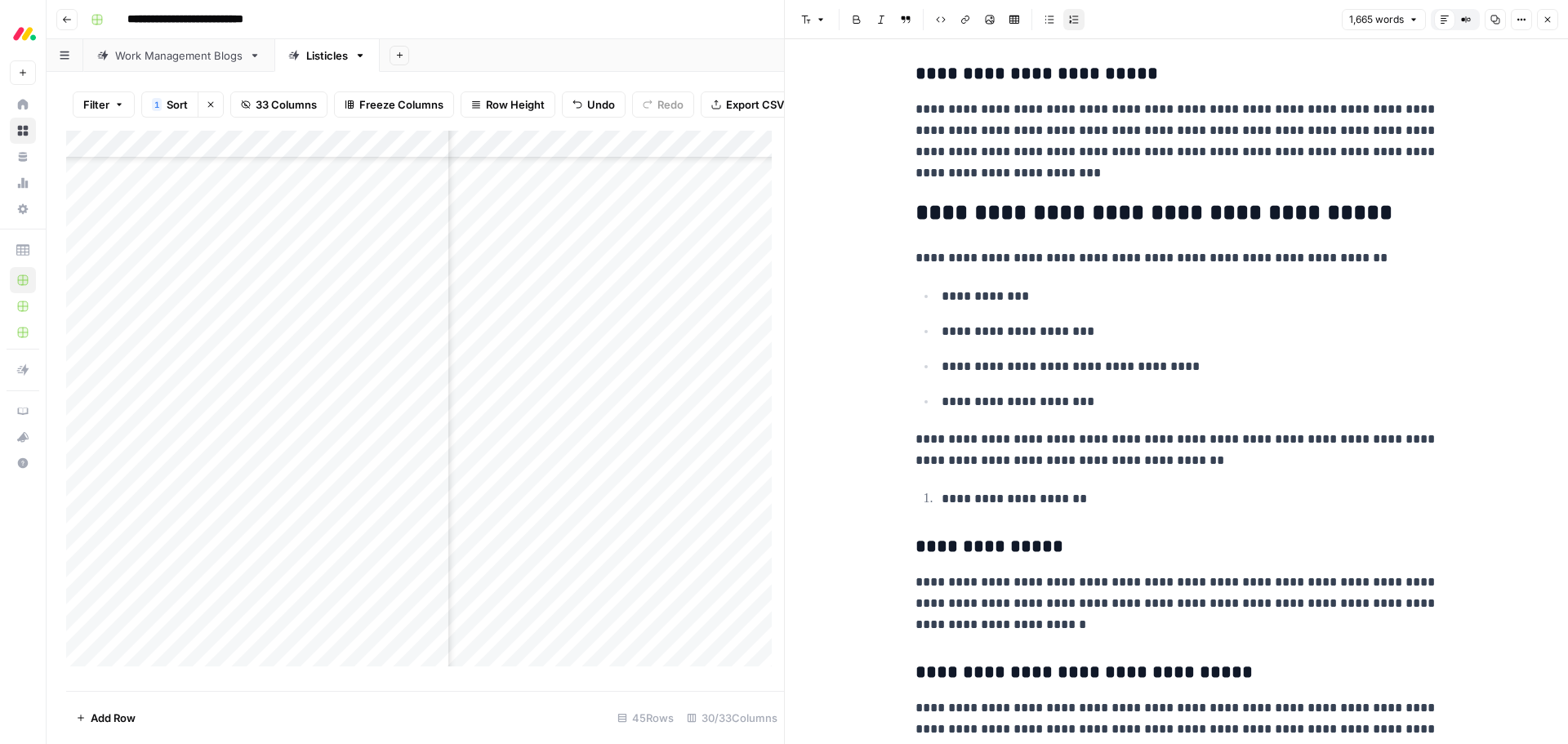click on "**********" at bounding box center [1190, 499] 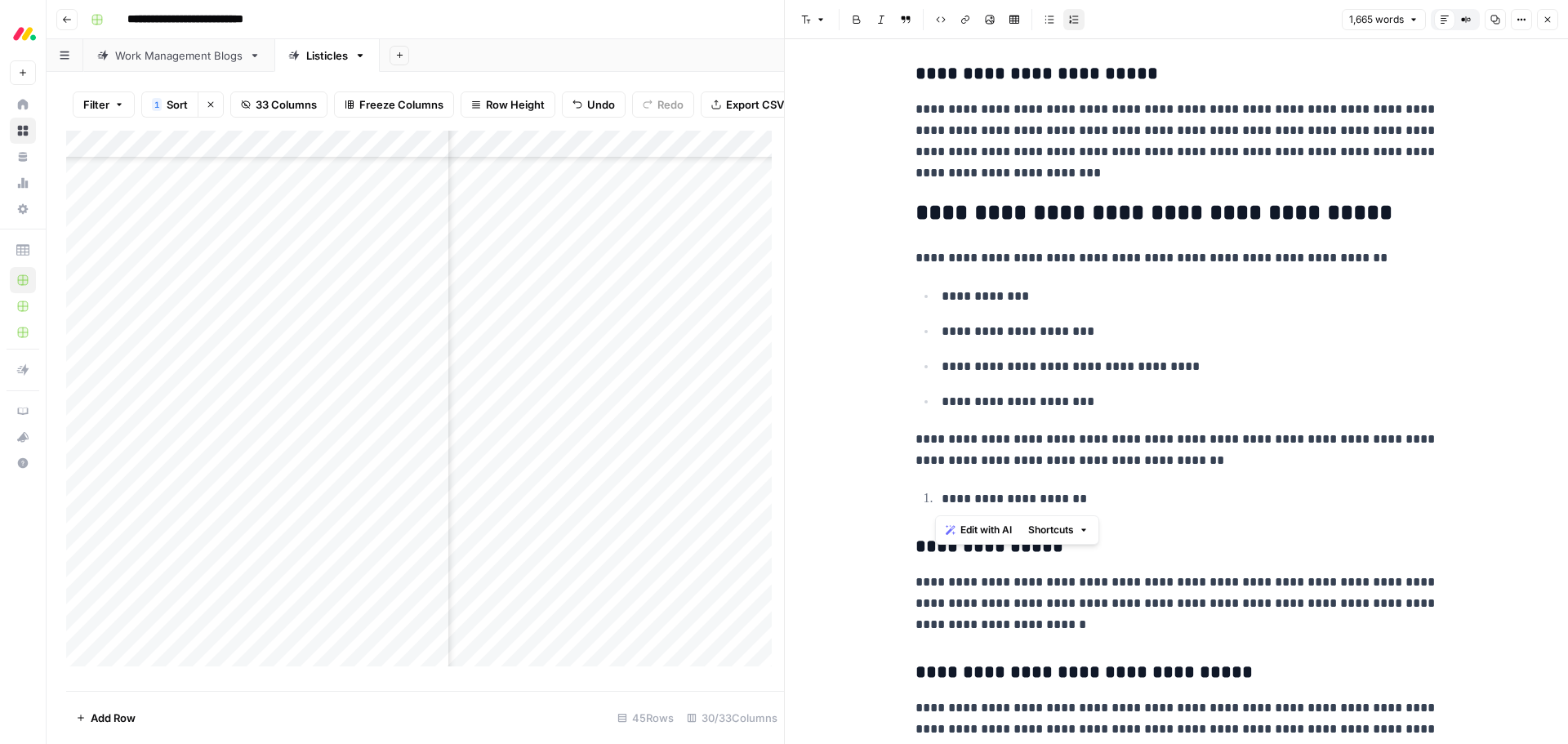 click on "**********" at bounding box center (1190, 499) 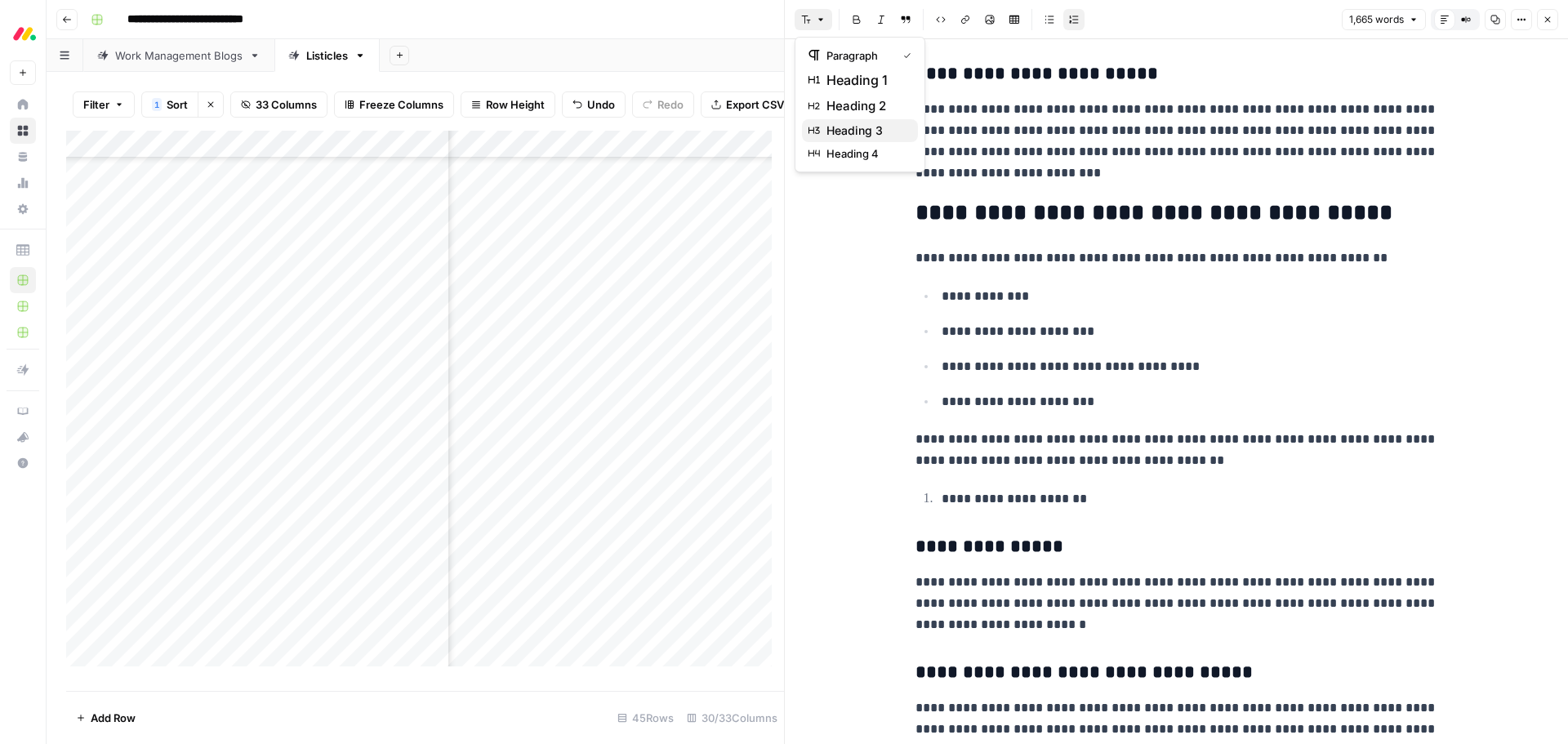 click on "heading 3" at bounding box center [866, 131] 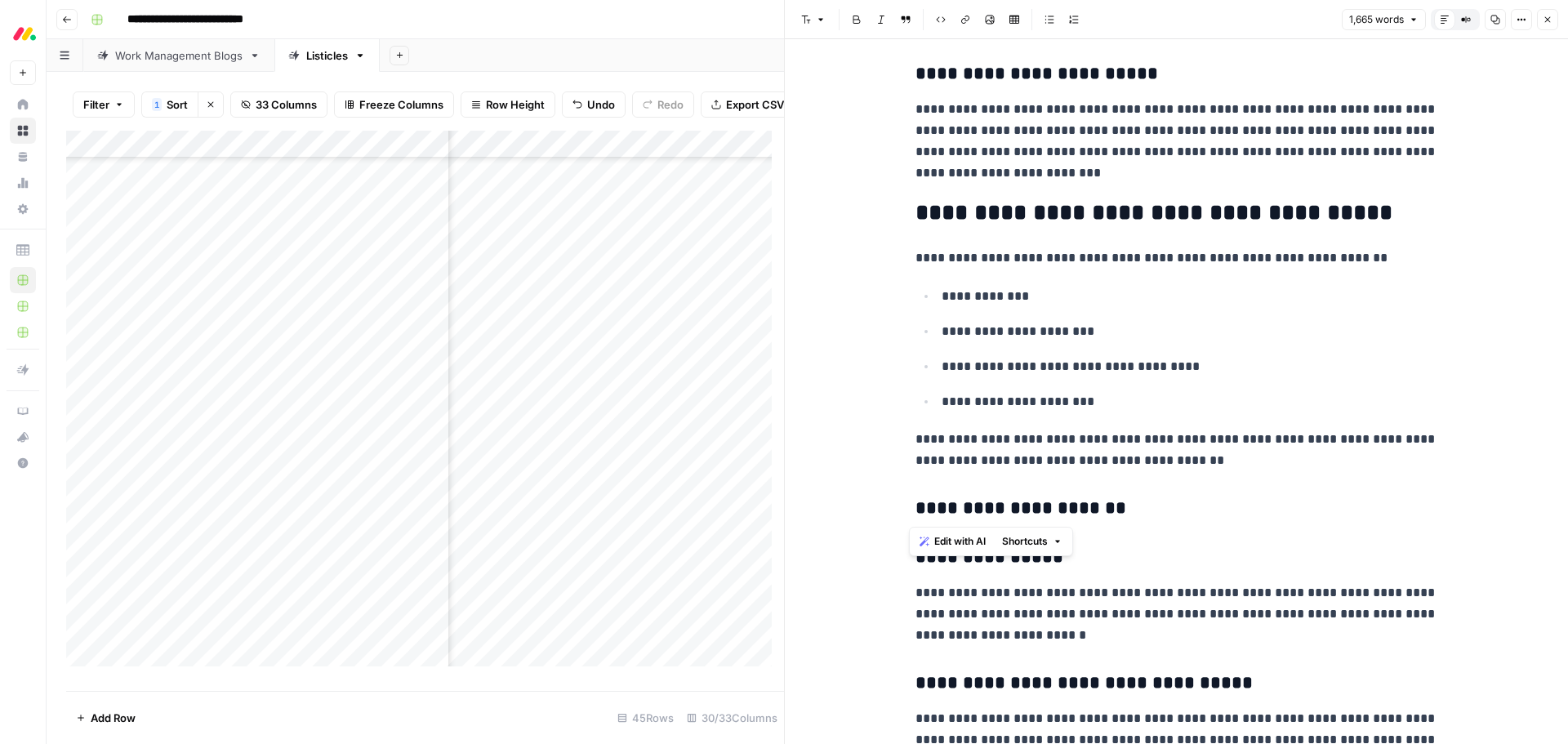 click on "**********" at bounding box center [1177, 509] 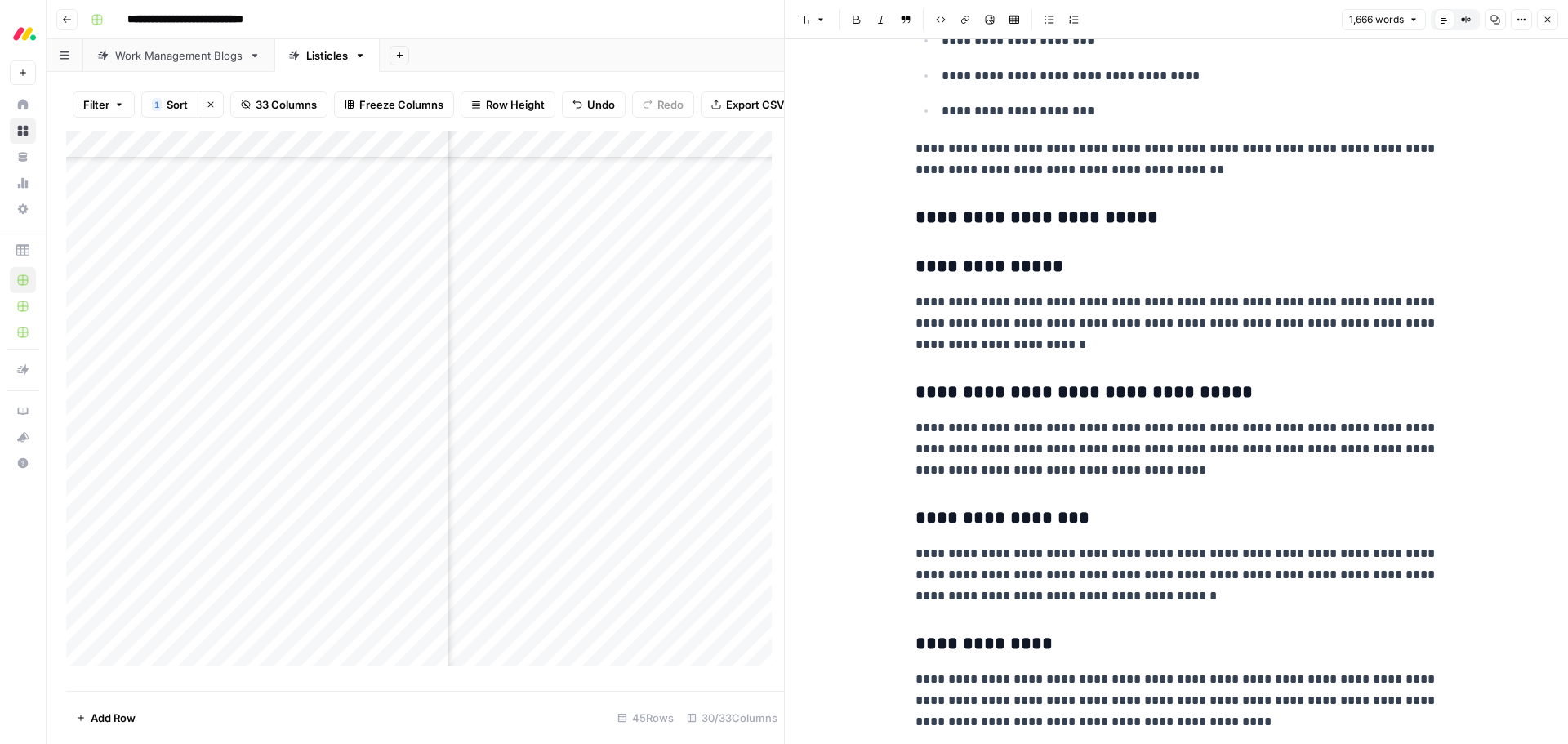 scroll, scrollTop: 2205, scrollLeft: 0, axis: vertical 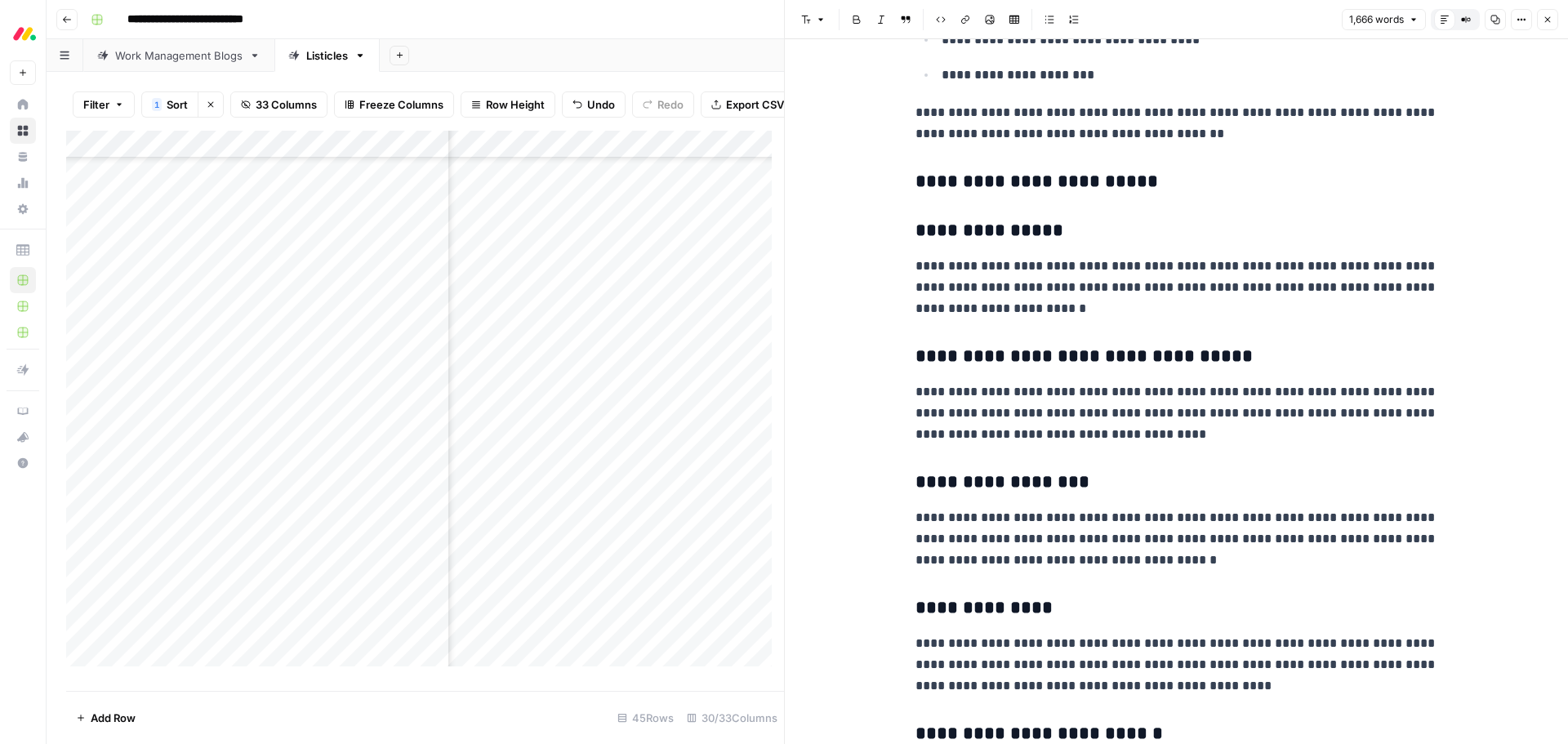 click on "**********" at bounding box center (1177, 231) 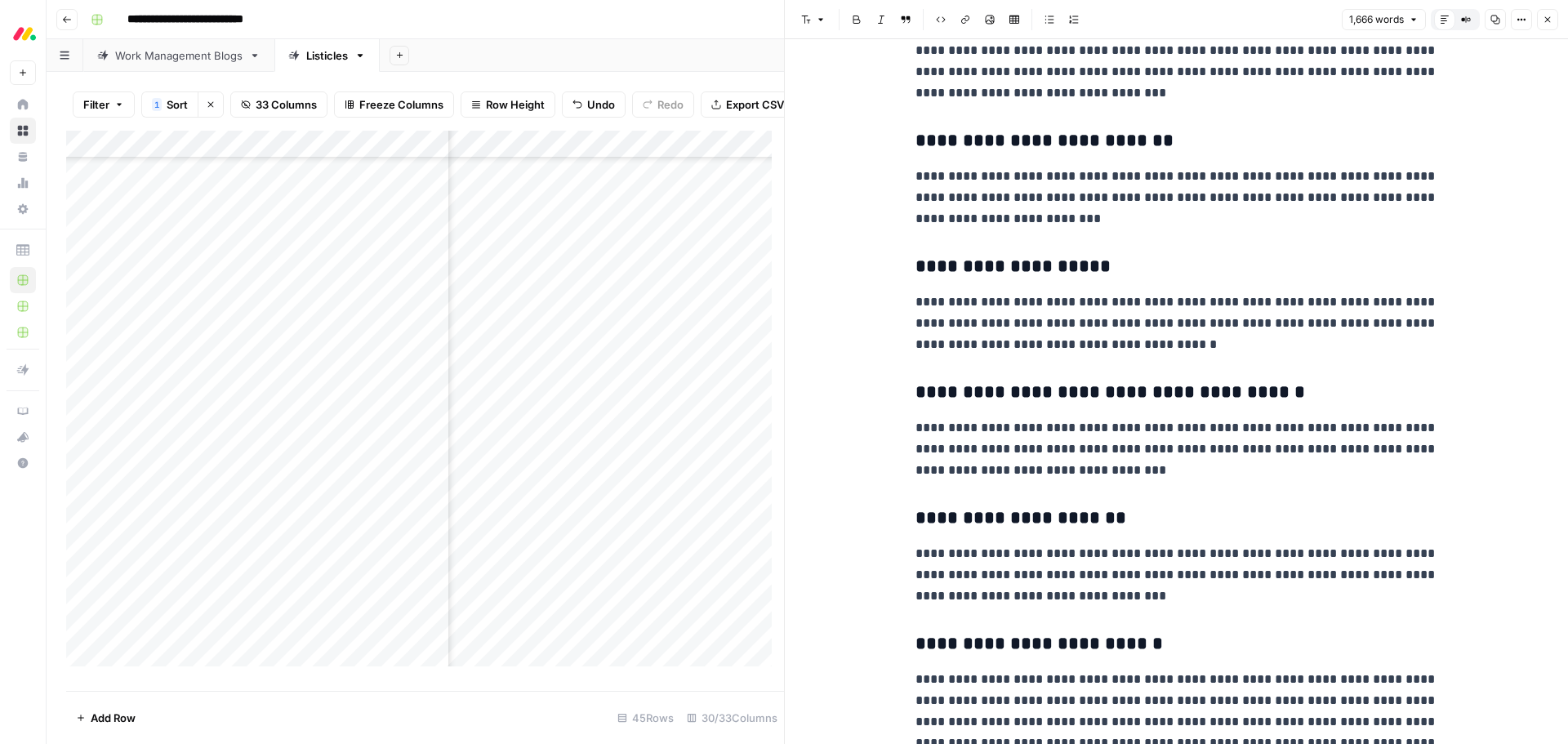 scroll, scrollTop: 3030, scrollLeft: 0, axis: vertical 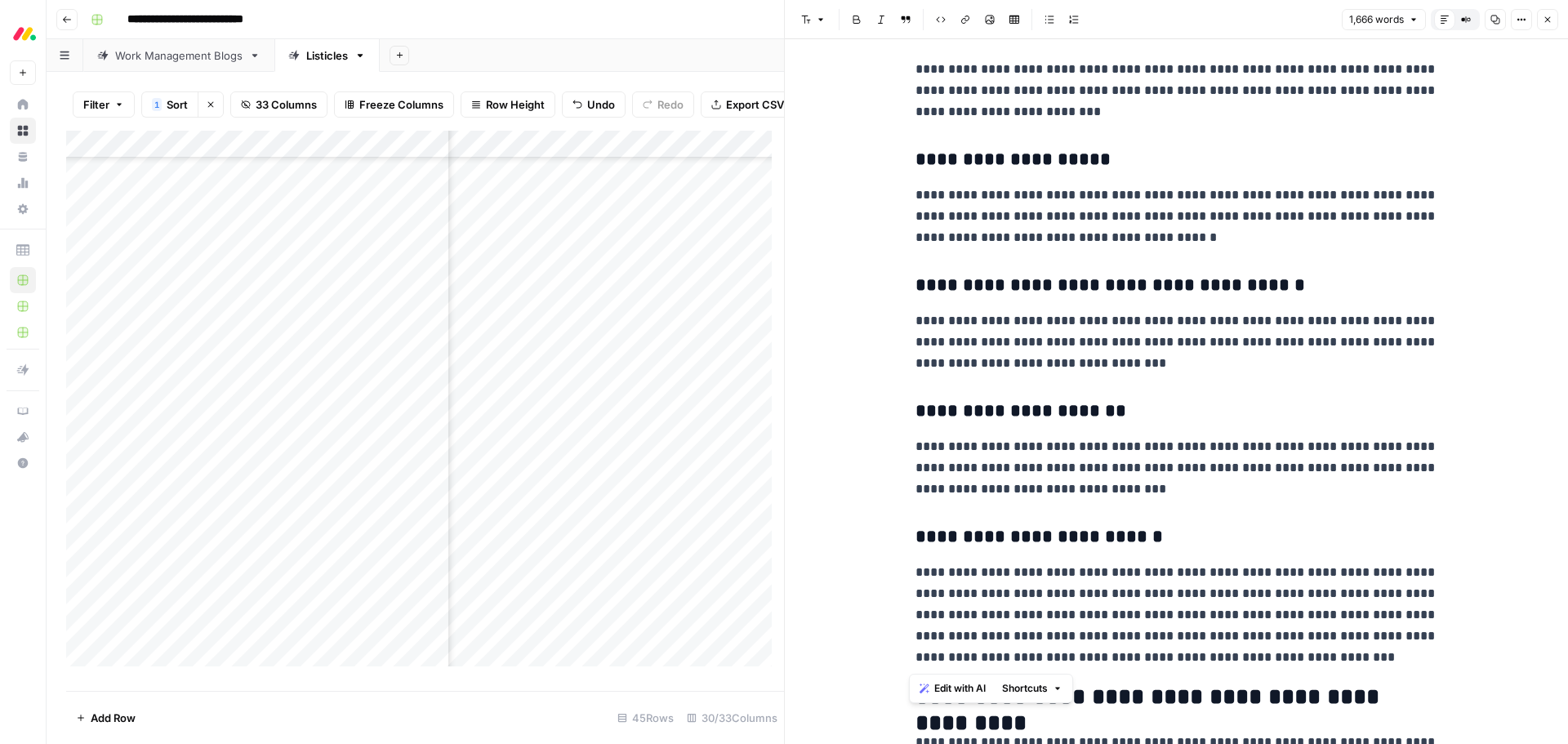 drag, startPoint x: 1255, startPoint y: 660, endPoint x: 907, endPoint y: 570, distance: 359.44958 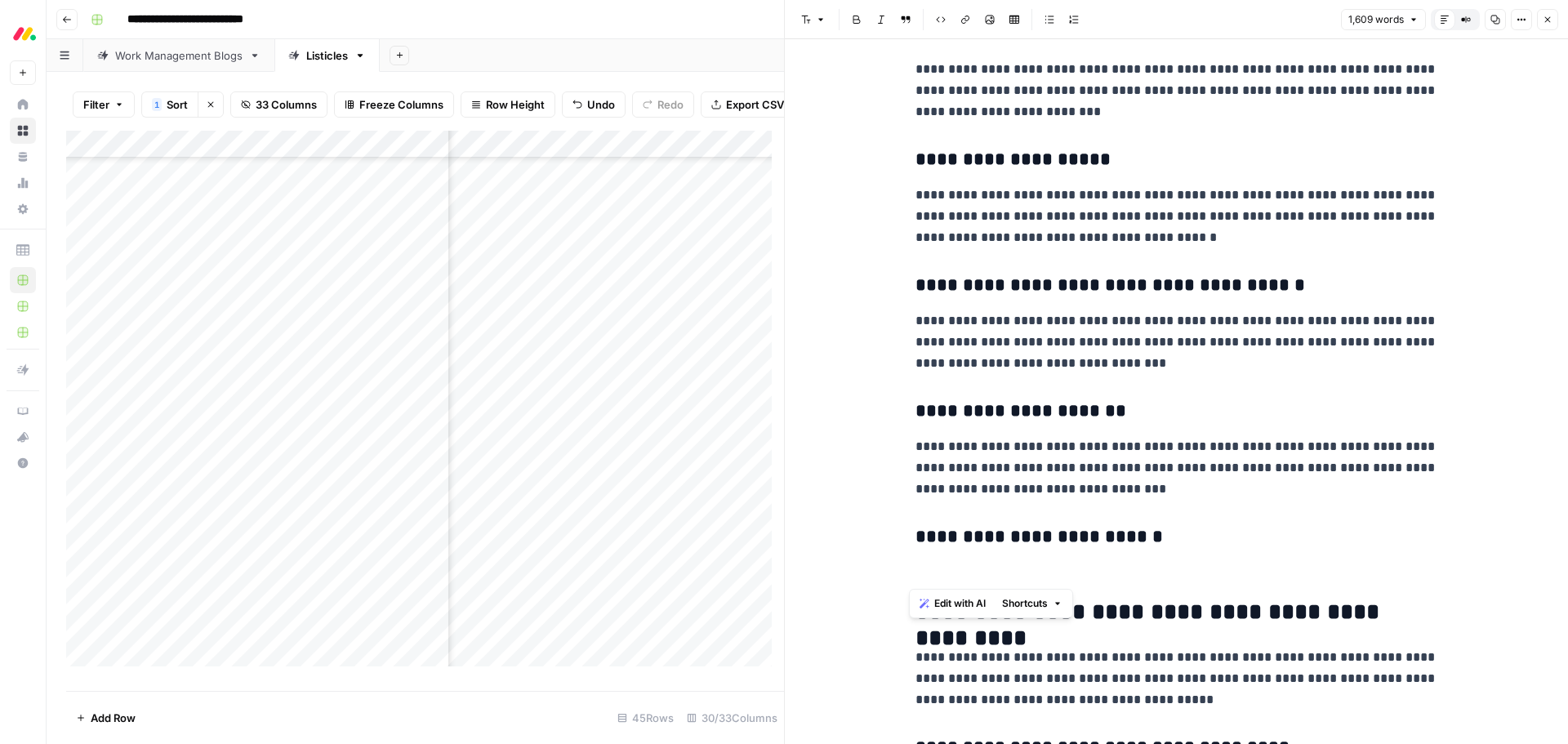 drag, startPoint x: 939, startPoint y: 562, endPoint x: 907, endPoint y: 536, distance: 41.231056 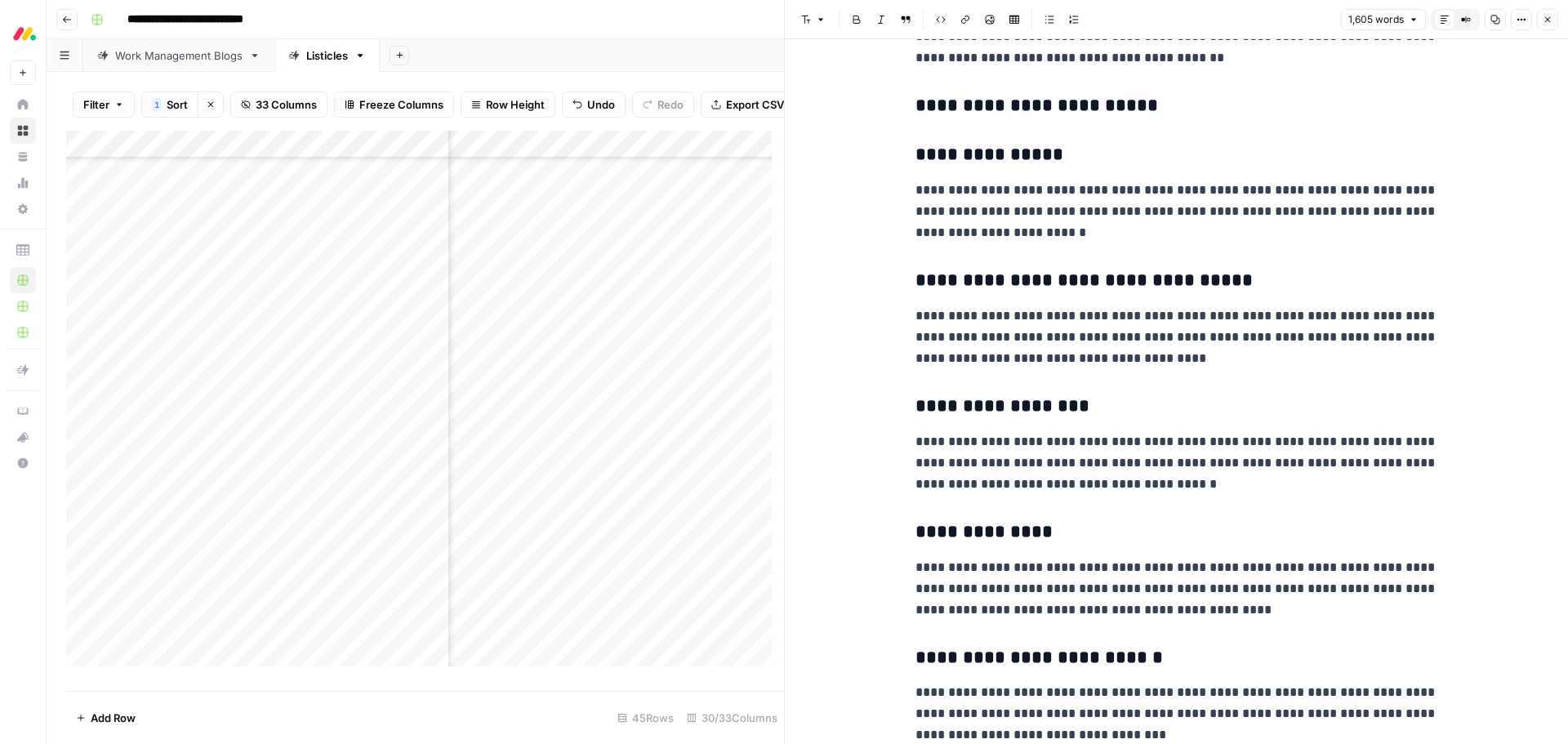 scroll, scrollTop: 2132, scrollLeft: 0, axis: vertical 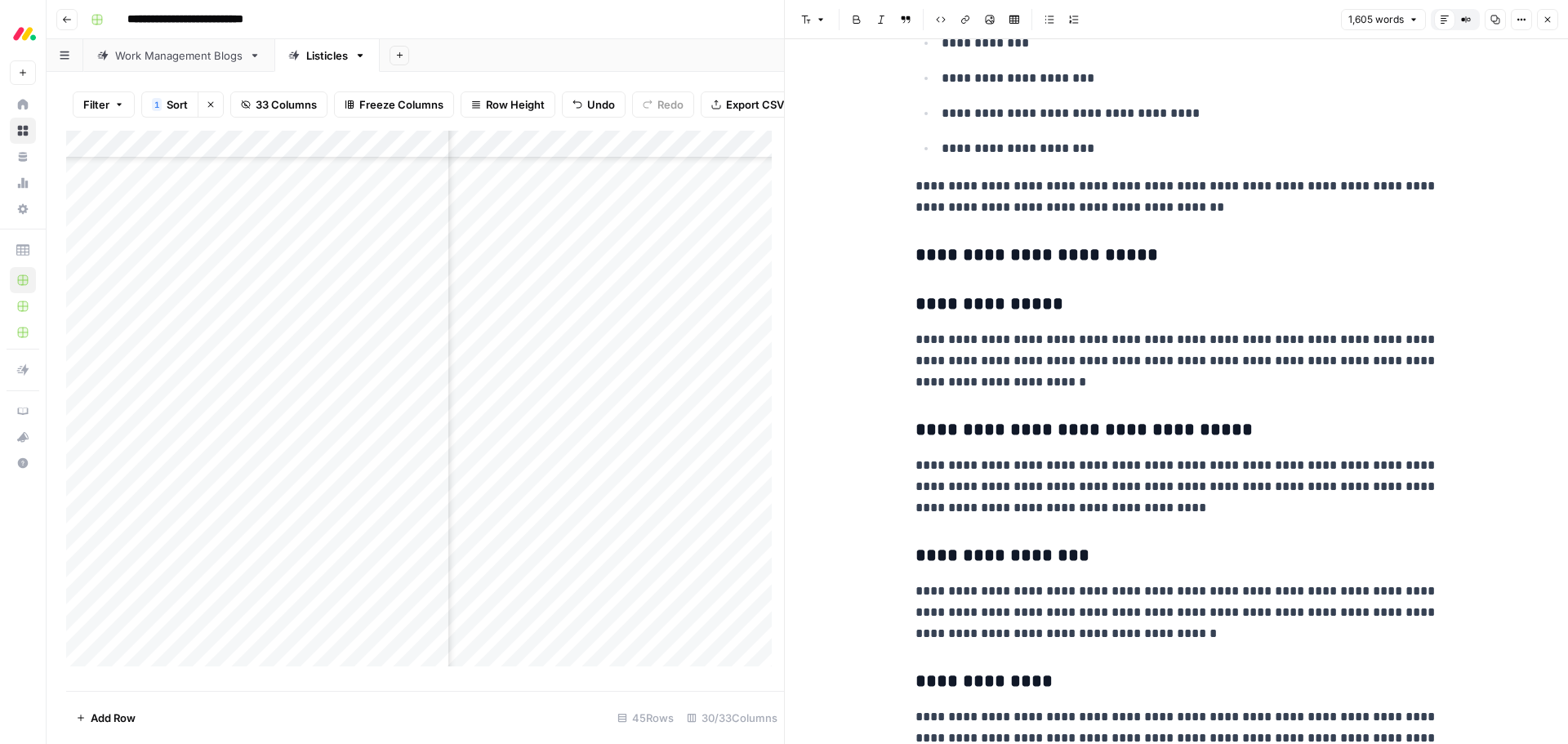 click on "**********" at bounding box center (1177, 256) 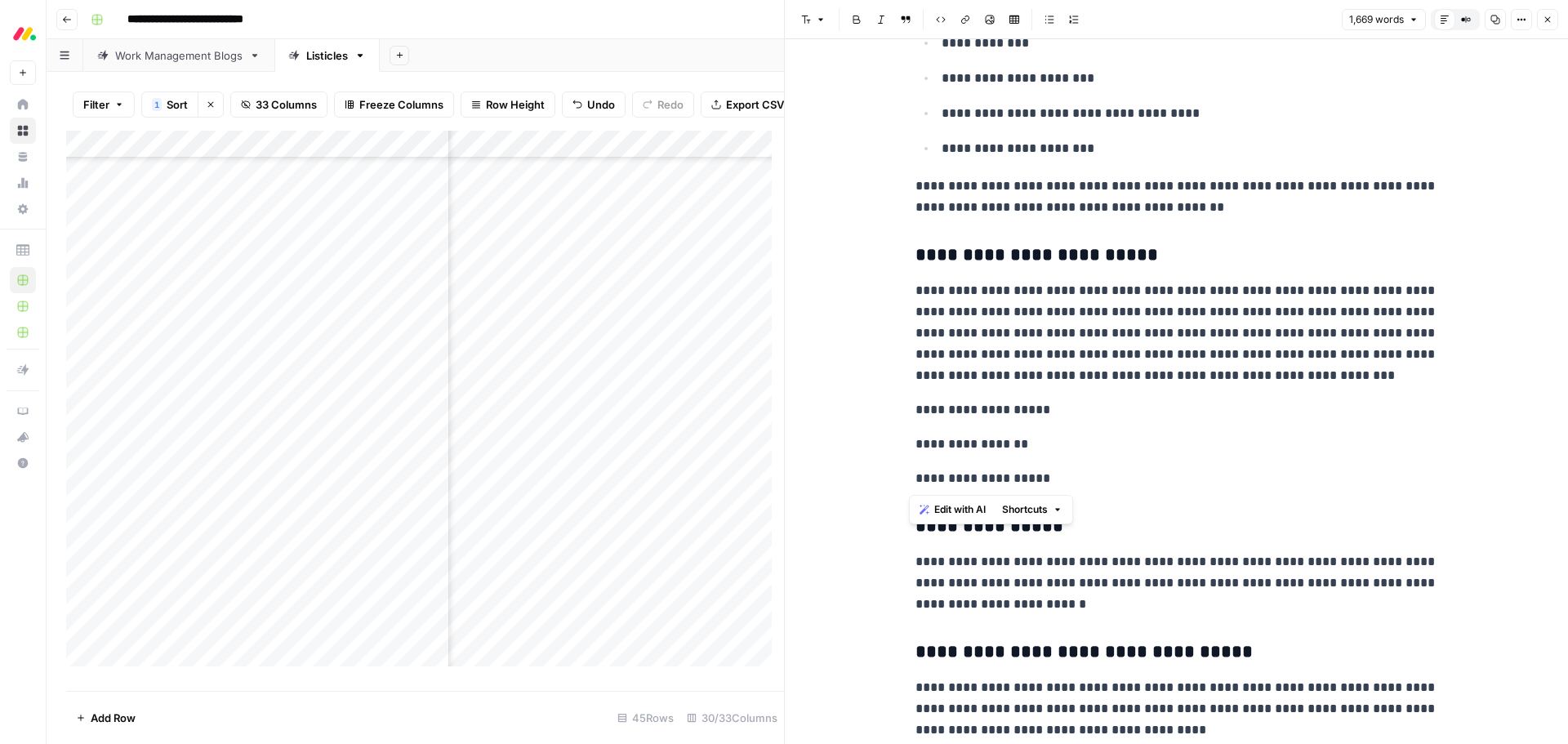 drag, startPoint x: 1077, startPoint y: 487, endPoint x: 909, endPoint y: 413, distance: 183.5756 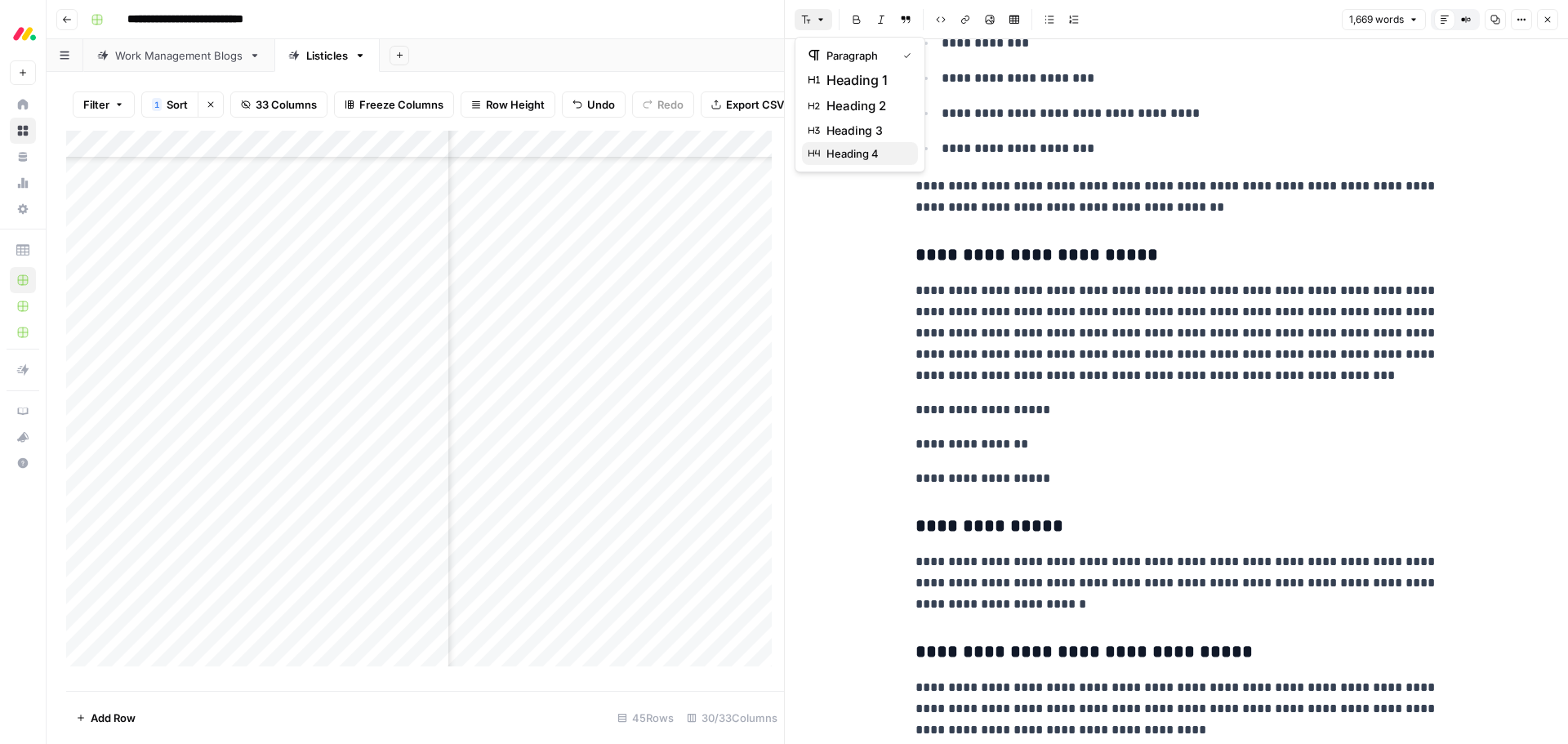 click on "heading 4" at bounding box center (866, 154) 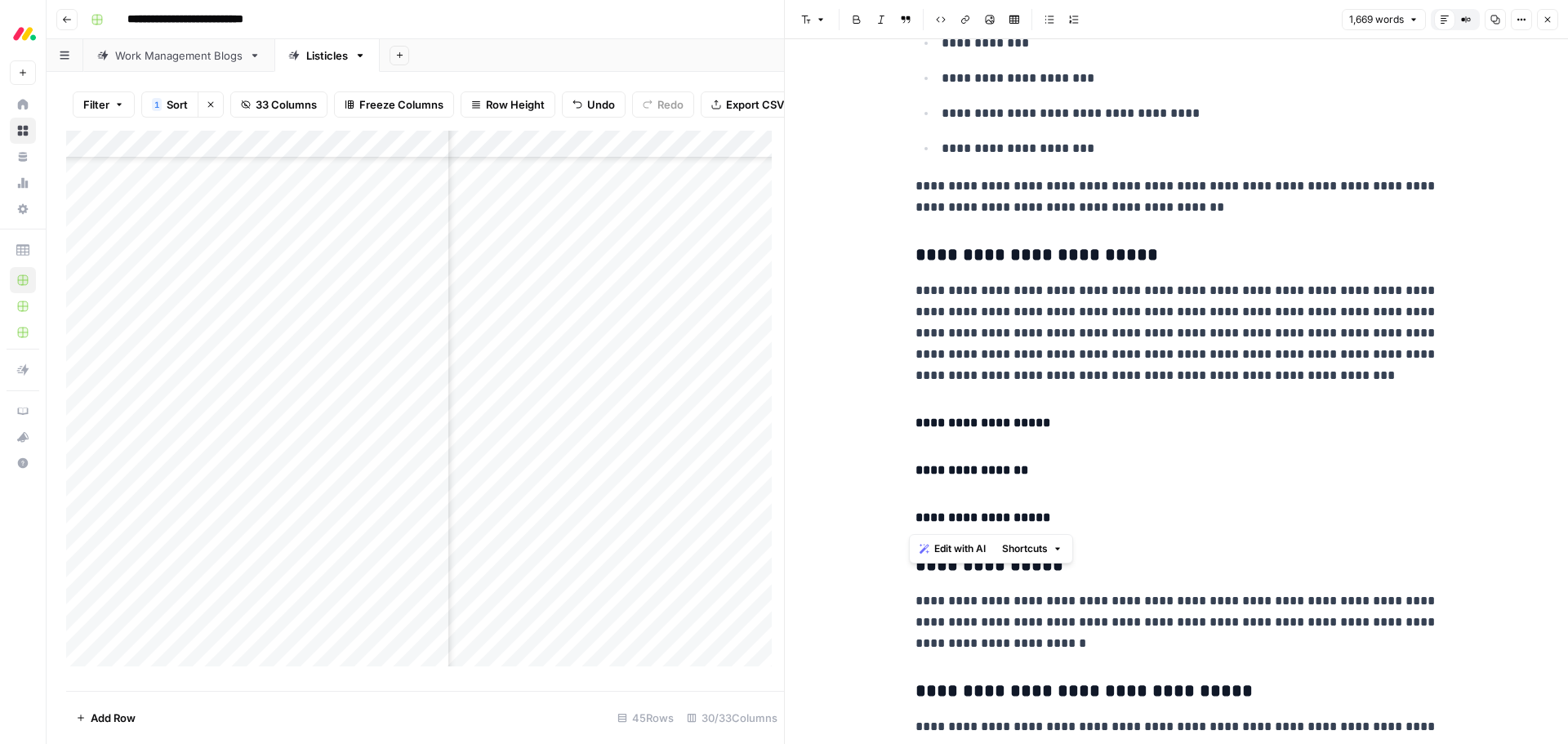 click on "**********" at bounding box center (1177, 1138) 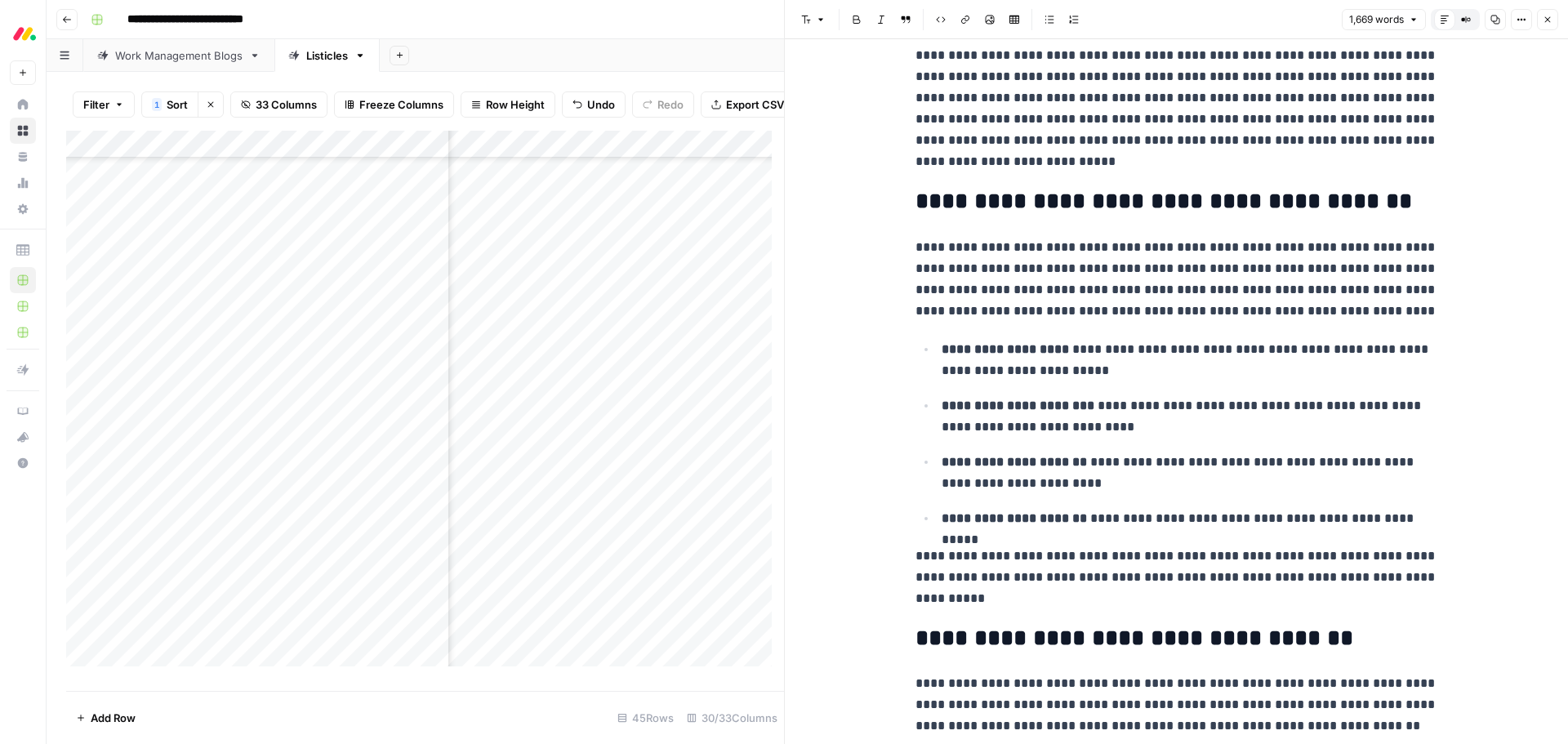 scroll, scrollTop: 0, scrollLeft: 0, axis: both 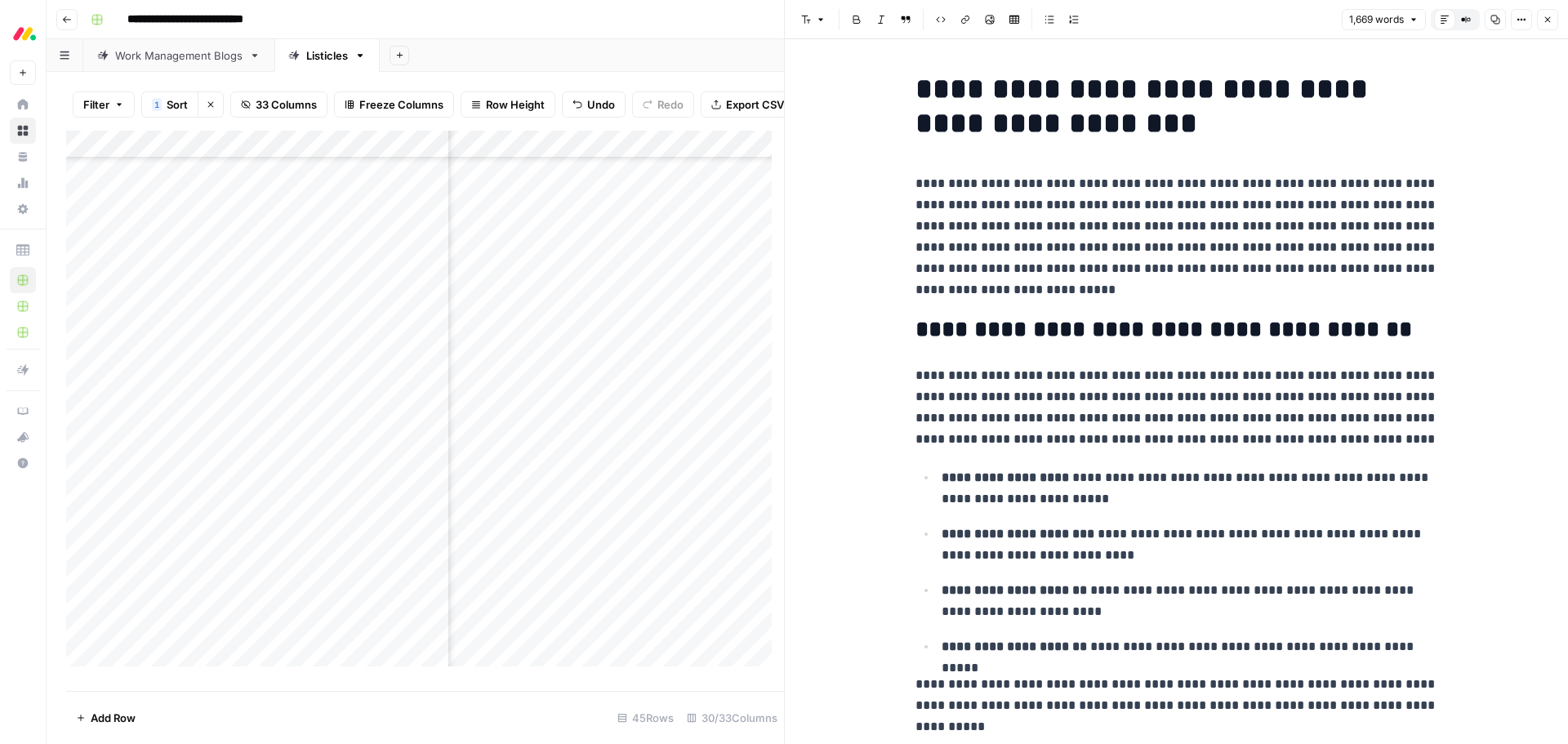 click 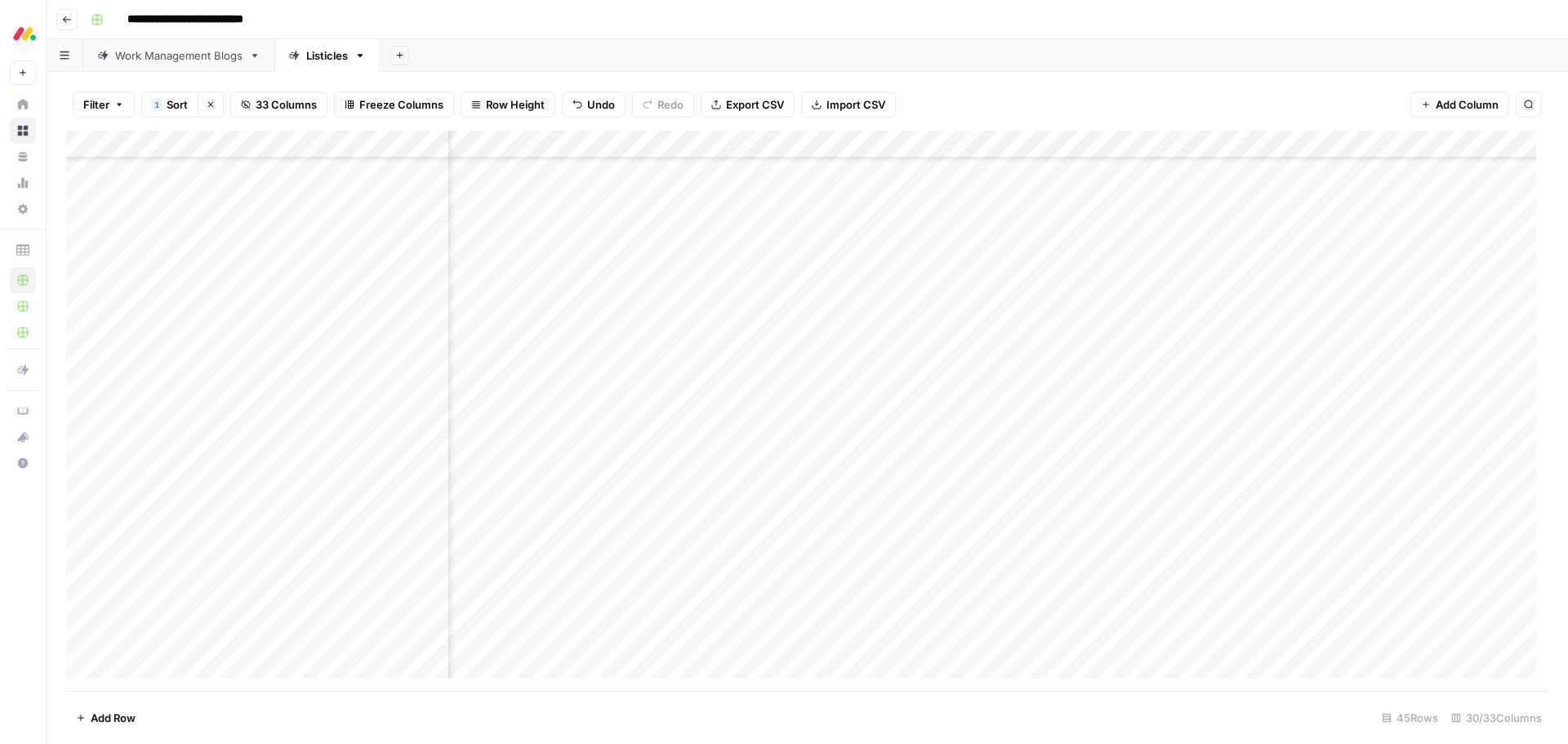 scroll, scrollTop: 642, scrollLeft: 1400, axis: both 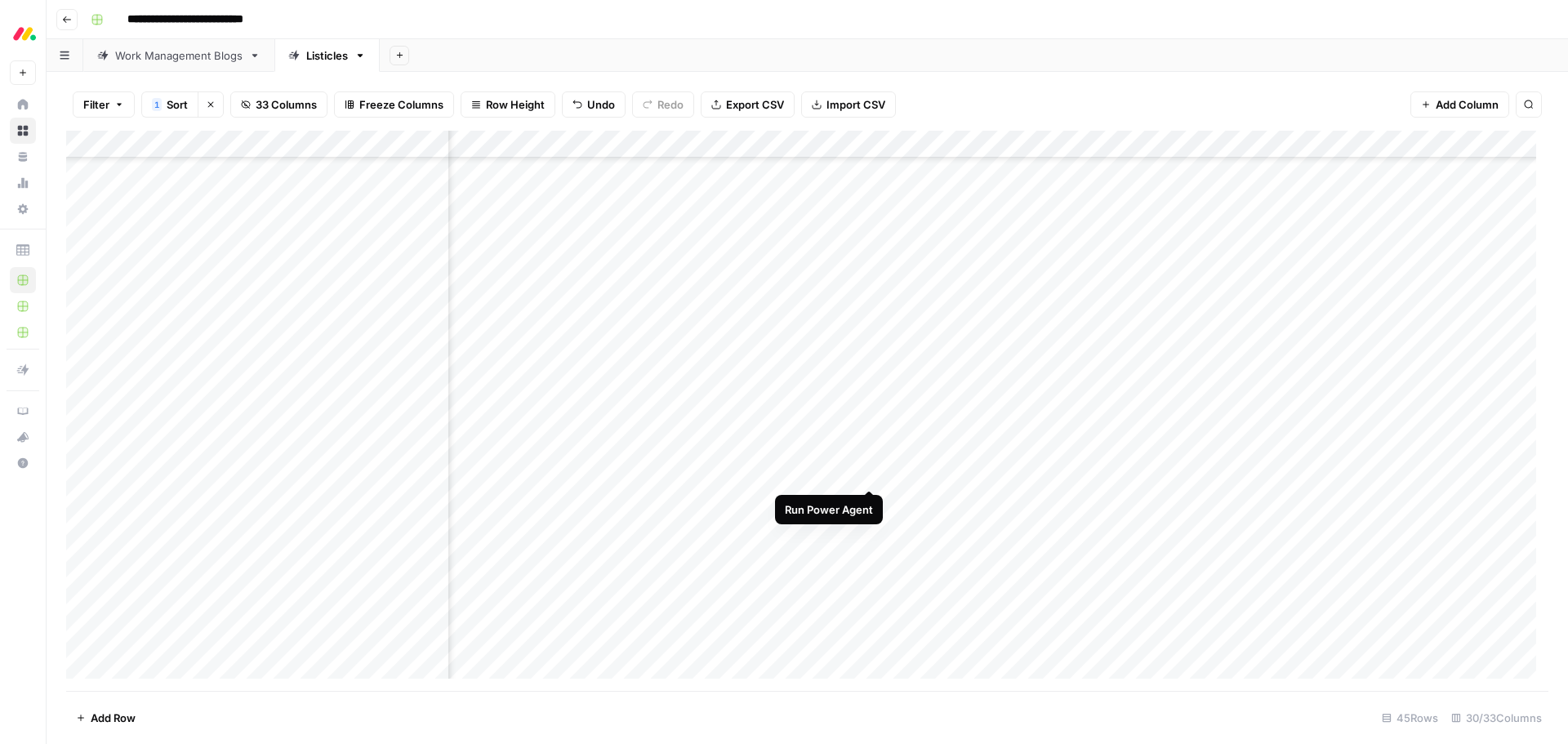 click on "Add Column" at bounding box center (807, 411) 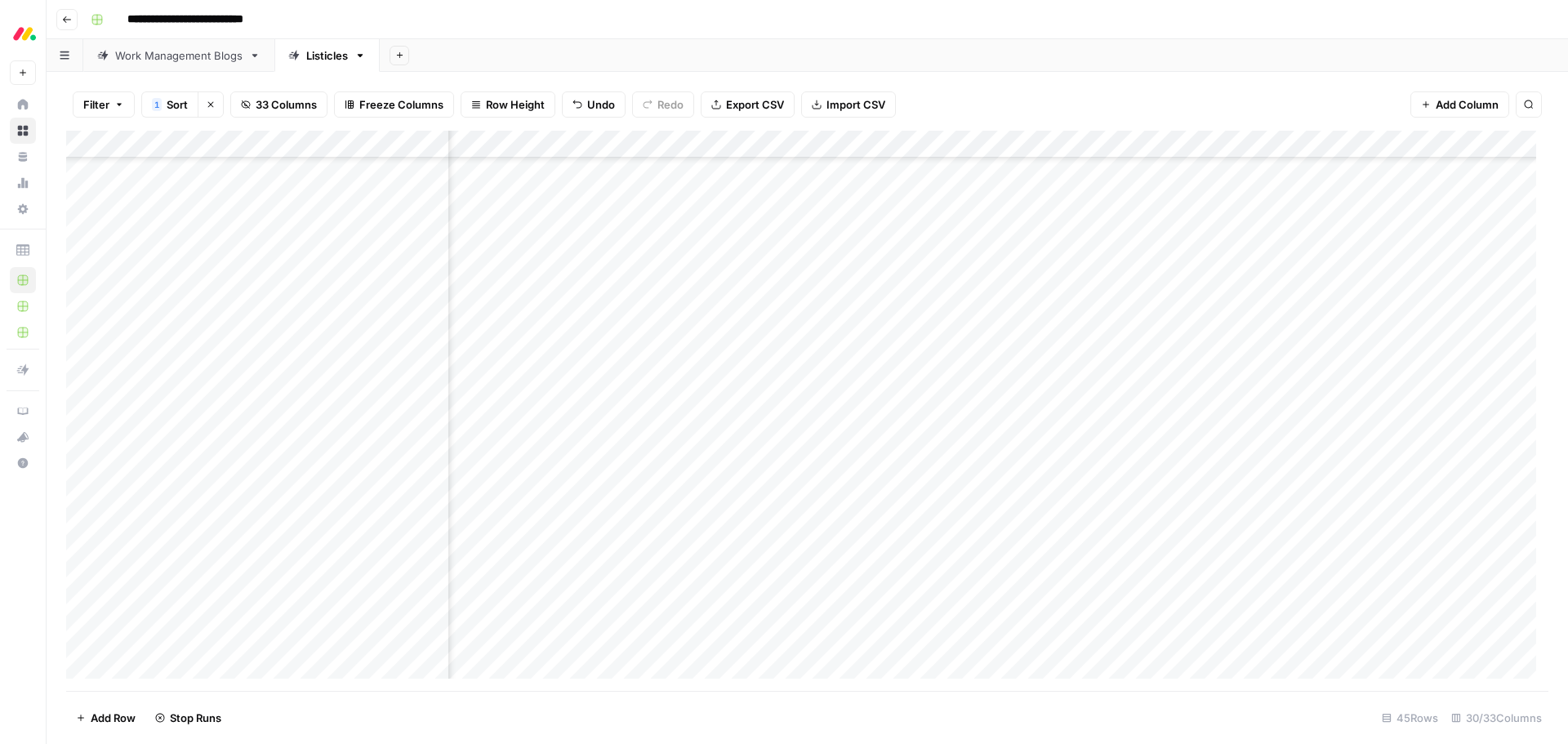 click on "Add Column" at bounding box center (807, 411) 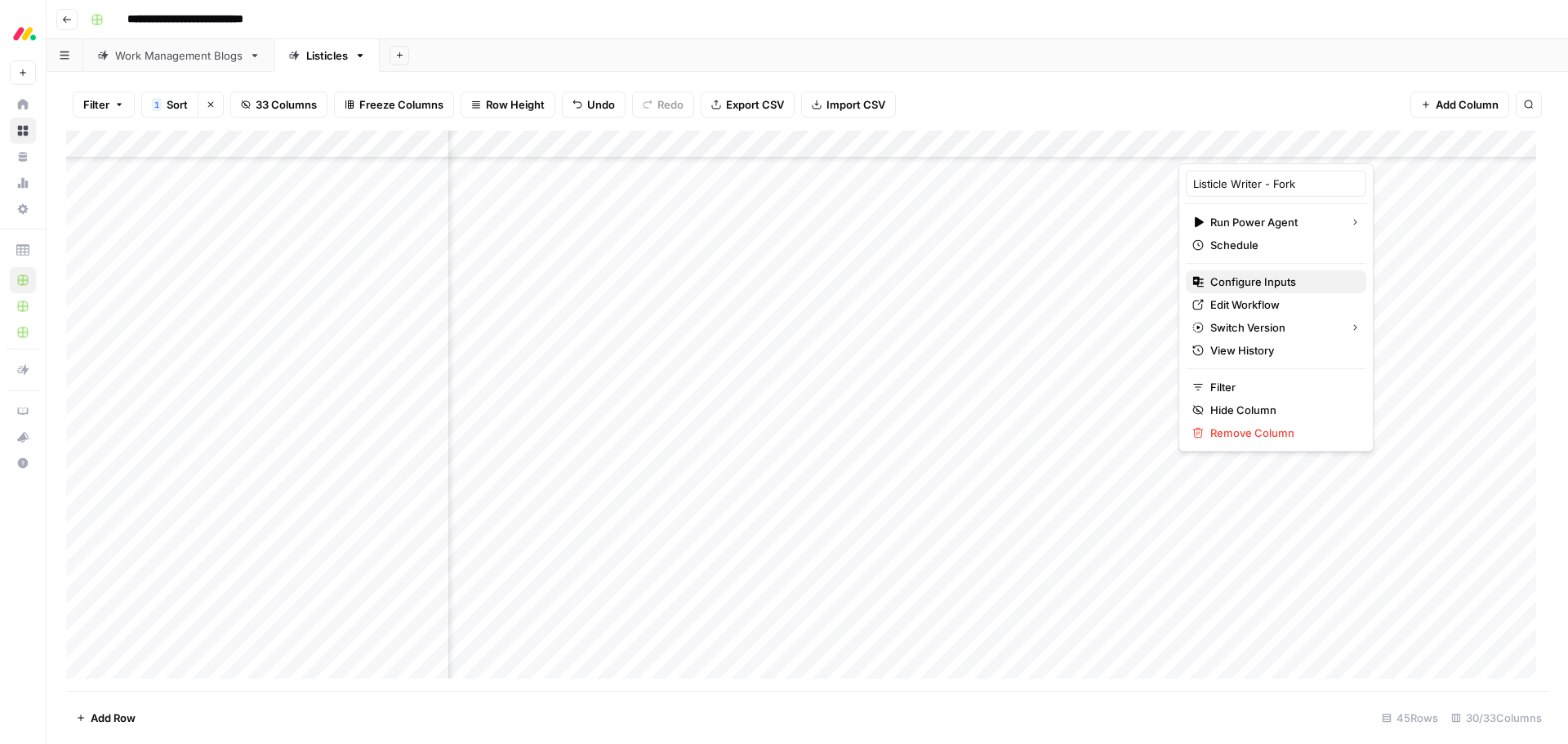click on "Configure Inputs" at bounding box center (1281, 282) 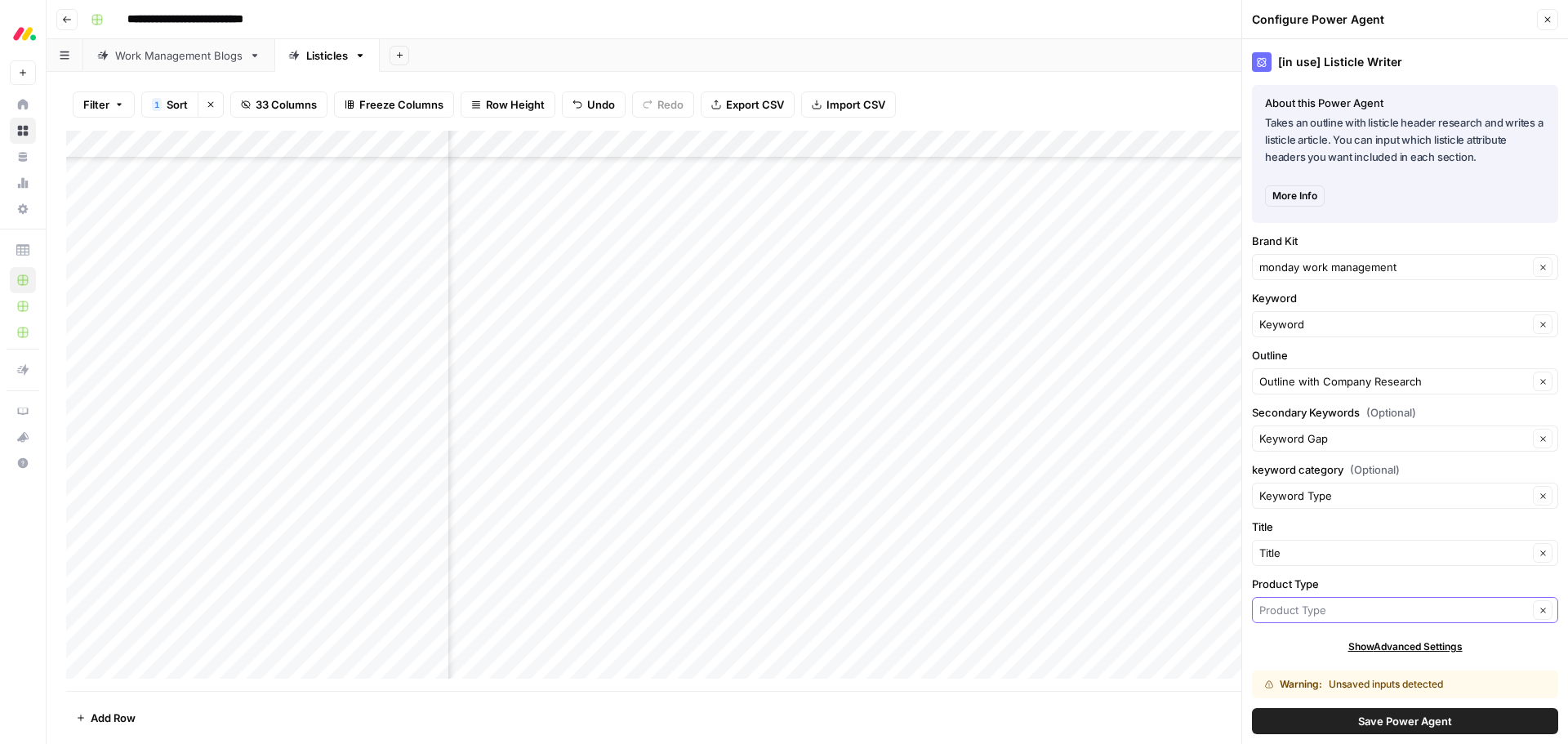 click on "Product Type" at bounding box center (1393, 610) 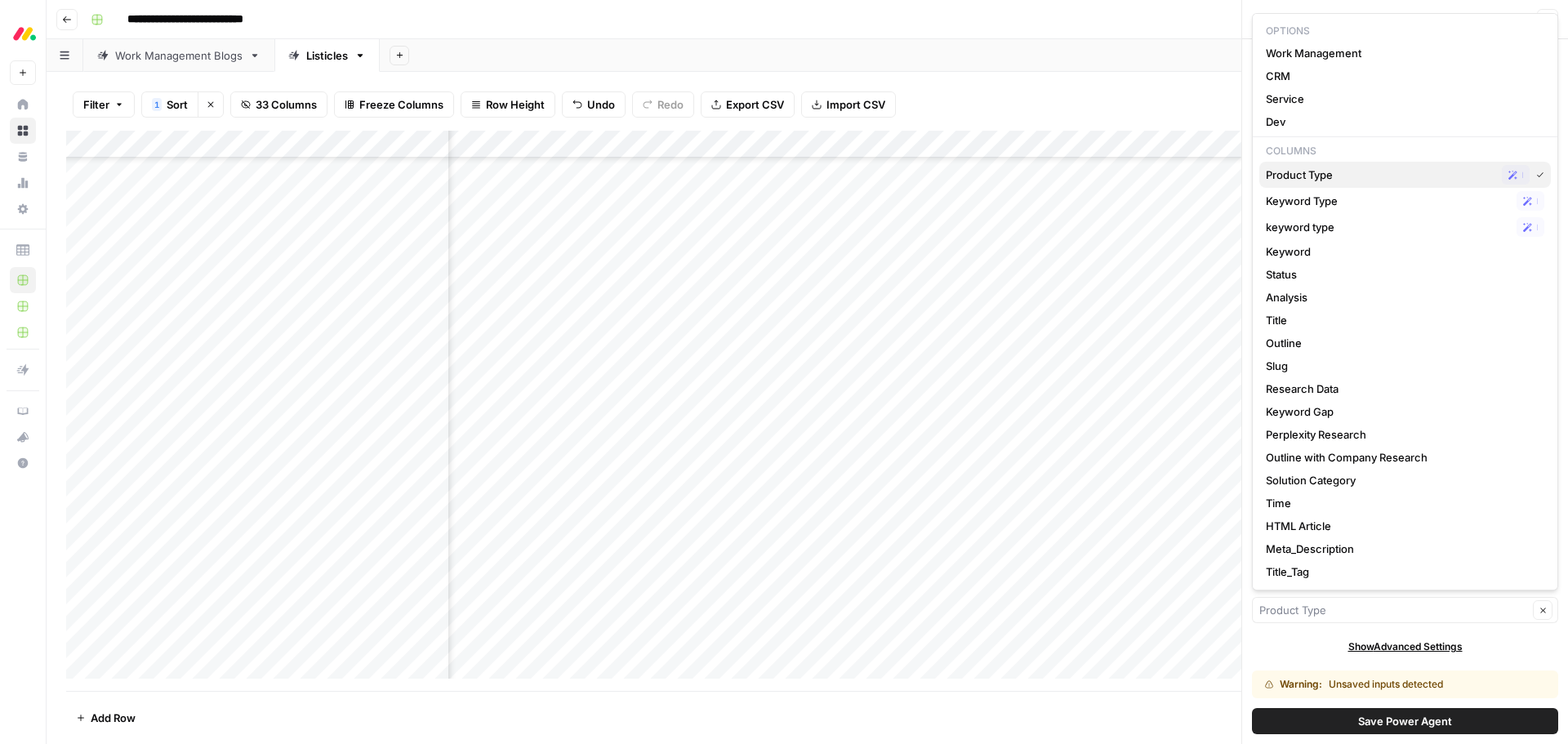 click on "Product Type" at bounding box center [1380, 175] 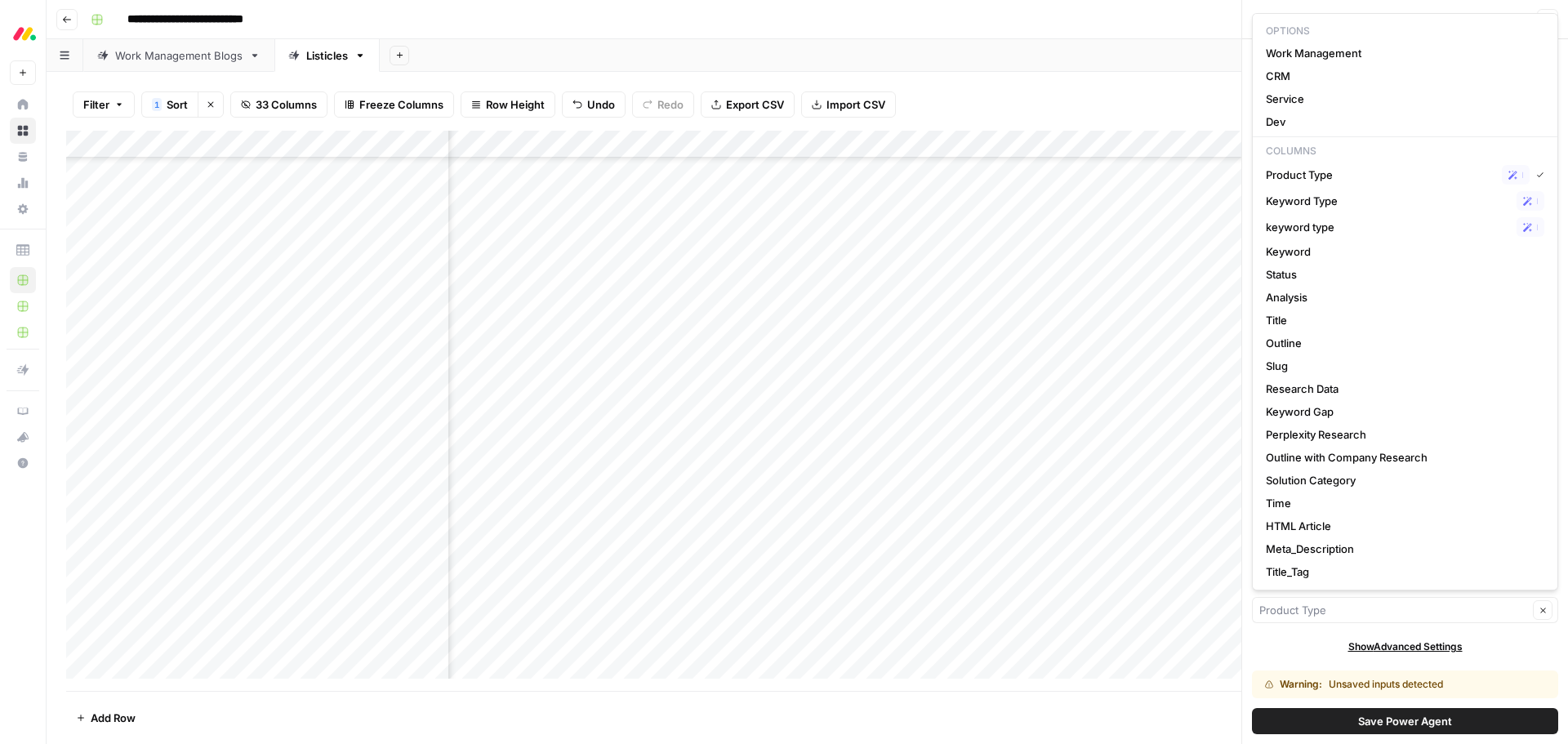 type on "Product Type" 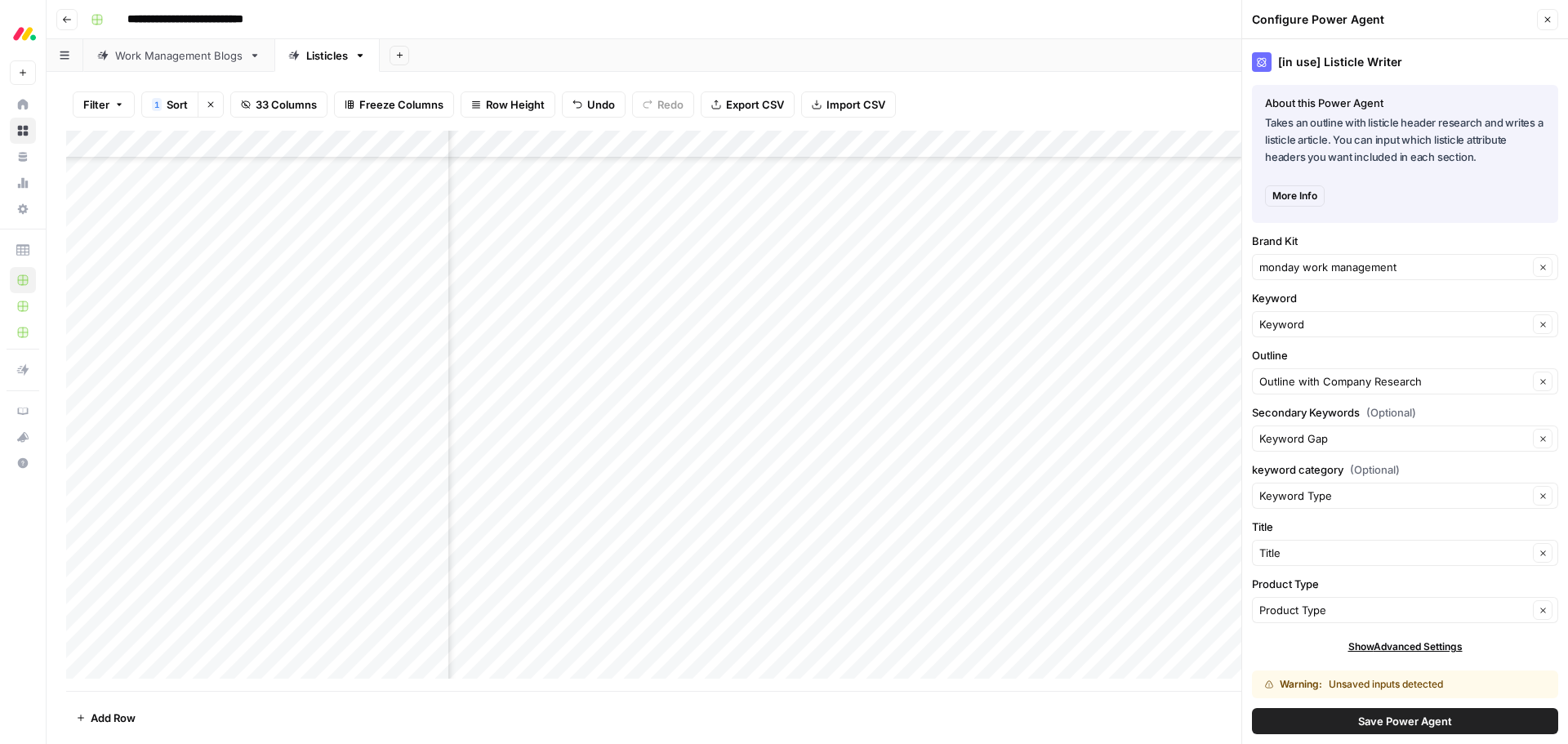 click on "Save Power Agent" at bounding box center [1405, 721] 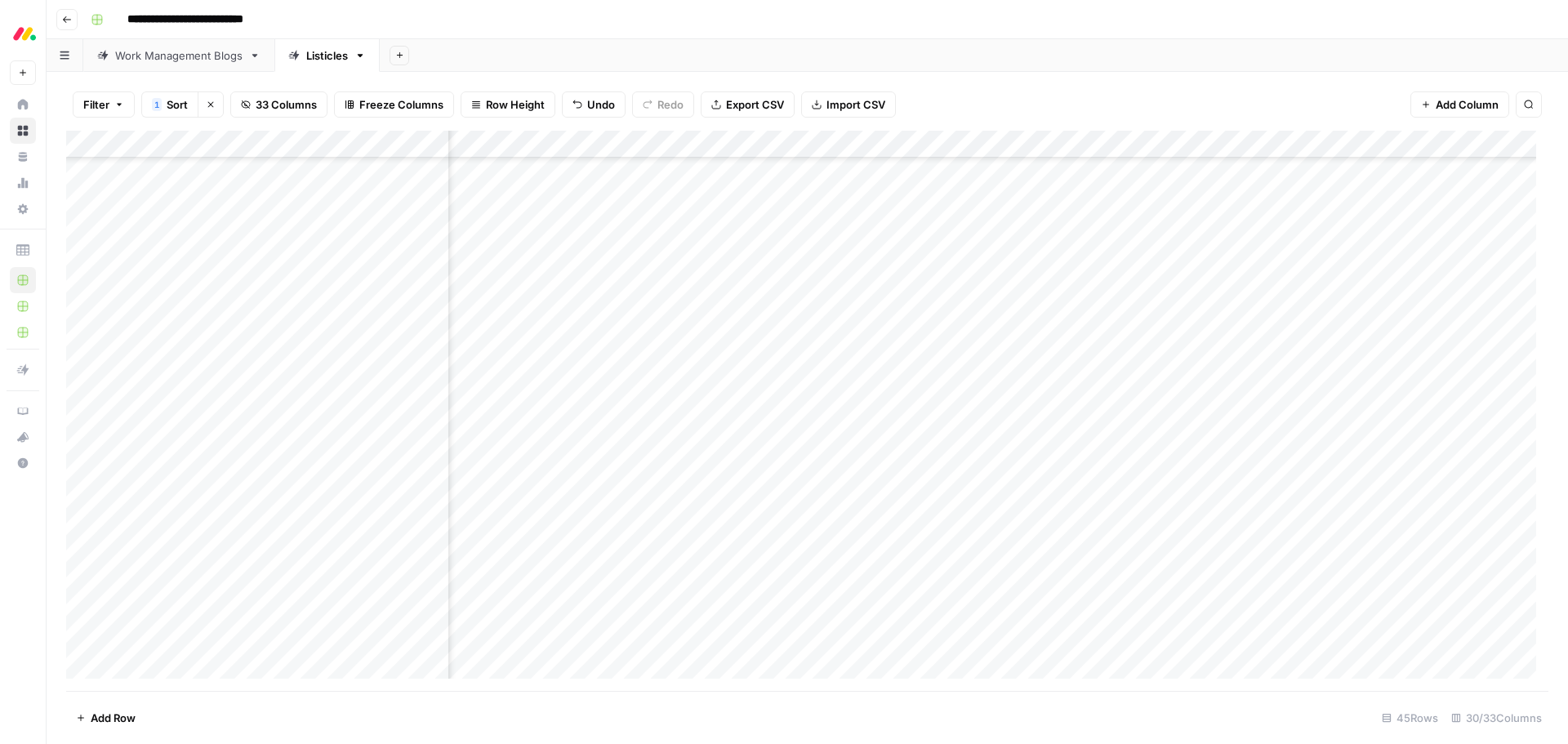 scroll, scrollTop: 397, scrollLeft: 2088, axis: both 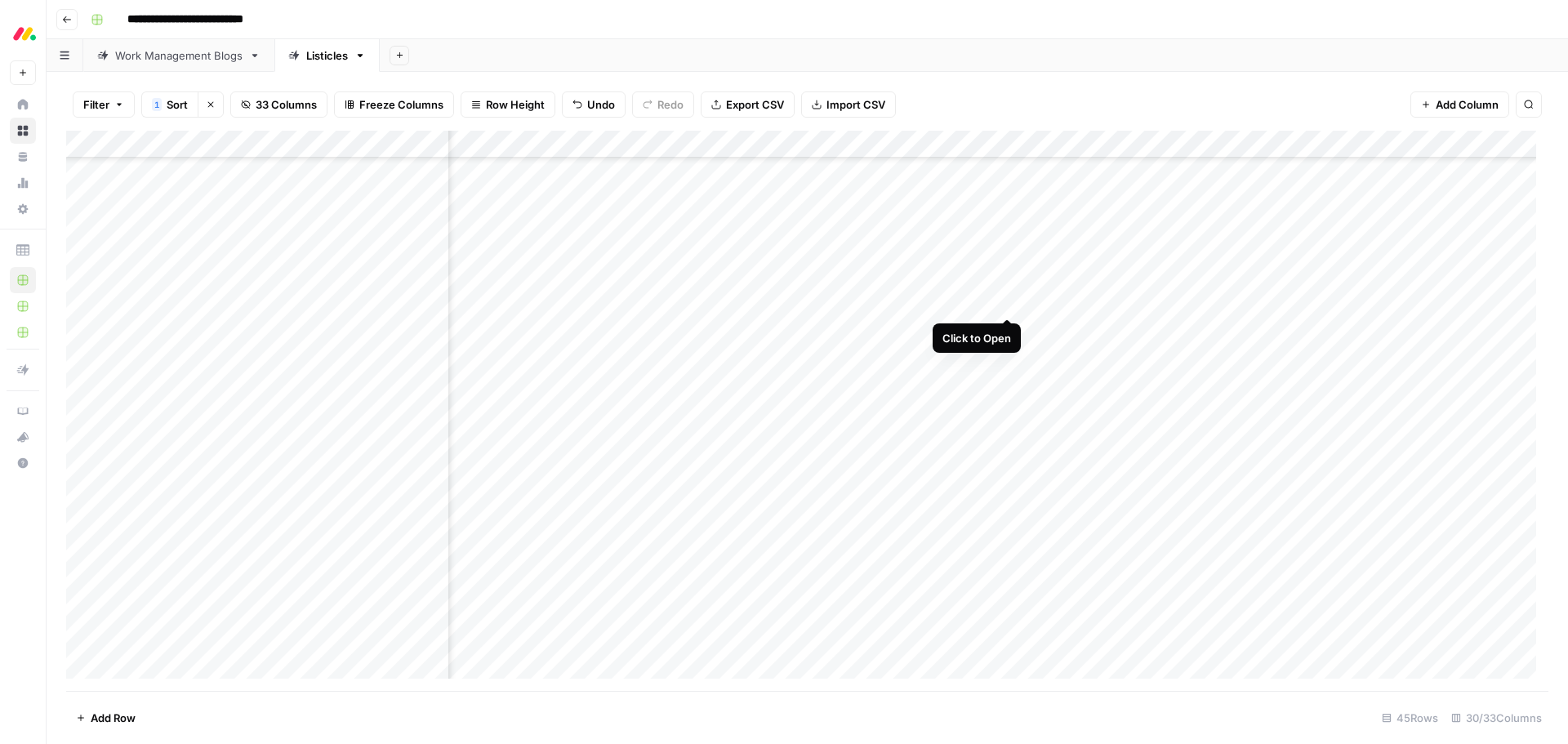 click on "Add Column" at bounding box center (807, 411) 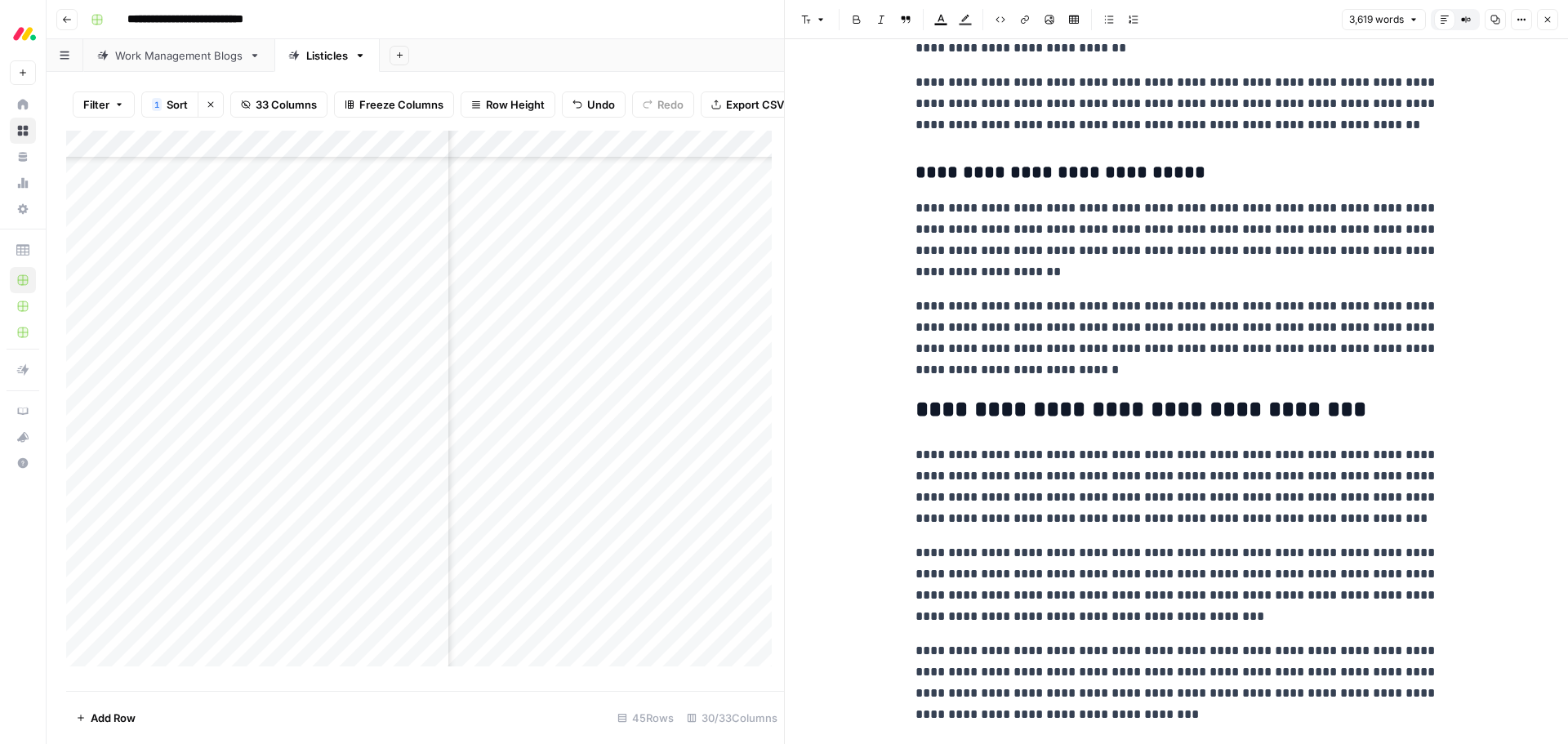 scroll, scrollTop: 10209, scrollLeft: 0, axis: vertical 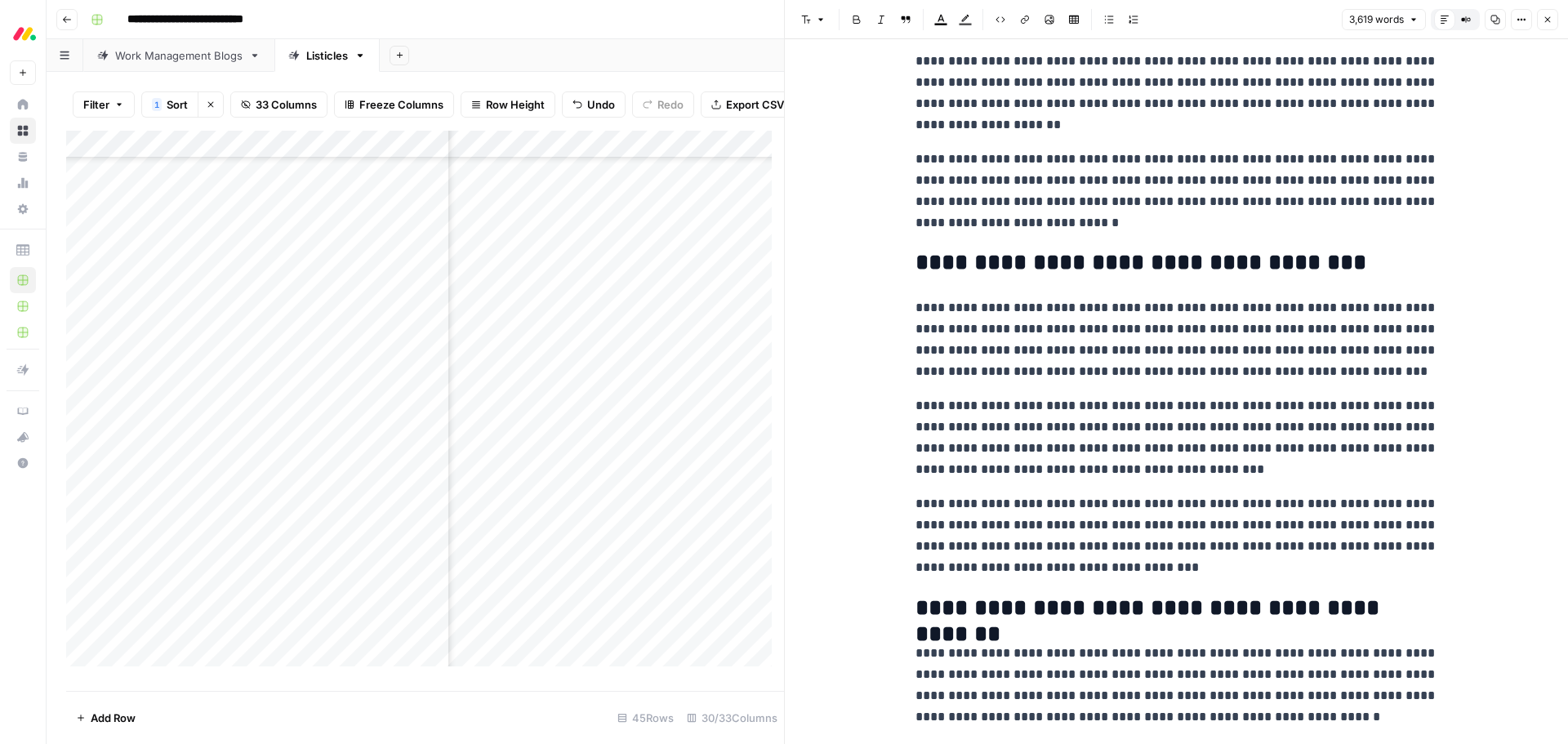 click 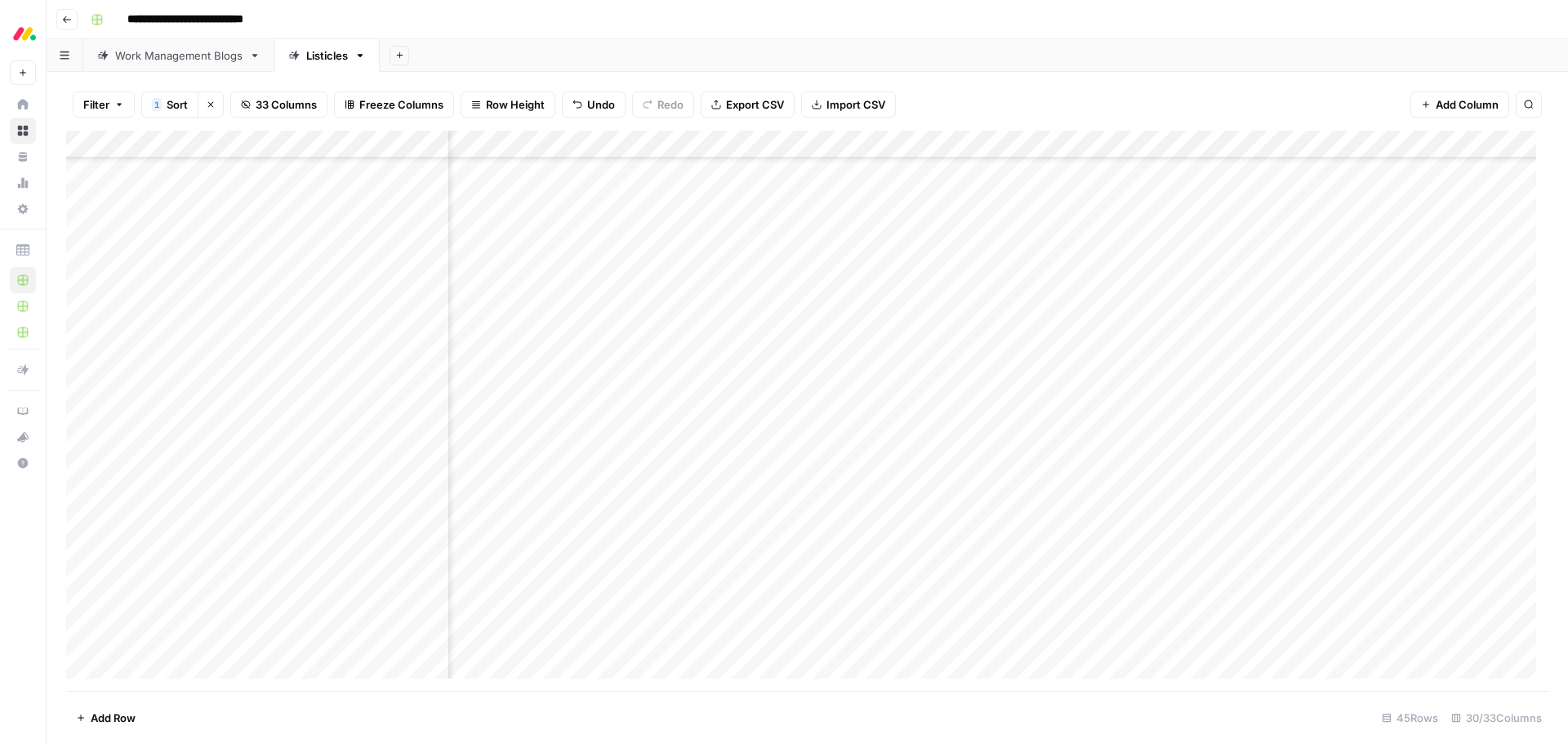 scroll, scrollTop: 397, scrollLeft: 411, axis: both 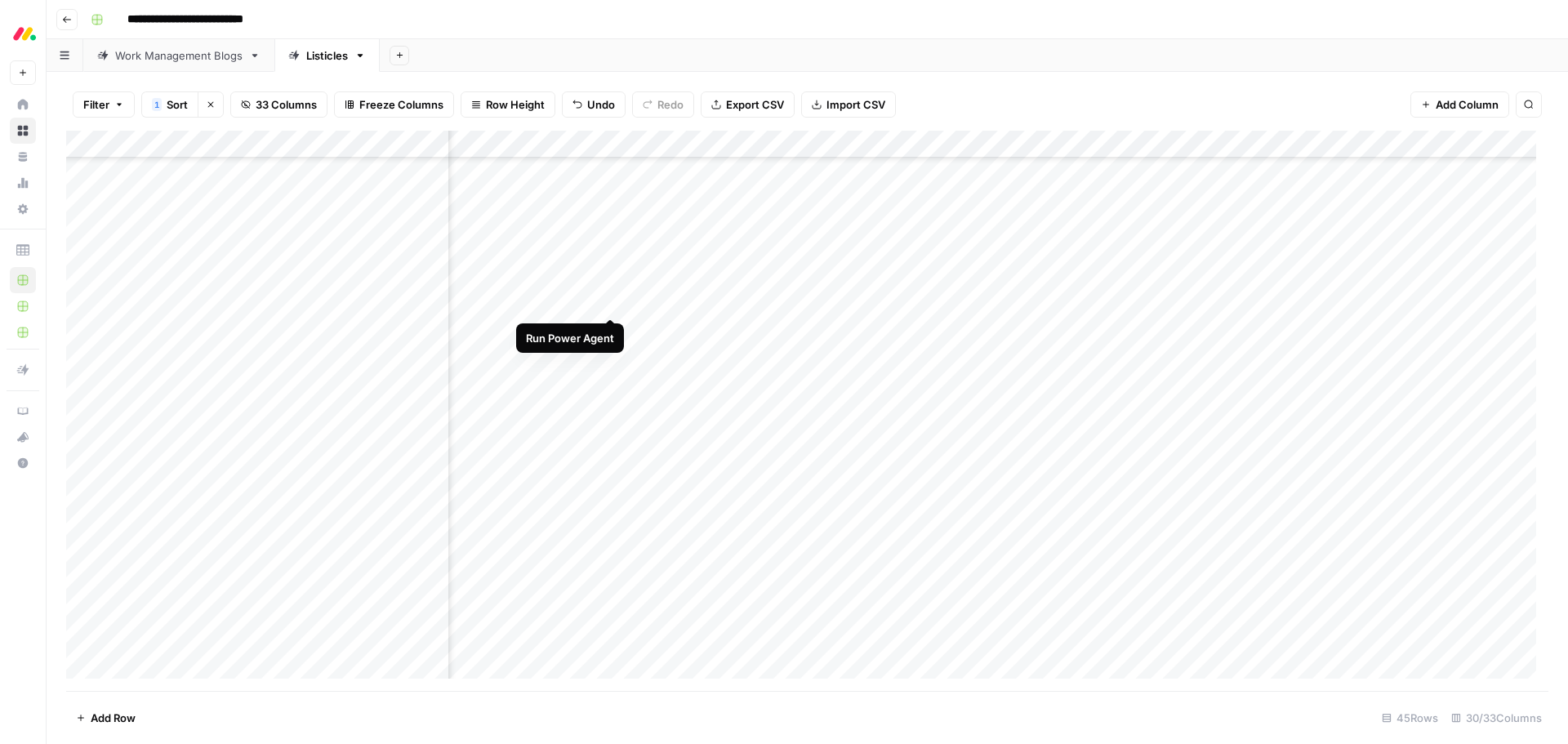 click on "Add Column" at bounding box center [807, 411] 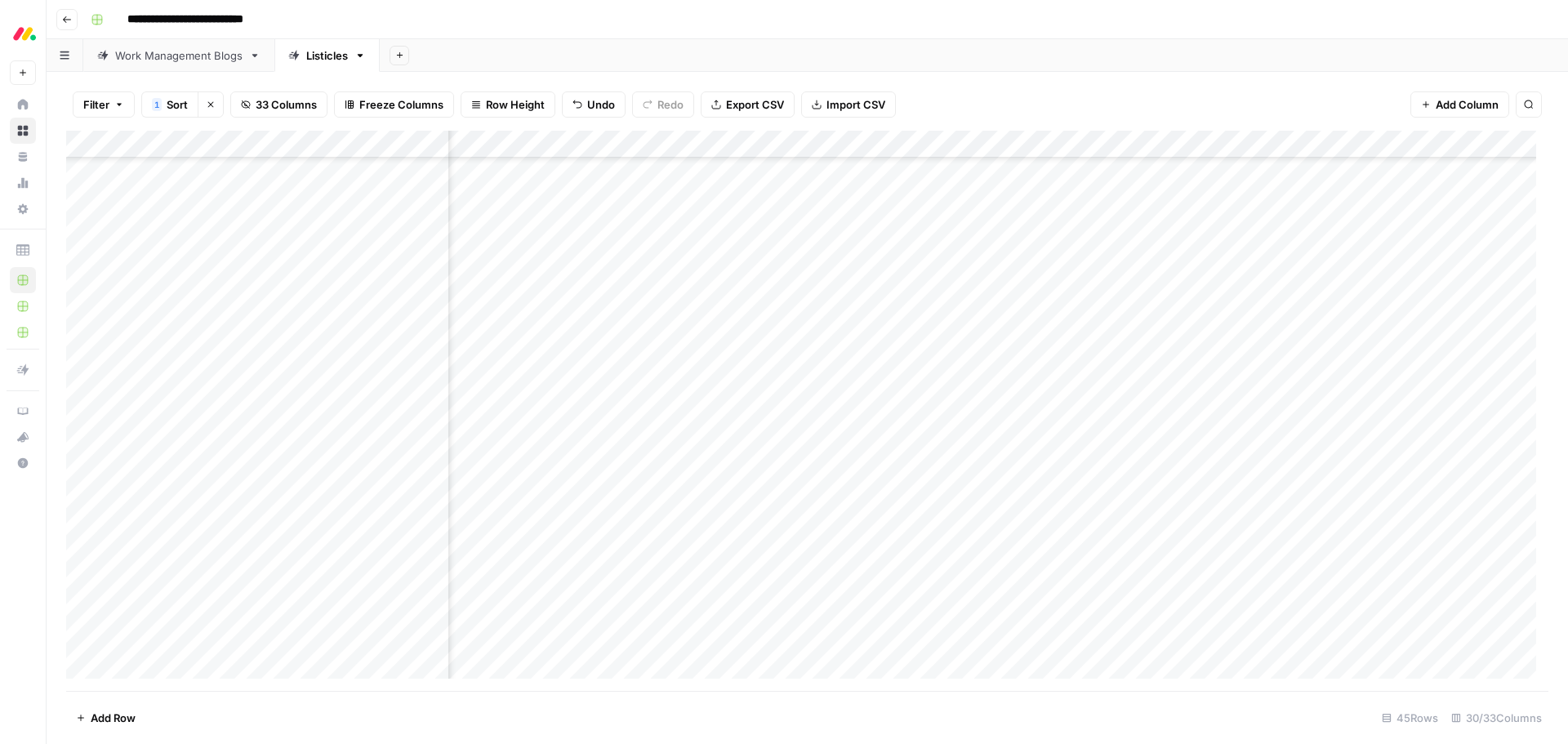click on "Add Column" at bounding box center (807, 411) 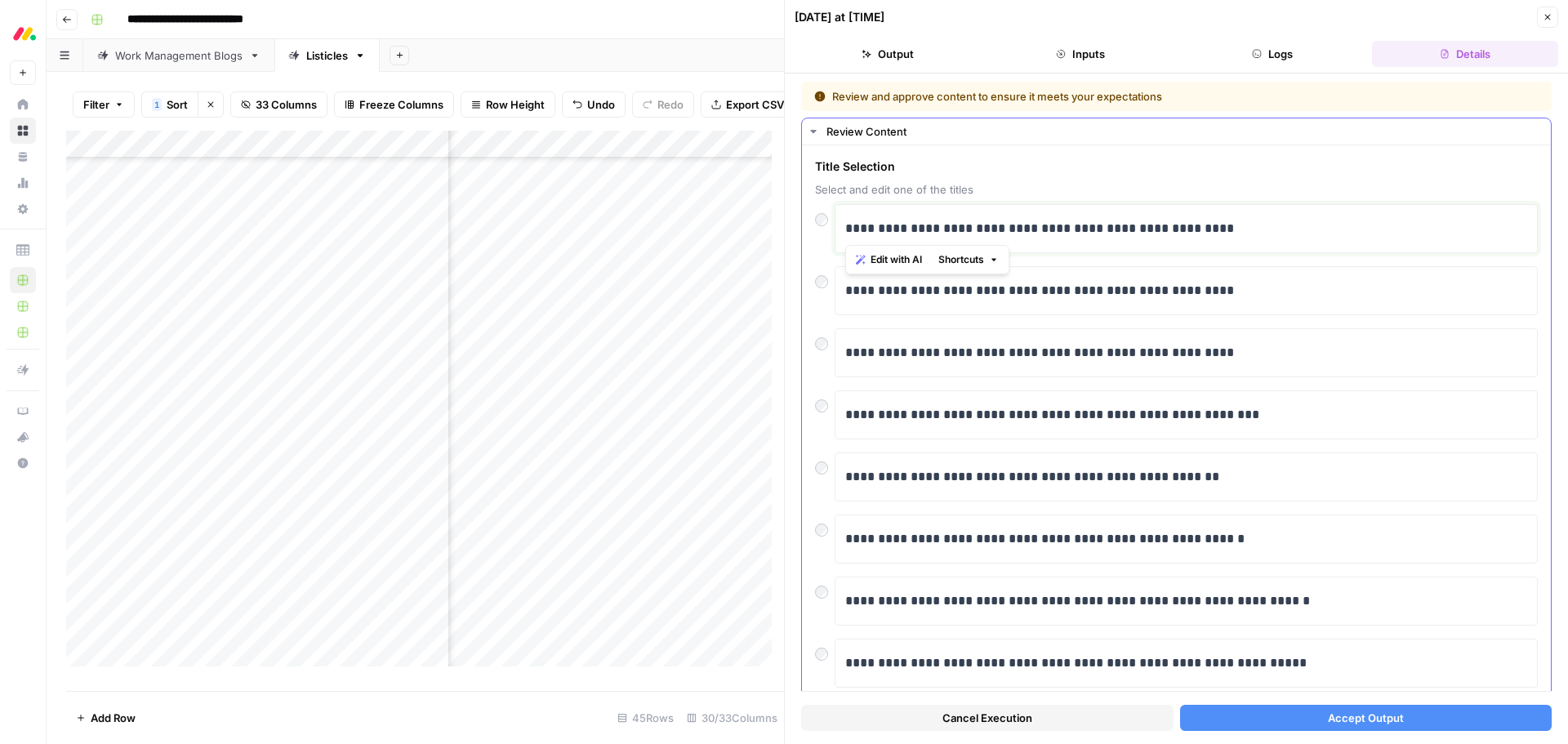 drag, startPoint x: 913, startPoint y: 226, endPoint x: 1236, endPoint y: 229, distance: 323.01393 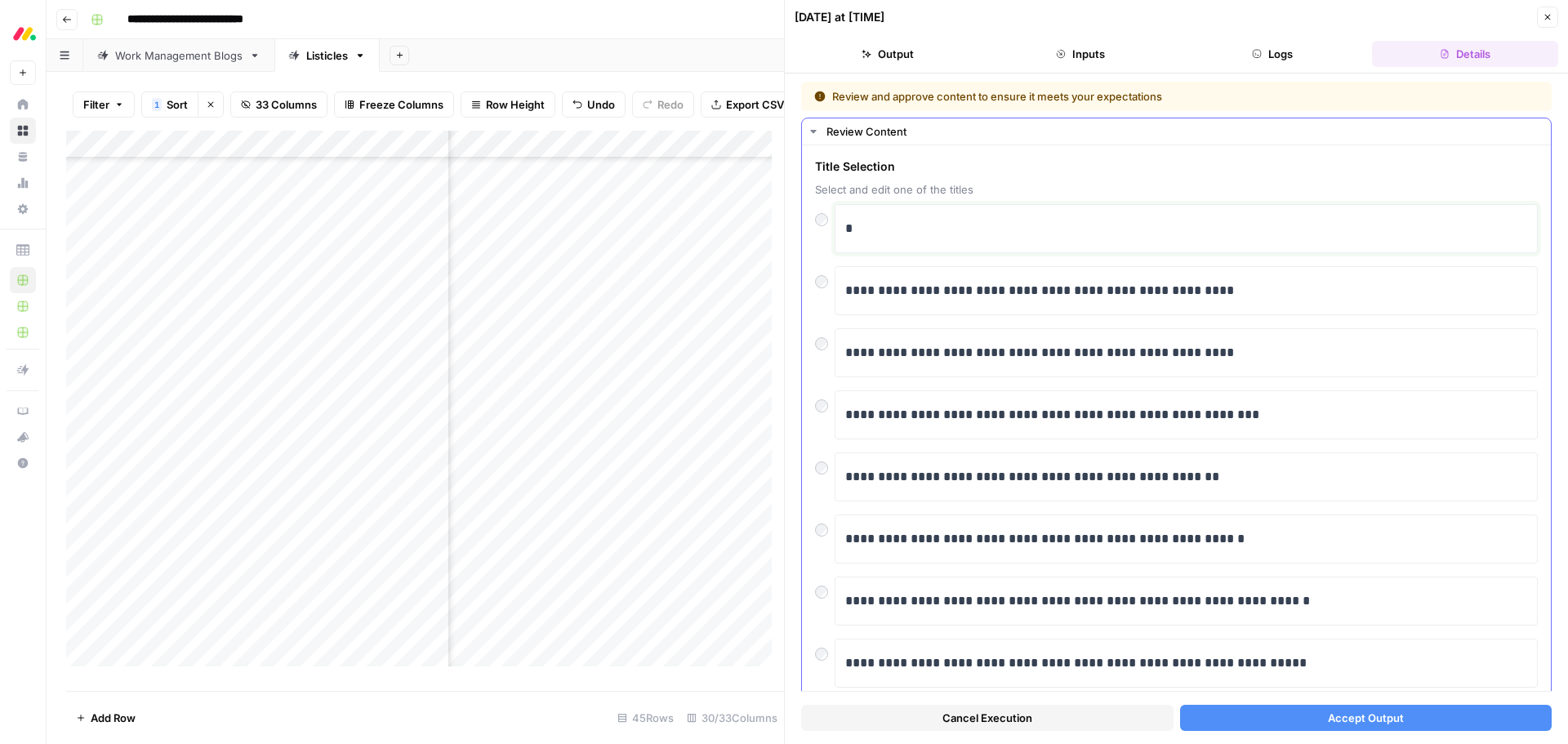 type 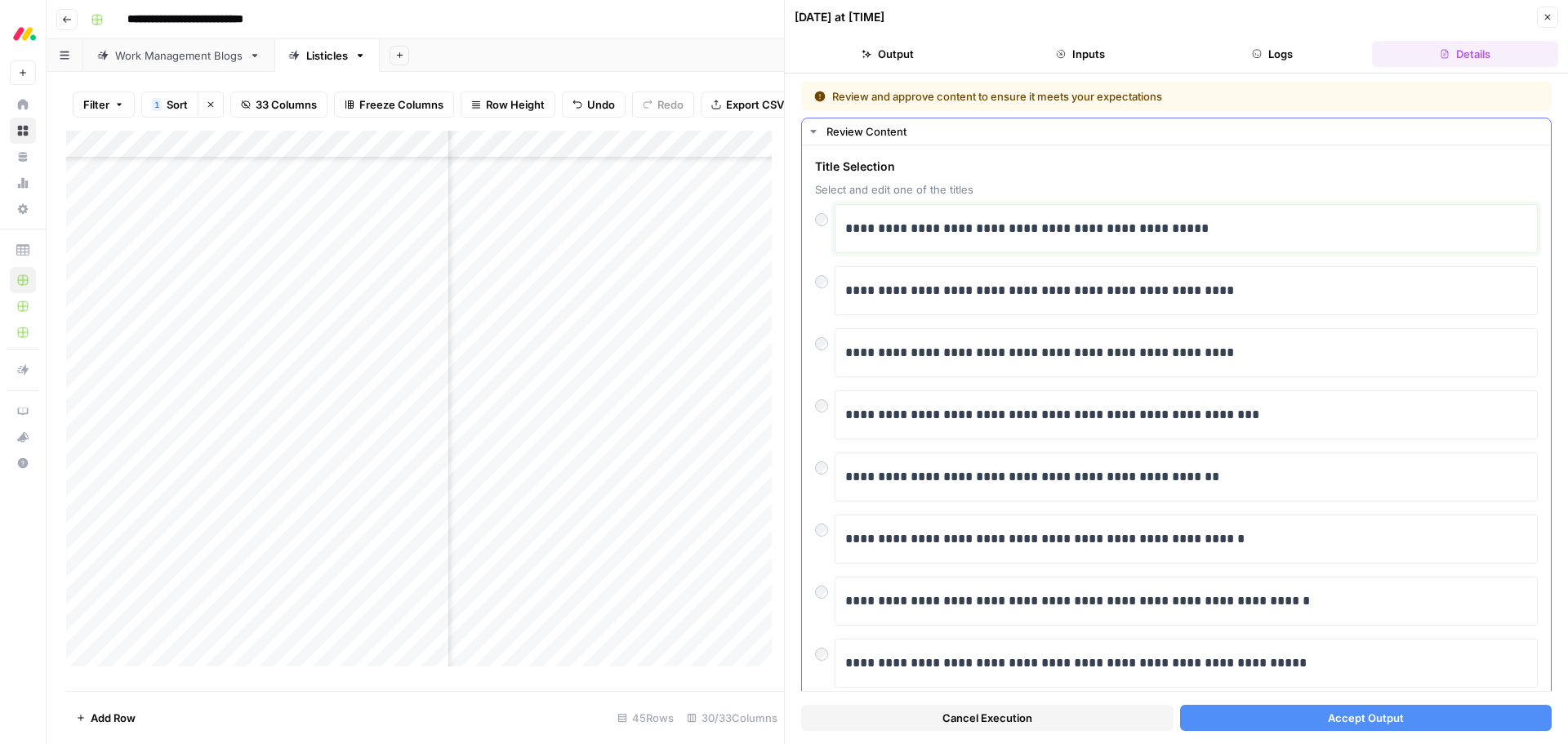 click on "**********" at bounding box center (1180, 229) 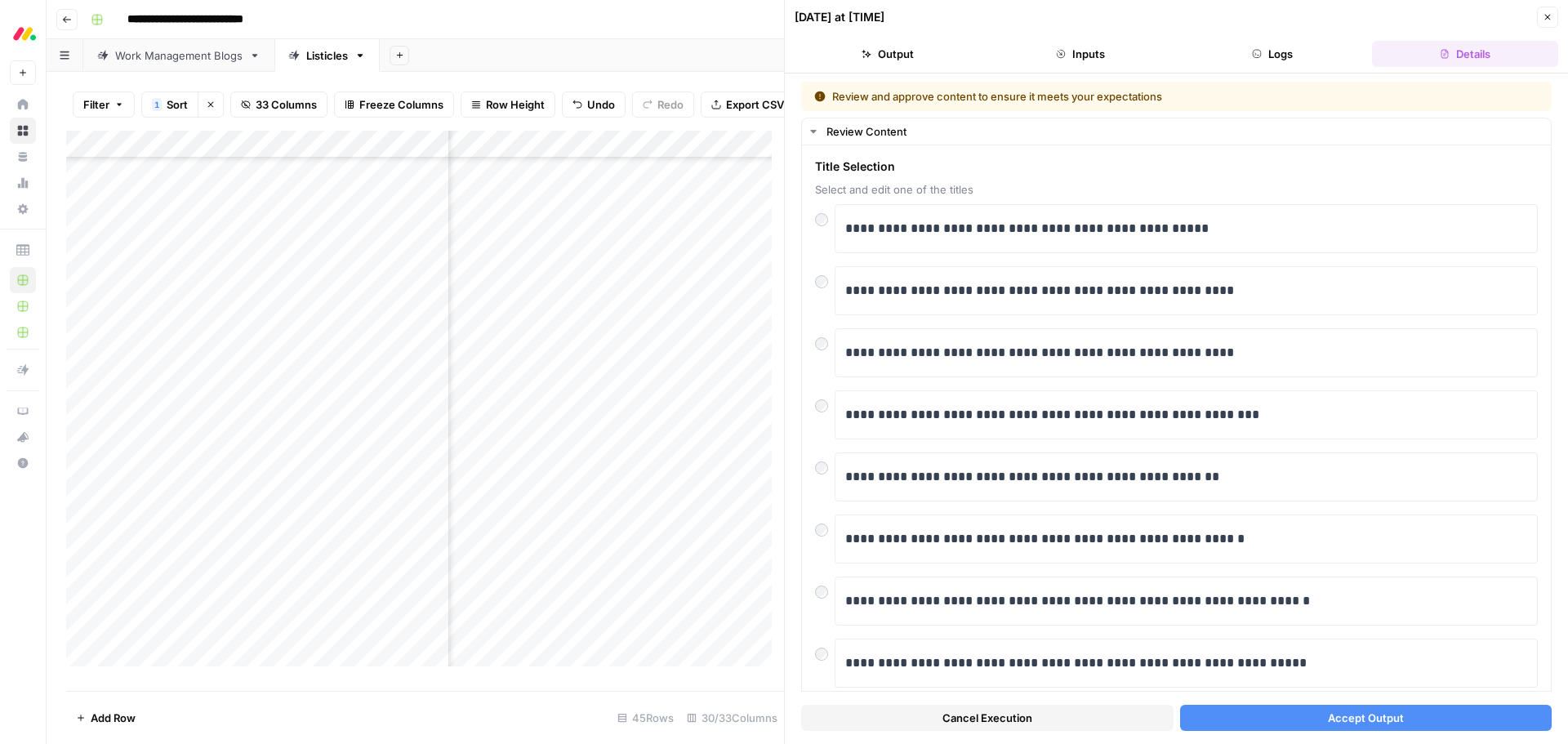 click on "Accept Output" at bounding box center (1366, 718) 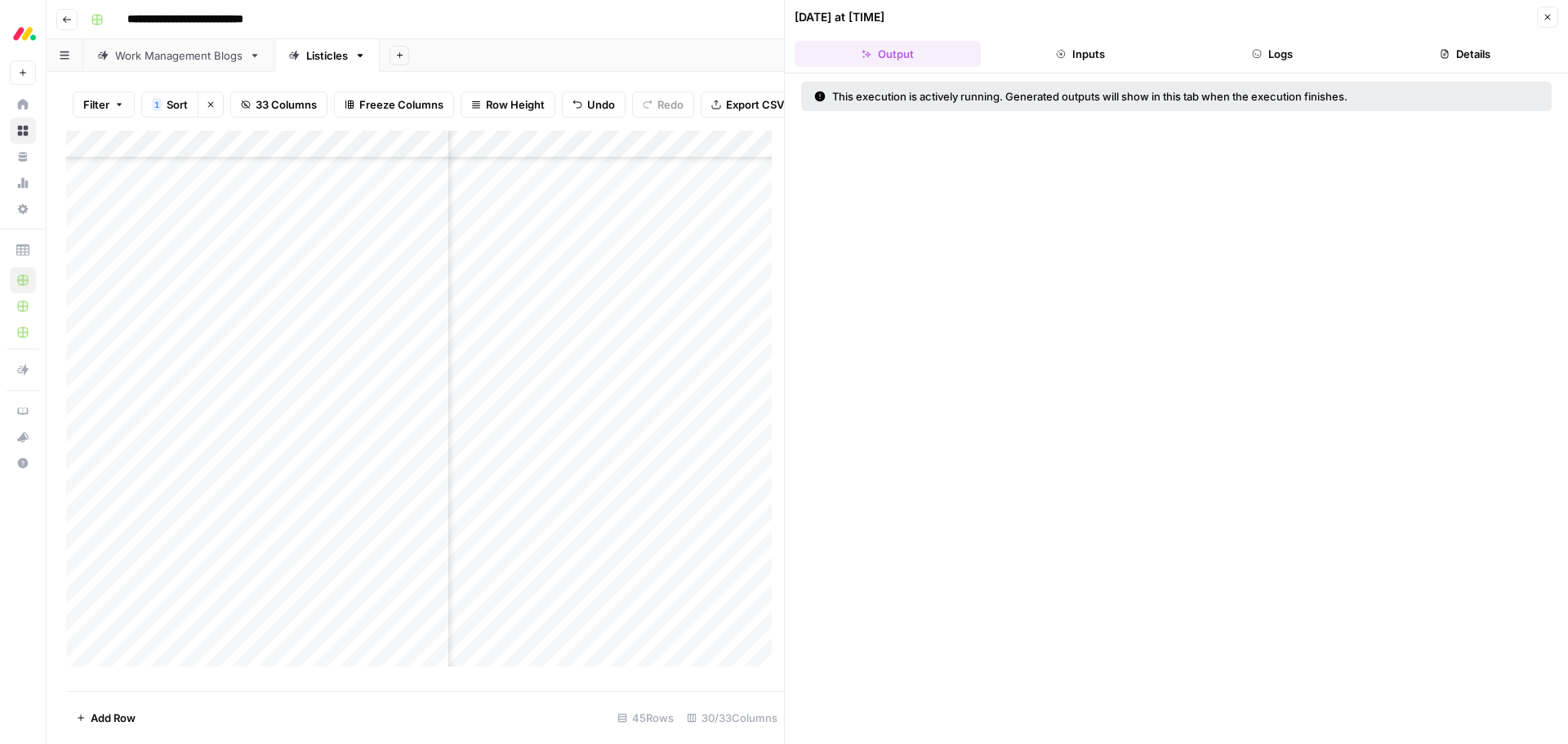 click on "Add Column" at bounding box center (425, 404) 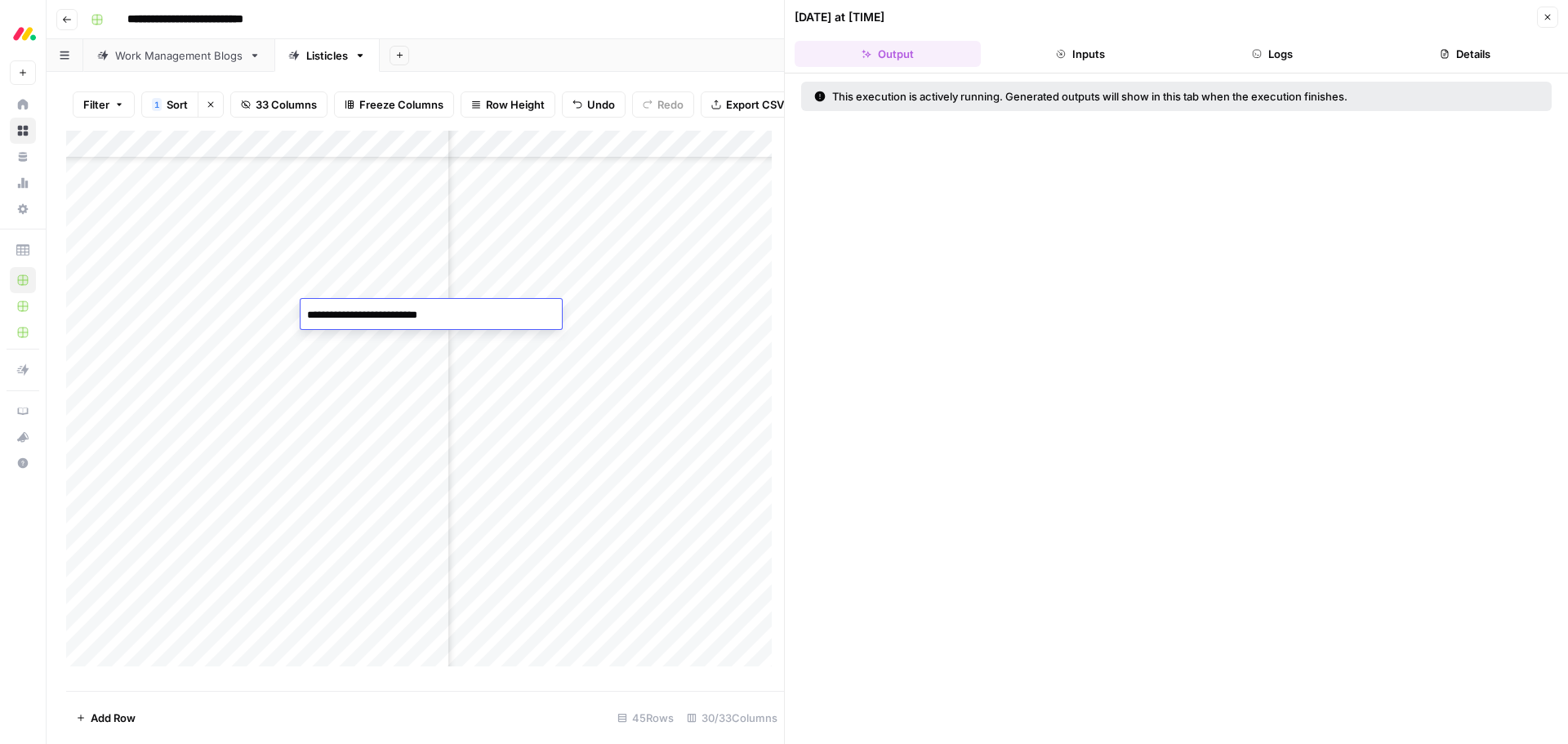 type on "**********" 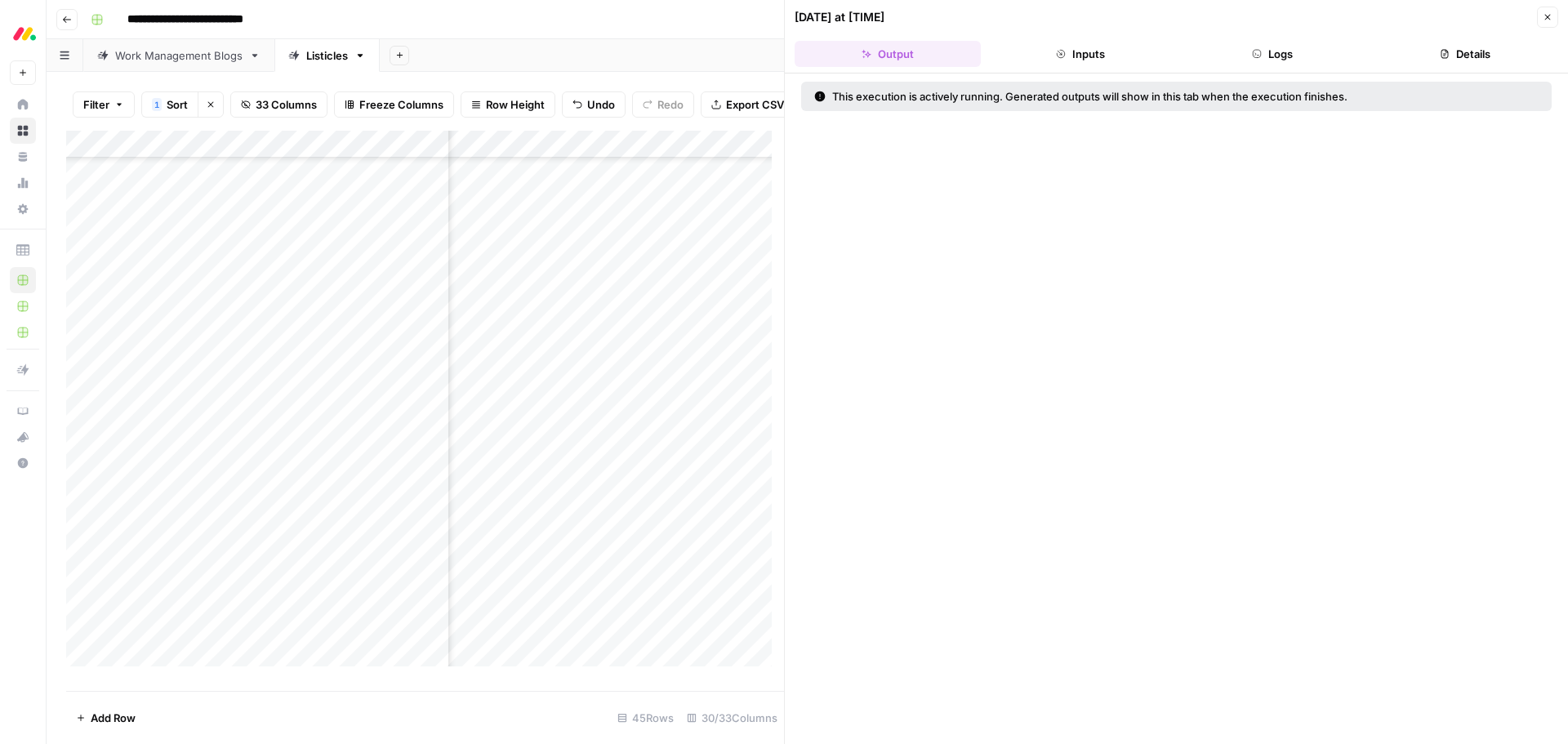 click on "Close" at bounding box center [1548, 17] 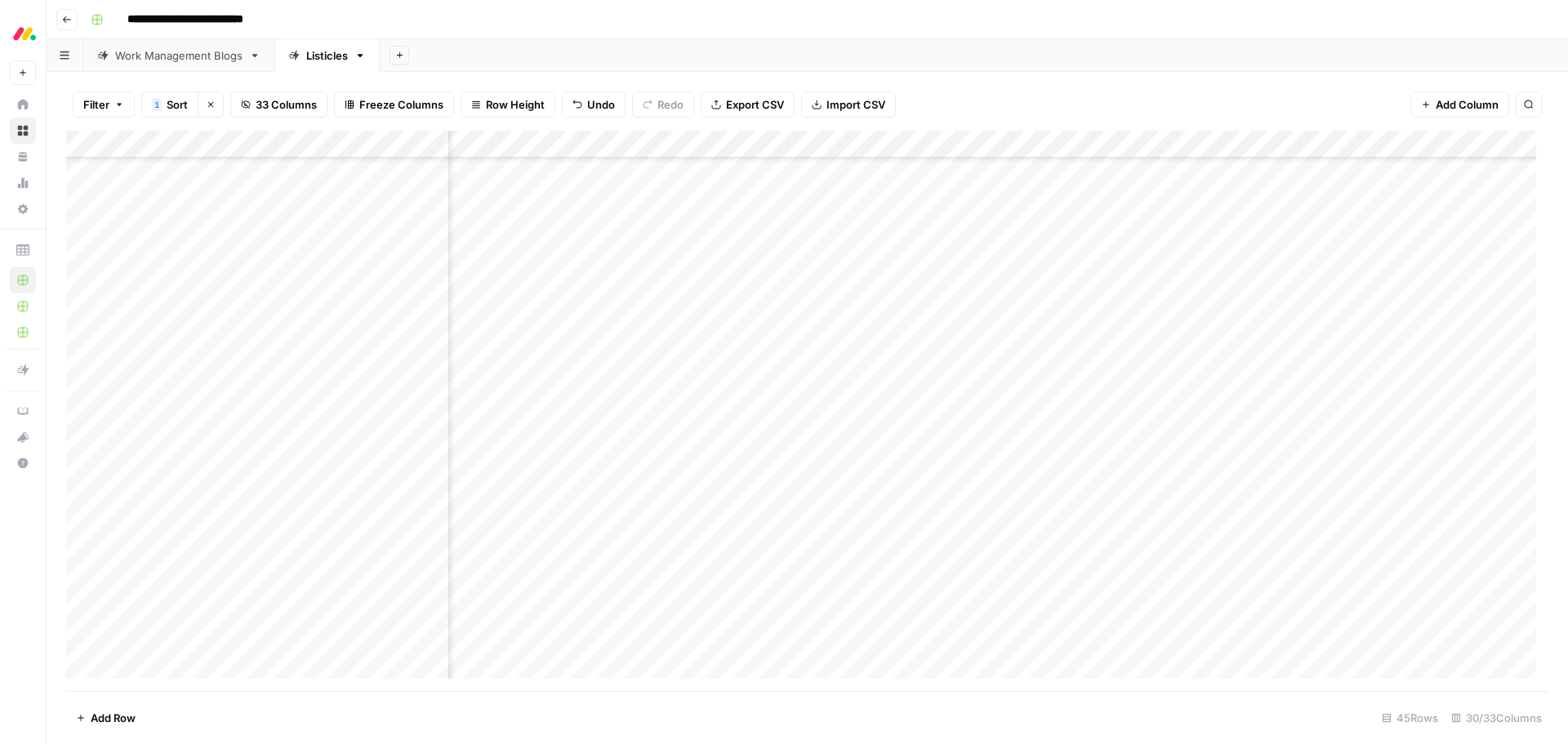 scroll, scrollTop: 397, scrollLeft: 1938, axis: both 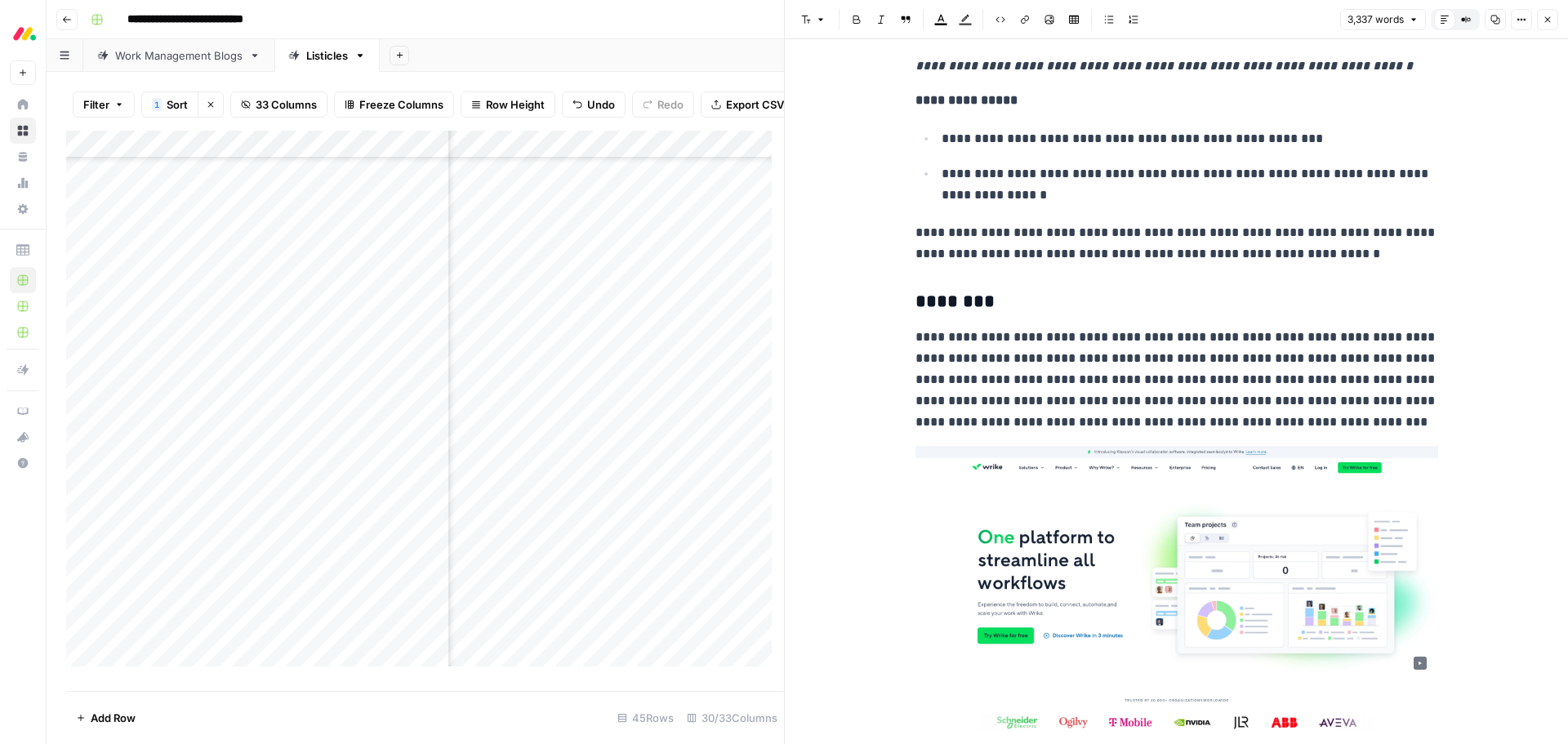 click on "Close" at bounding box center (1548, 20) 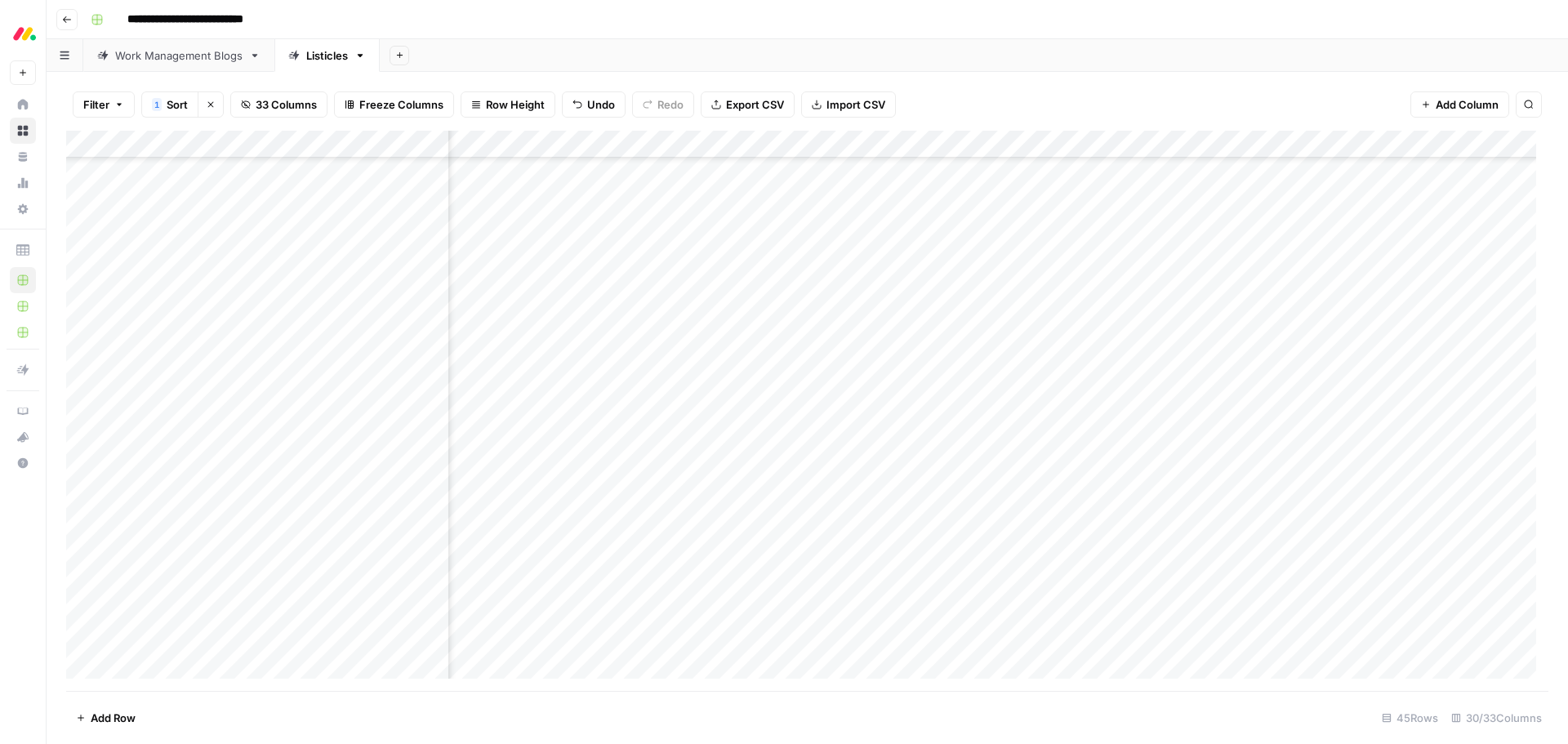 scroll, scrollTop: 397, scrollLeft: 1625, axis: both 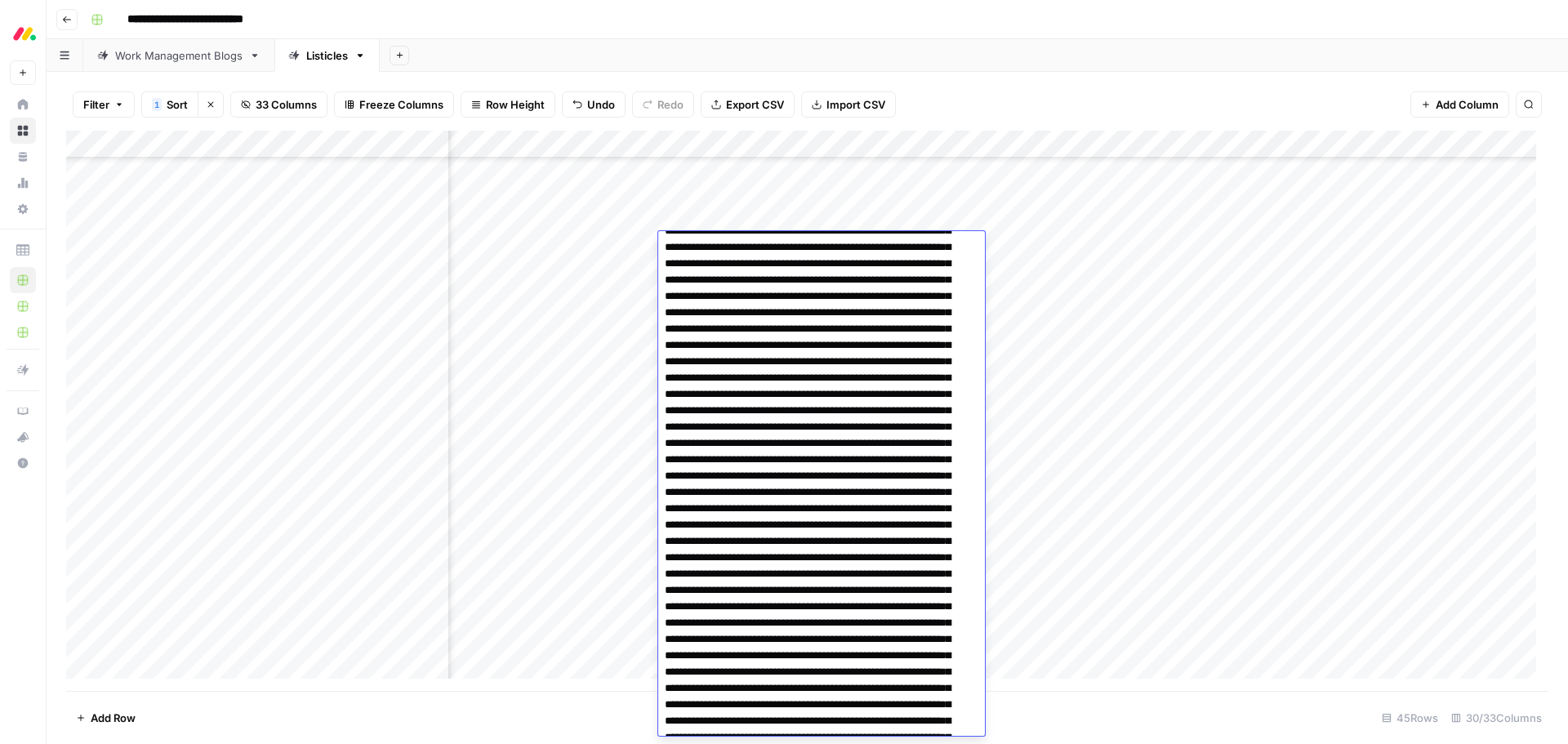 click on "Add Column" at bounding box center [807, 411] 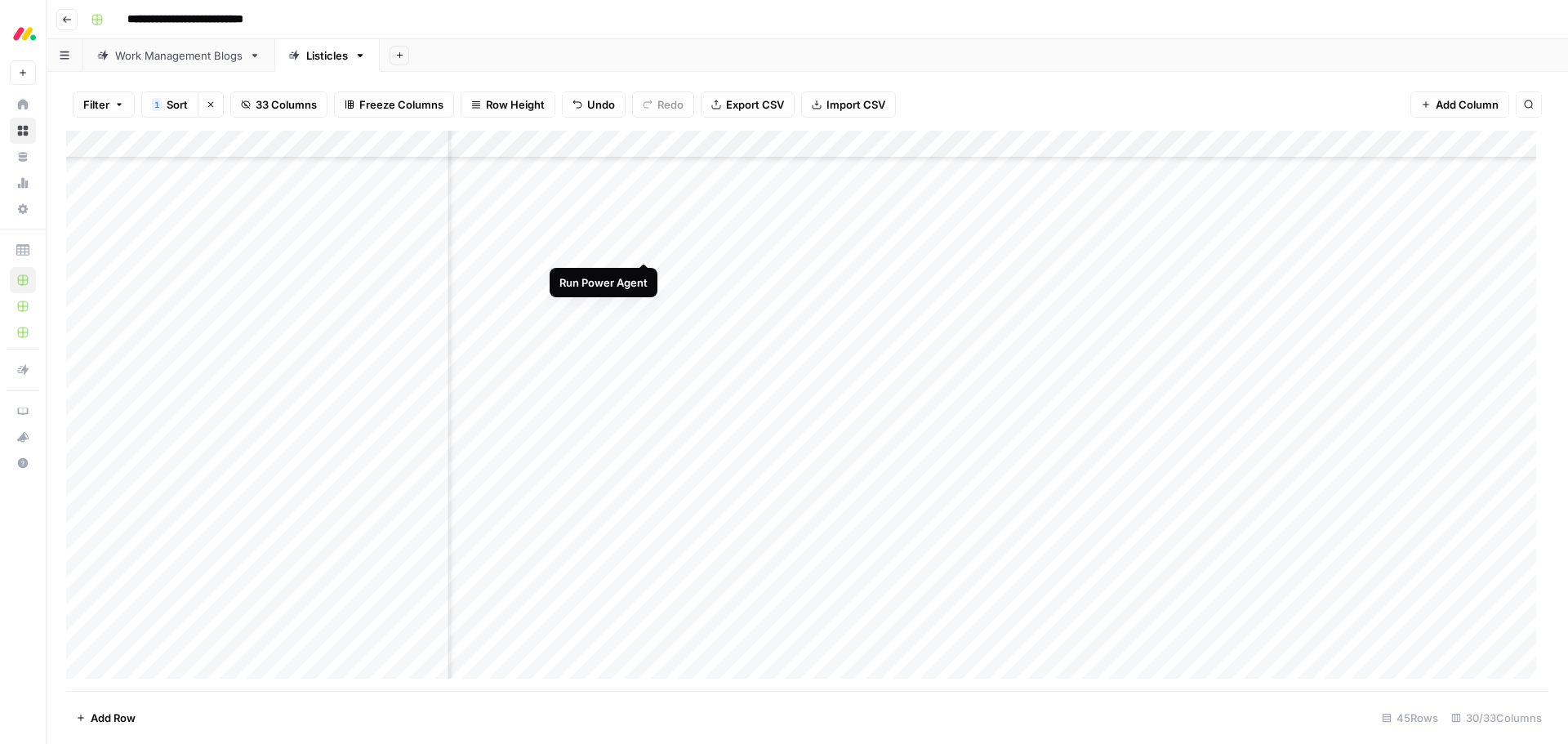 click on "Add Column" at bounding box center (807, 411) 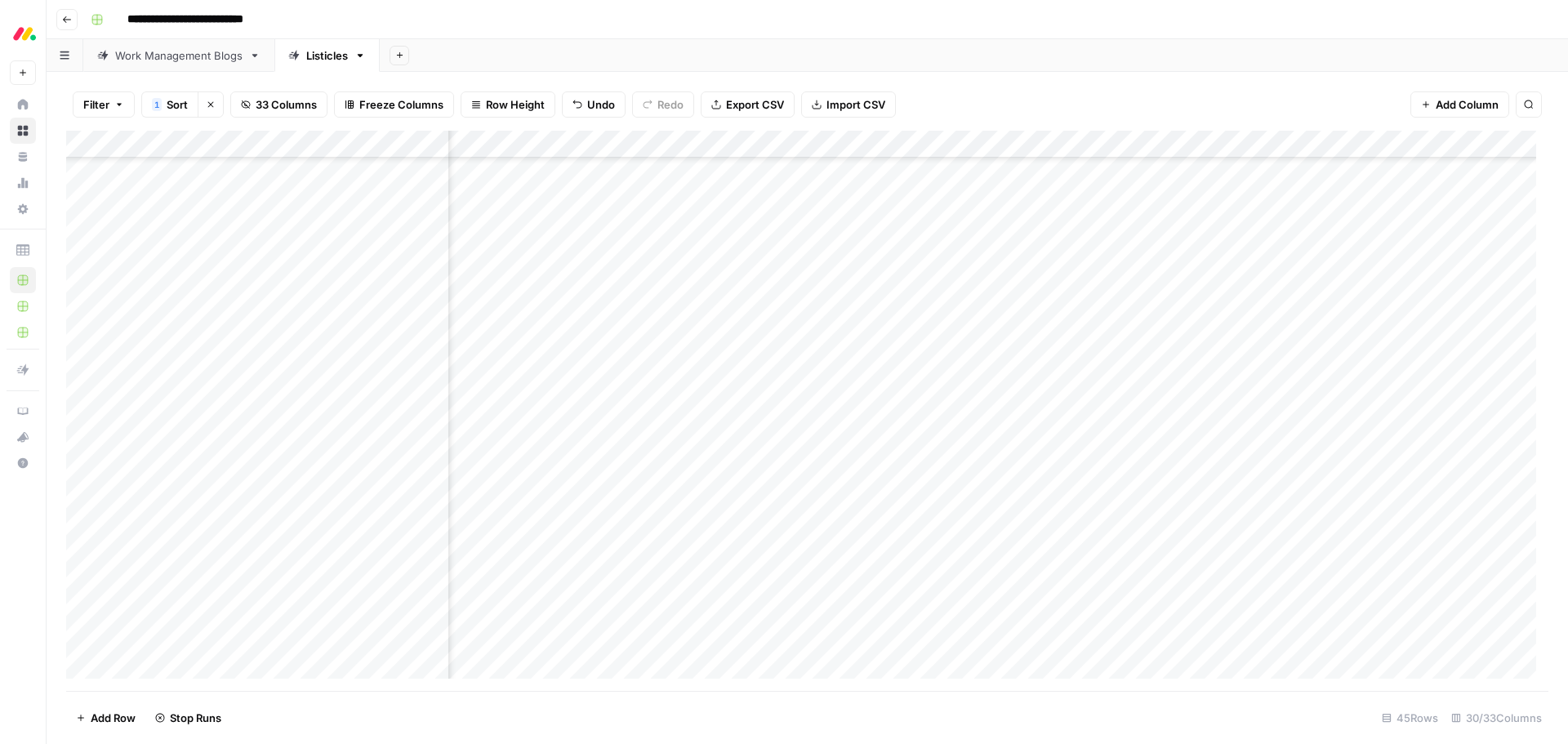 click on "Add Column" at bounding box center (807, 411) 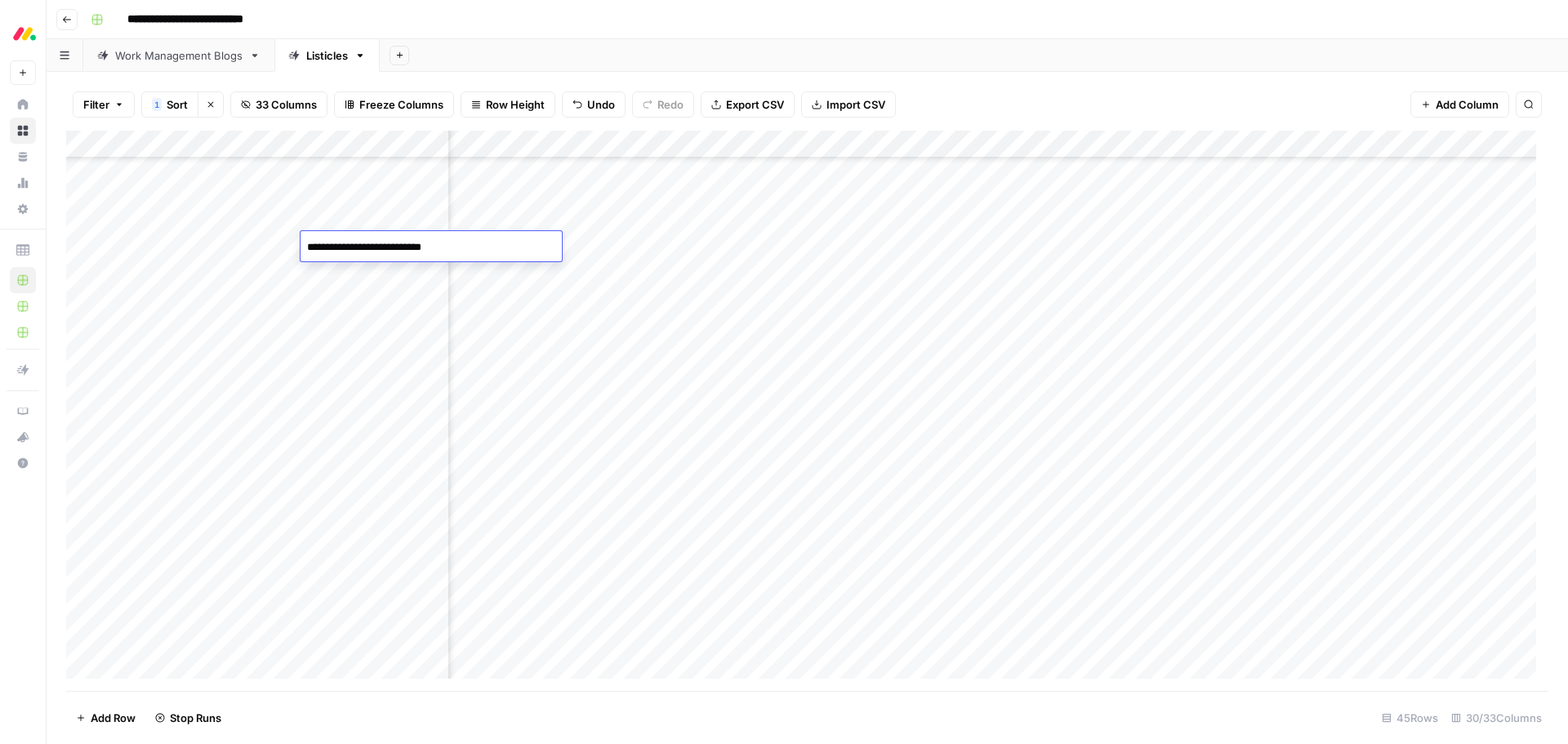 type on "**********" 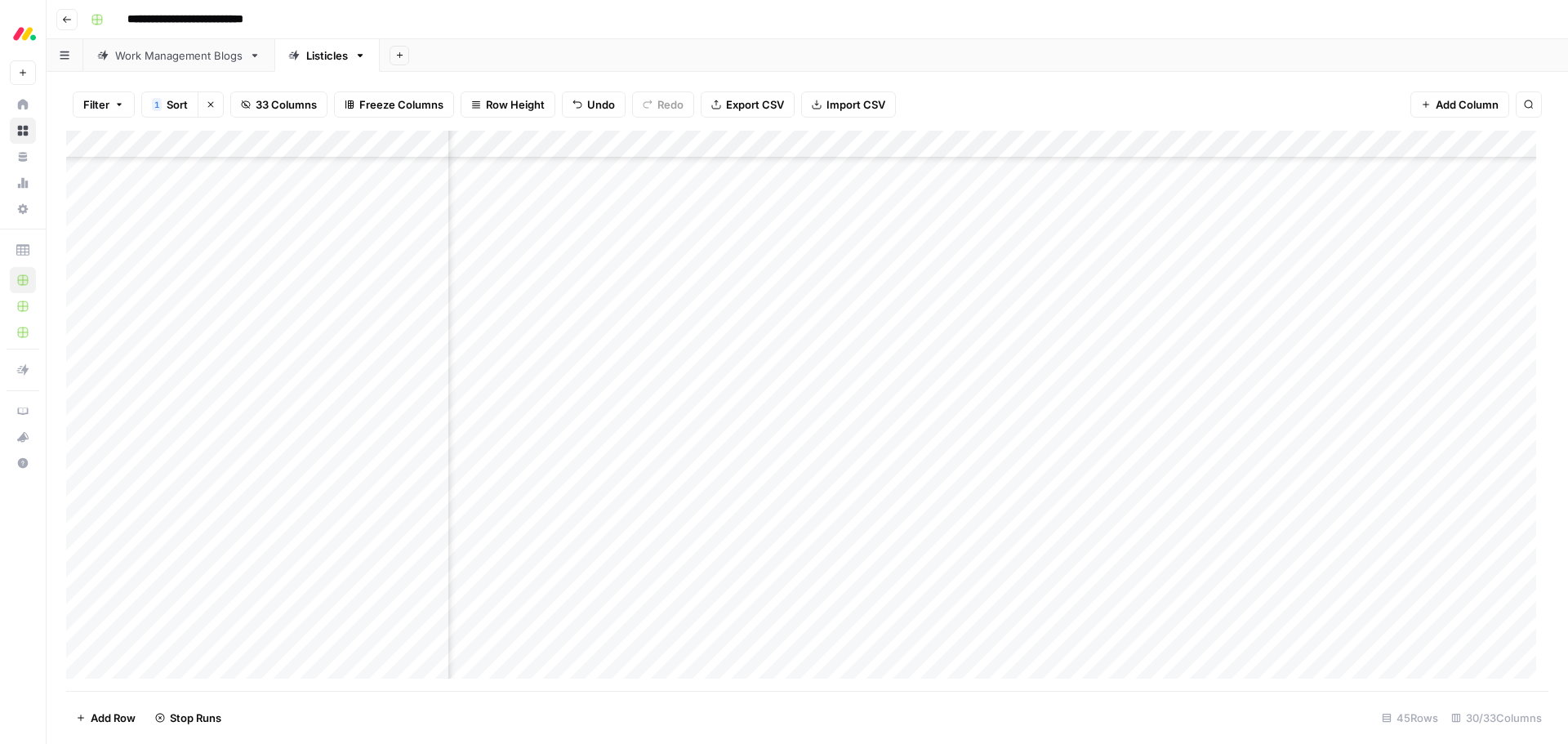 click on "Add Column" at bounding box center (807, 411) 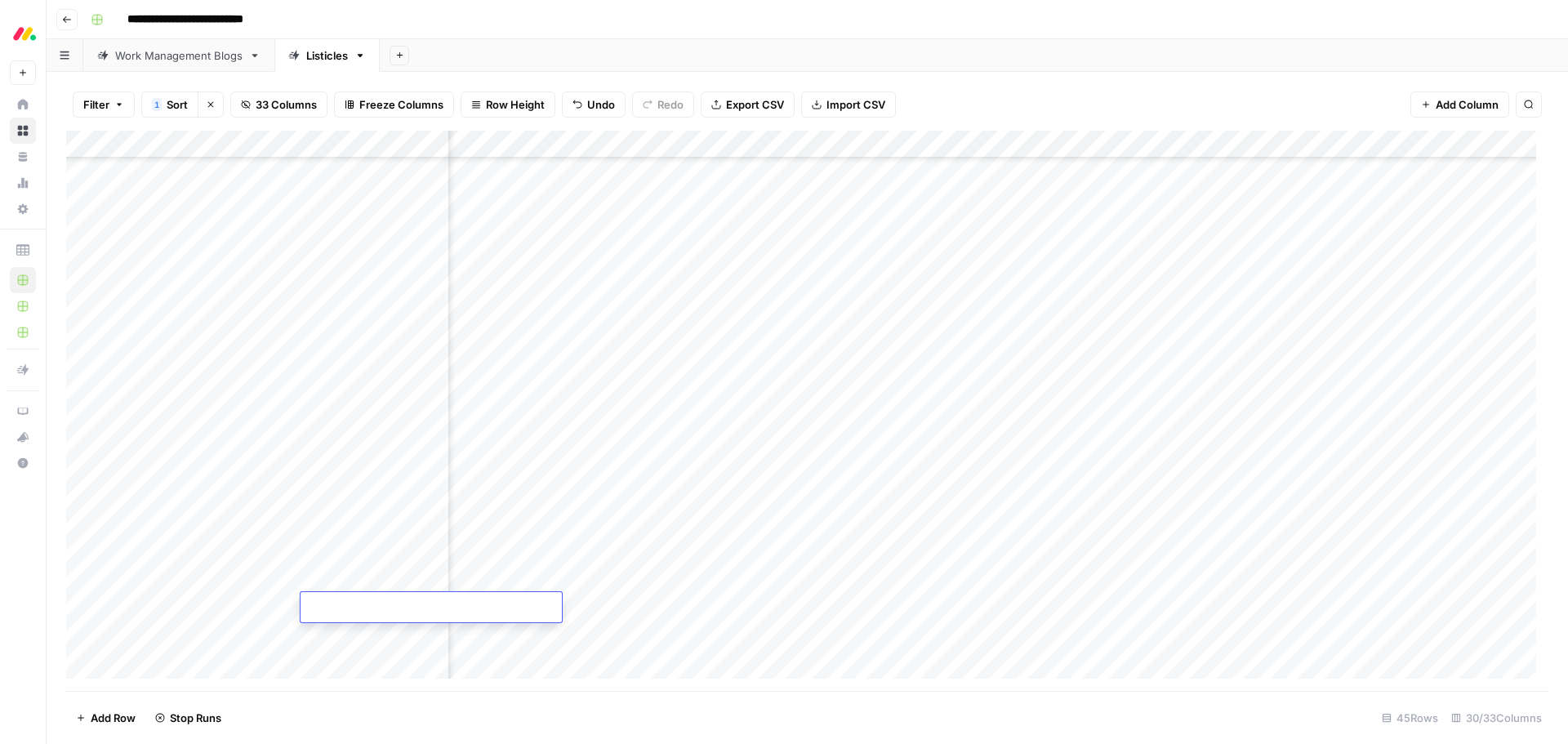 click at bounding box center [431, 608] 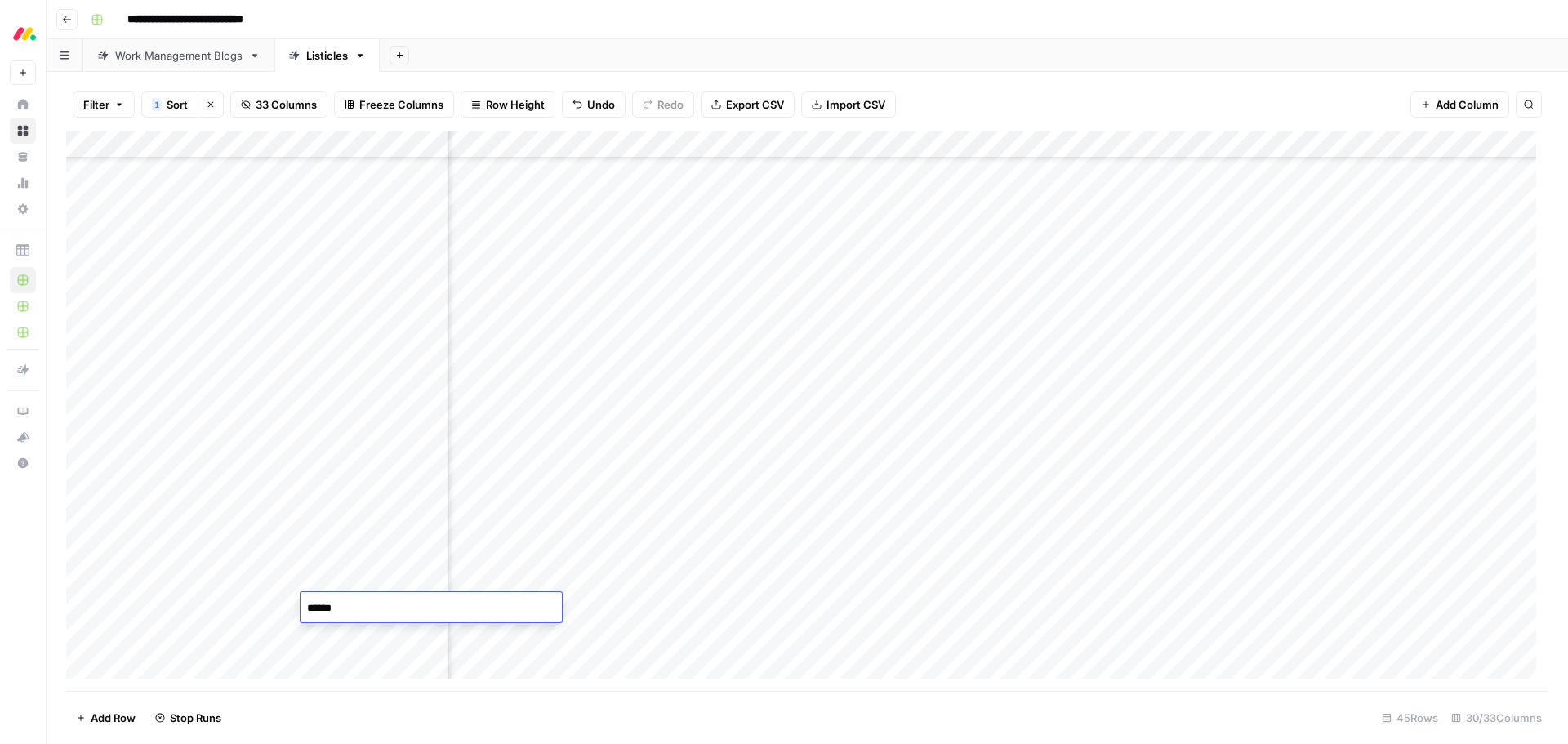 type on "*******" 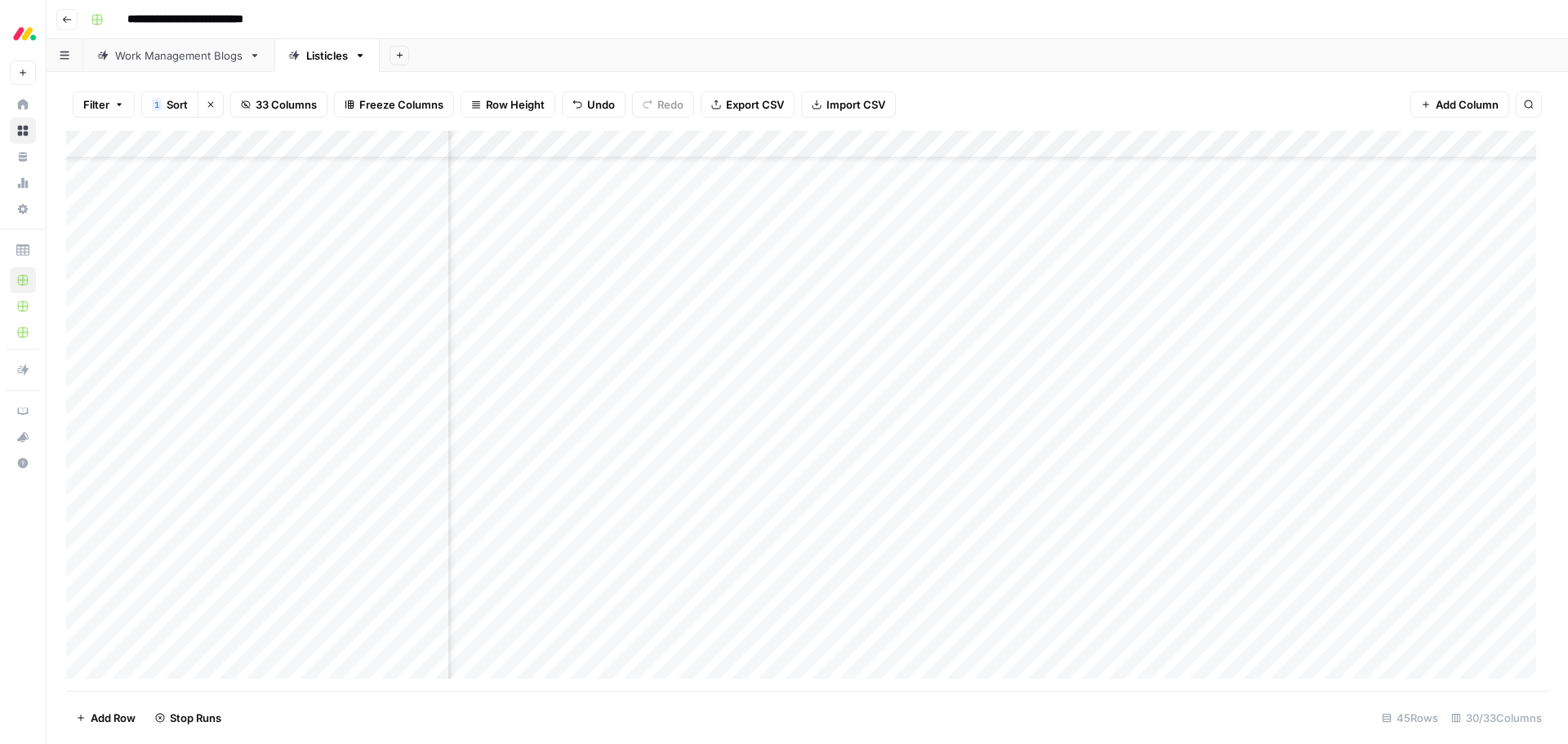 scroll, scrollTop: 0, scrollLeft: 1748, axis: horizontal 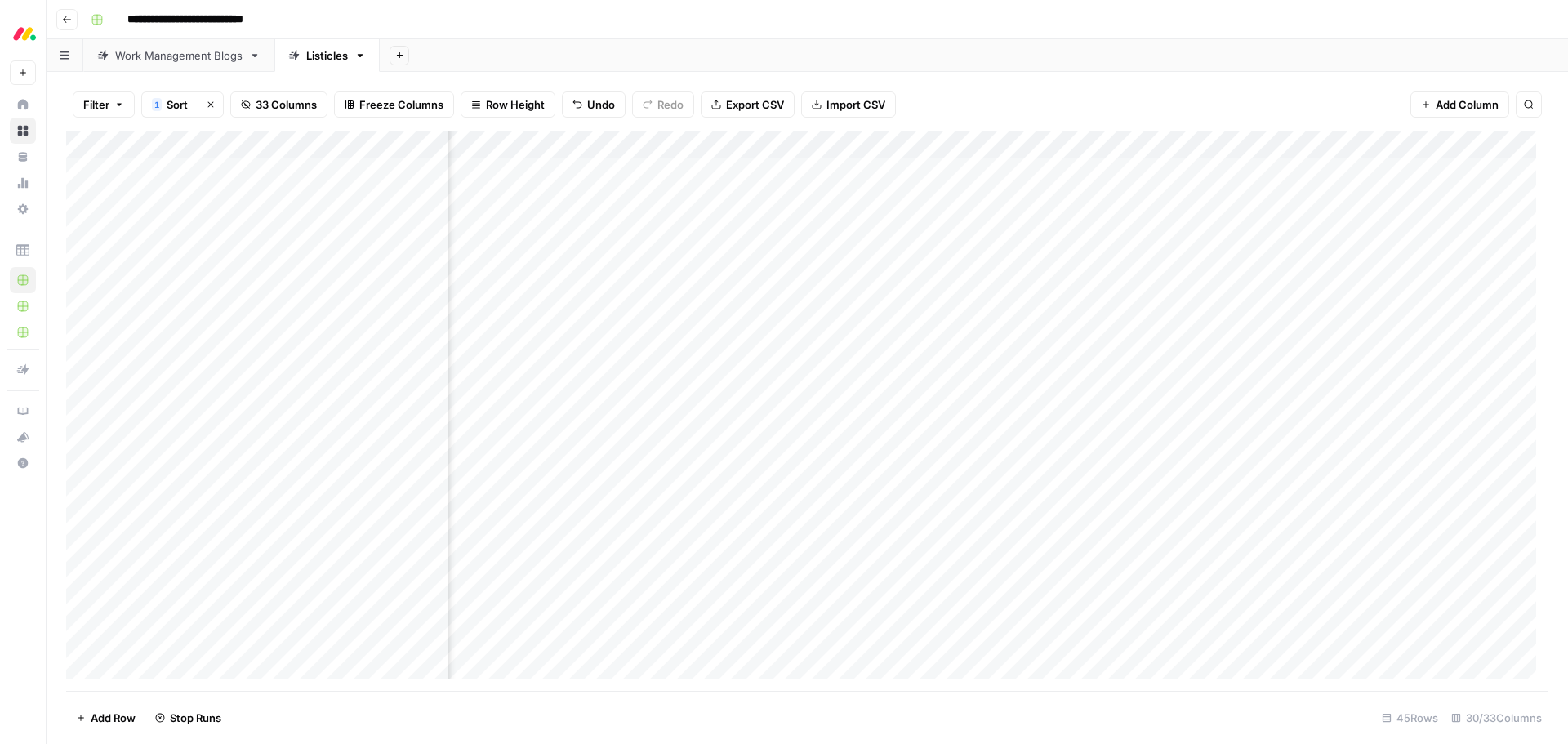 click on "Add Column" at bounding box center [807, 411] 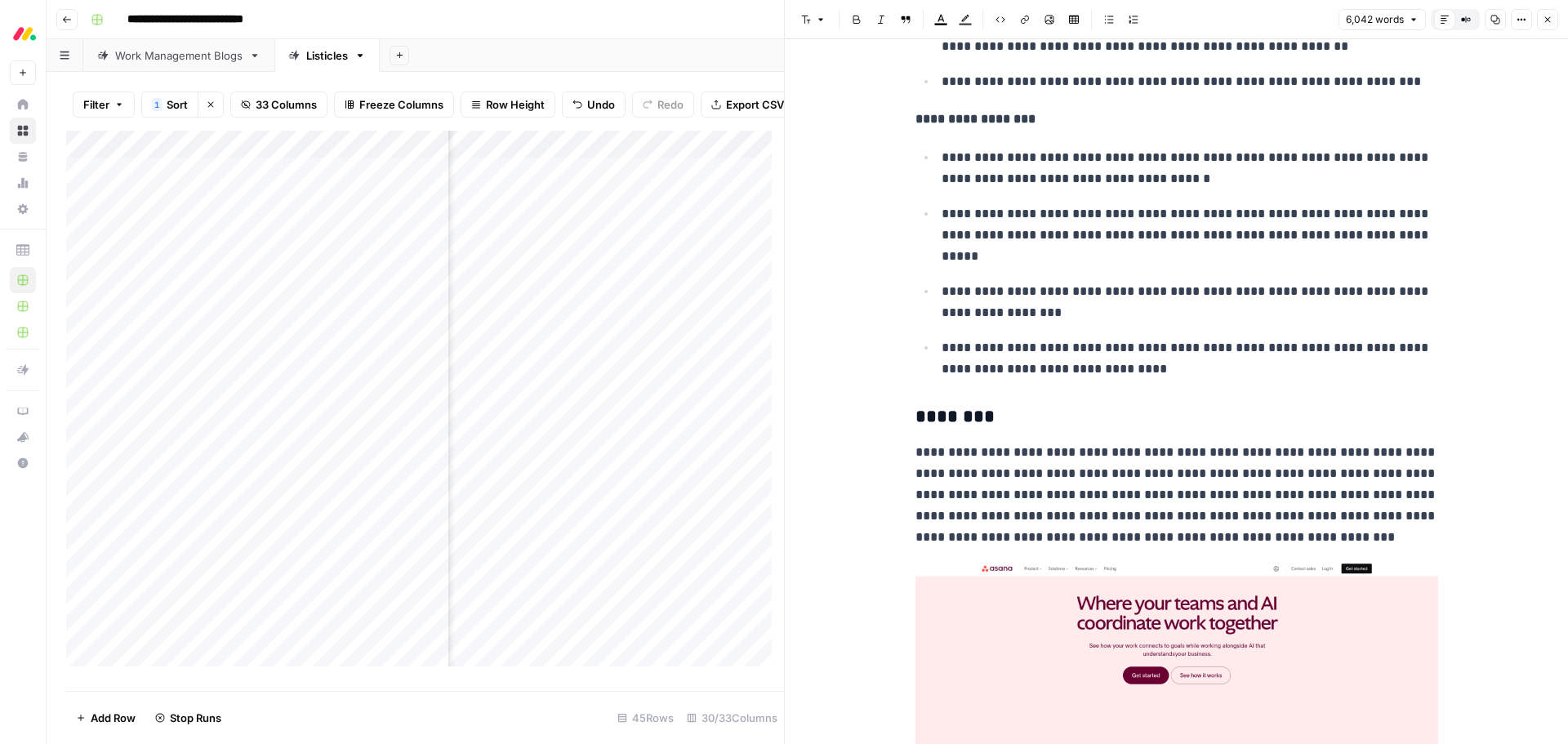 scroll, scrollTop: 2205, scrollLeft: 0, axis: vertical 